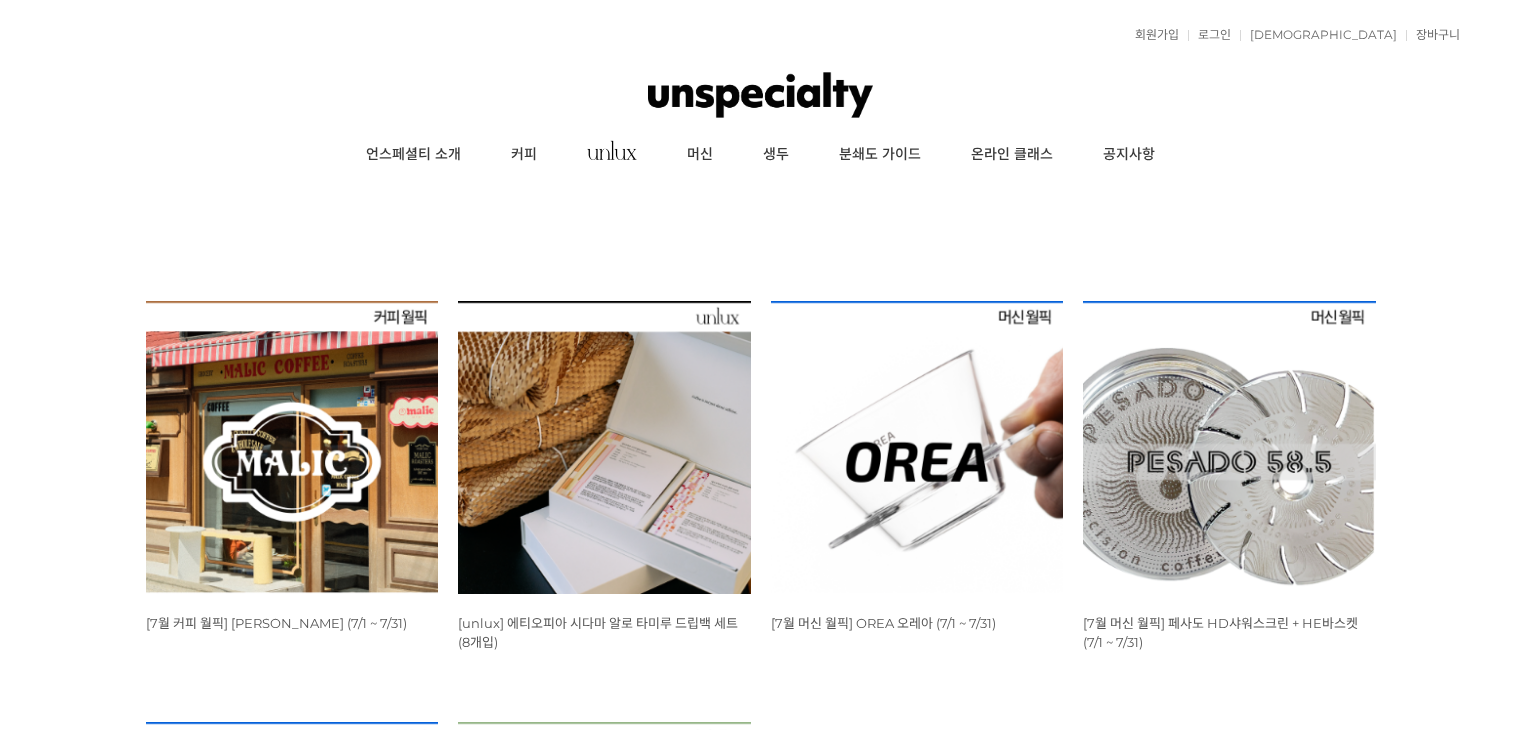 scroll, scrollTop: 0, scrollLeft: 0, axis: both 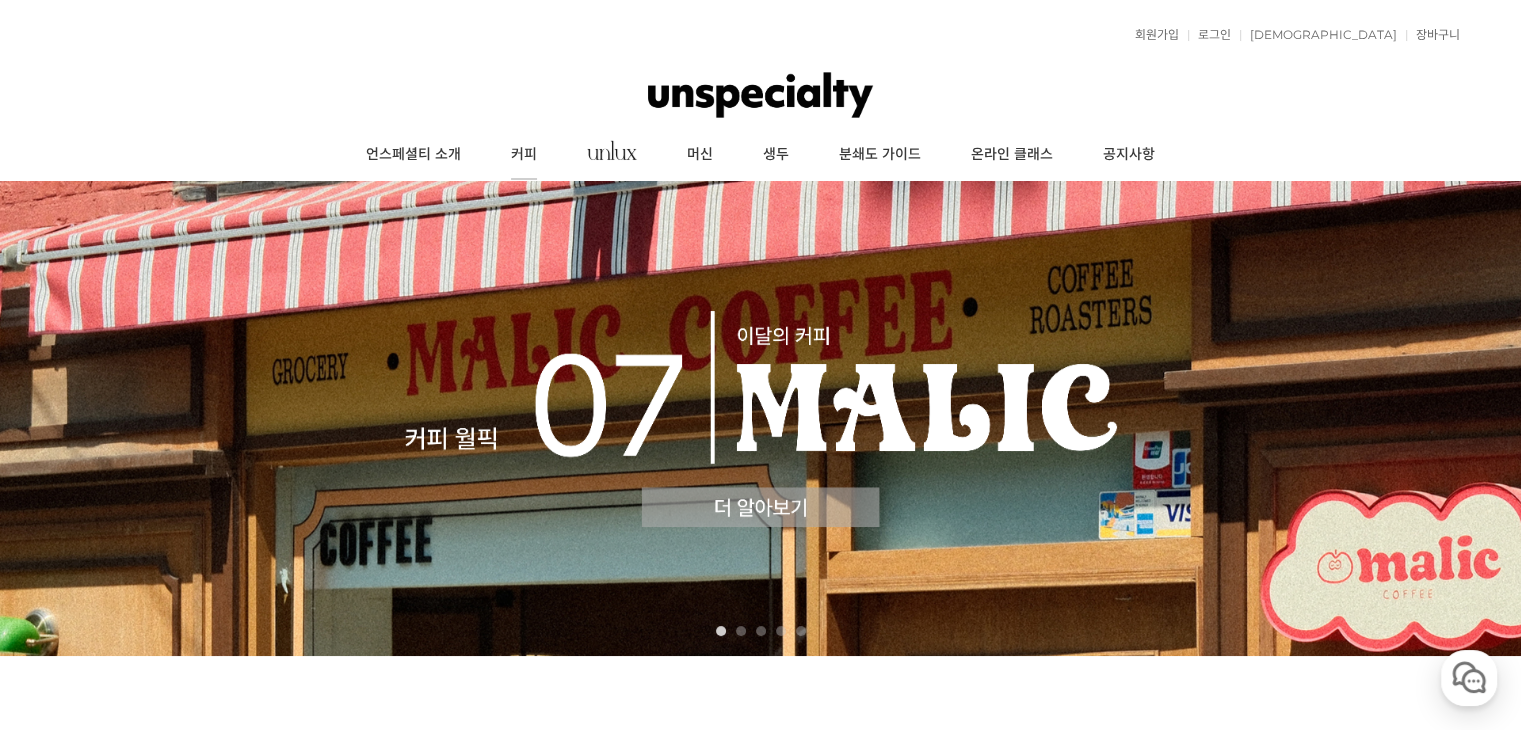 drag, startPoint x: 532, startPoint y: 147, endPoint x: 527, endPoint y: 156, distance: 10.29563 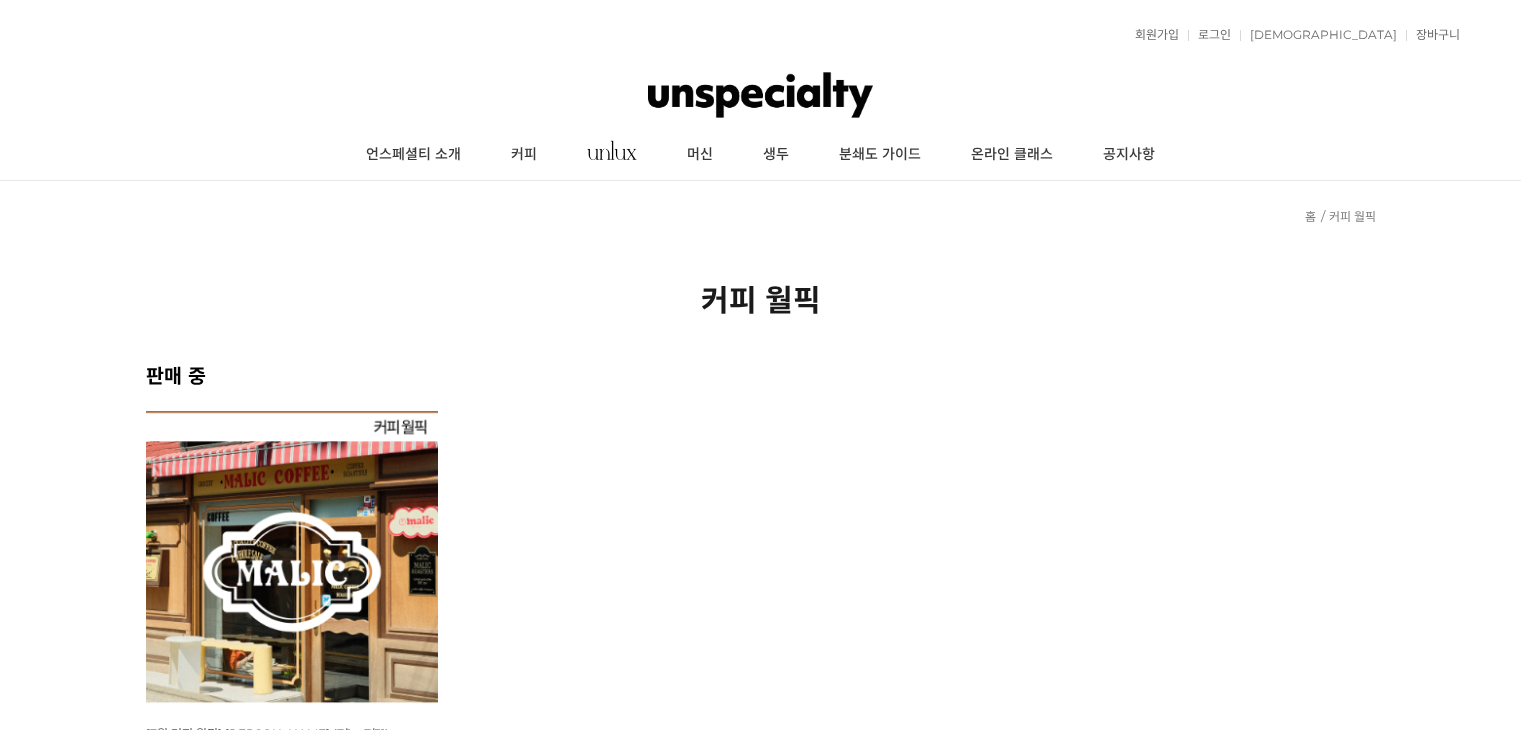 scroll, scrollTop: 0, scrollLeft: 0, axis: both 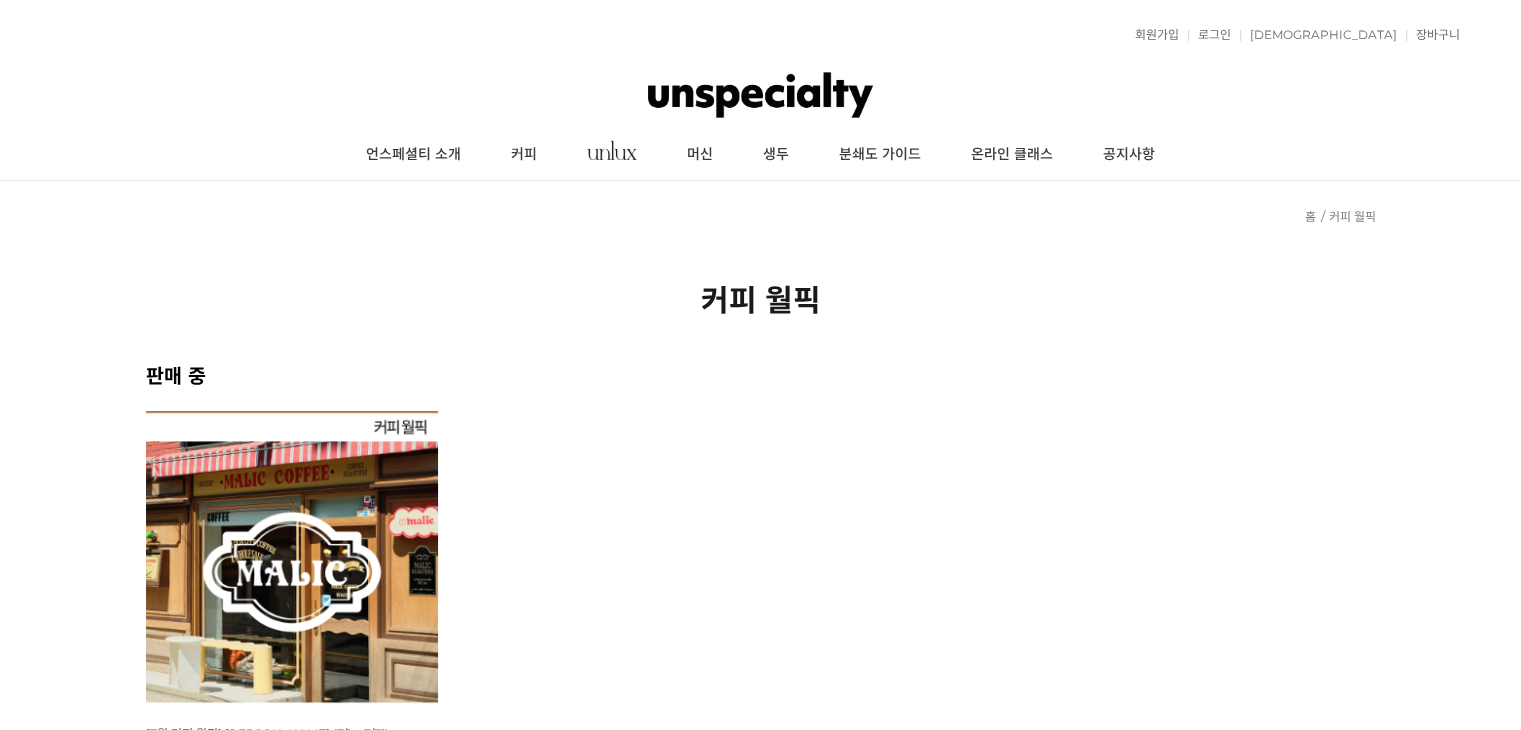 click at bounding box center [292, 557] 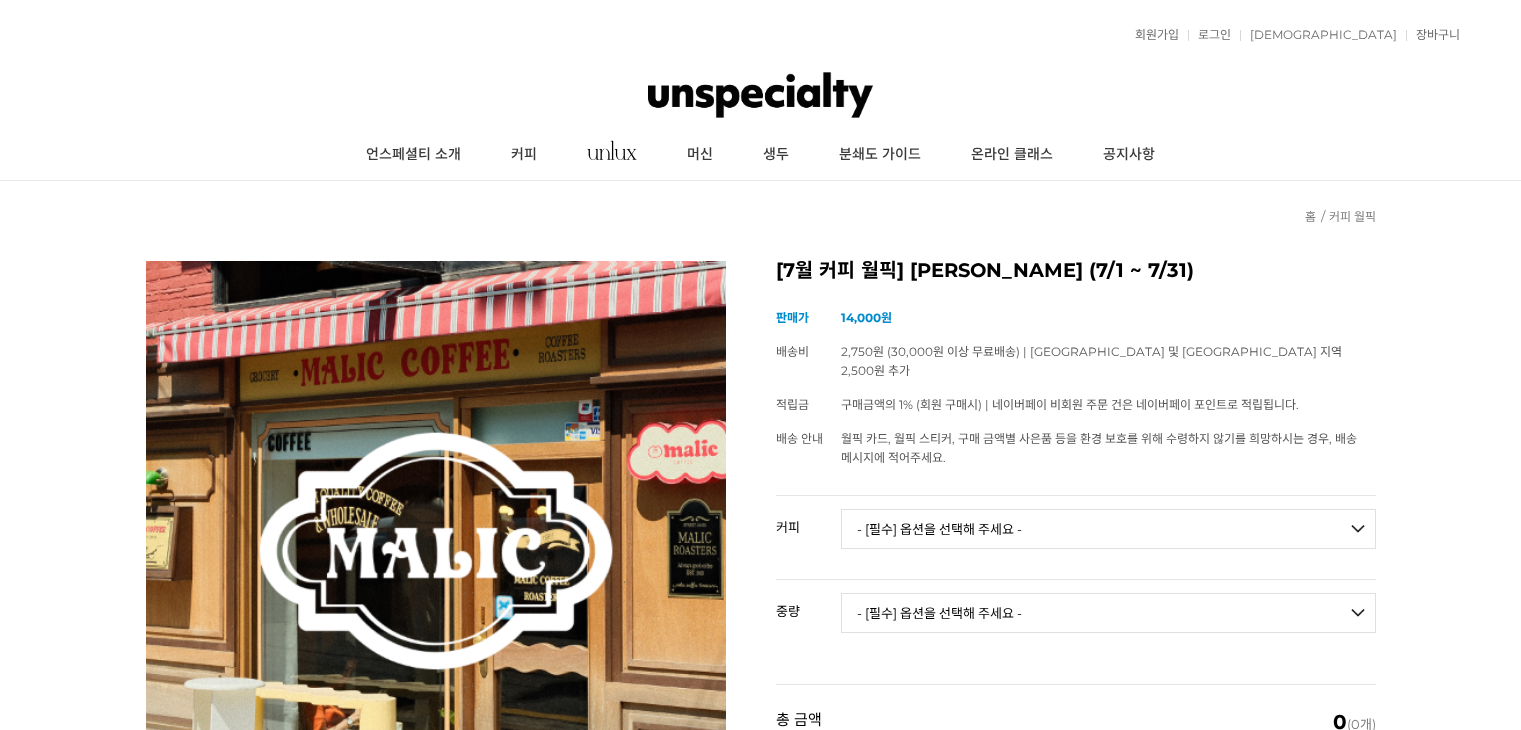 scroll, scrollTop: 0, scrollLeft: 0, axis: both 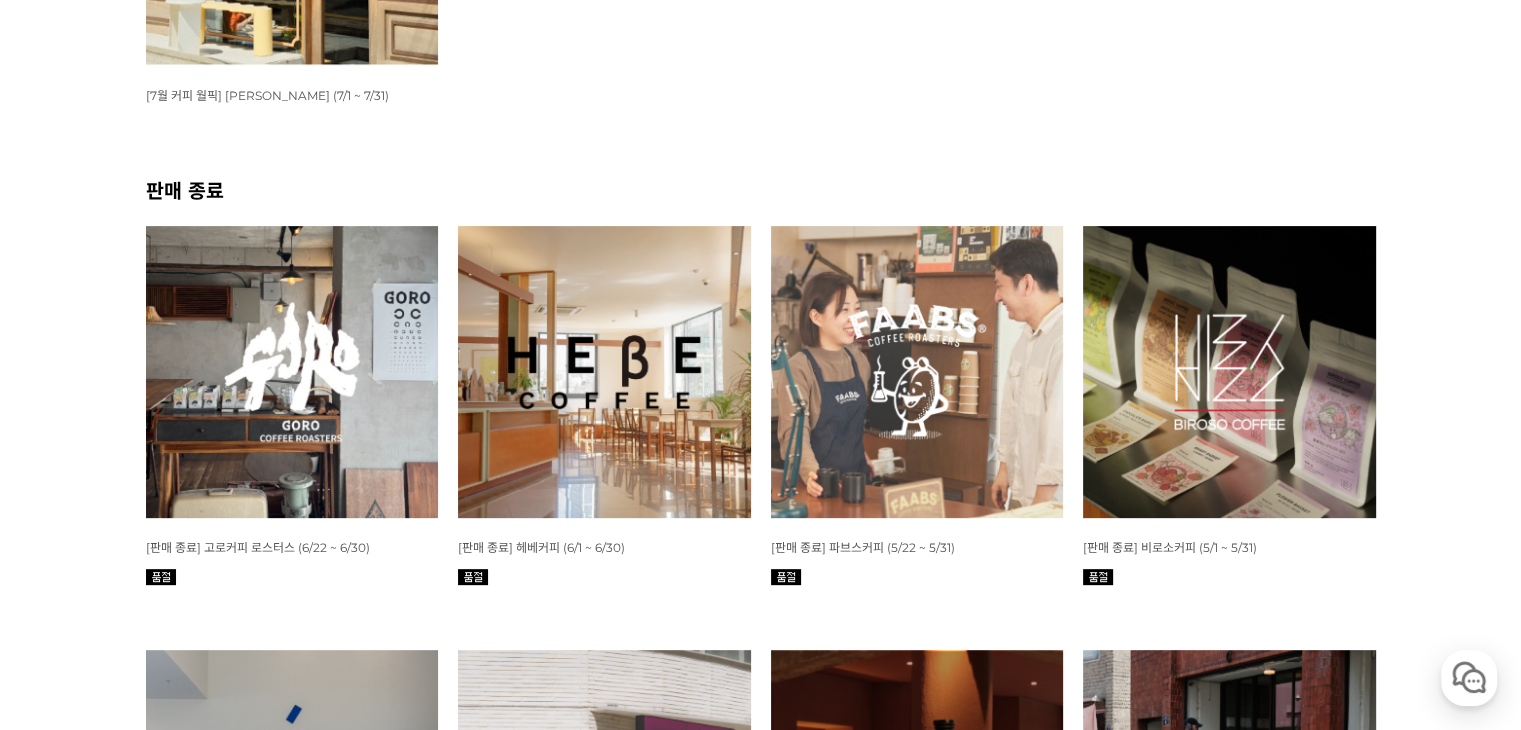 click at bounding box center [292, 372] 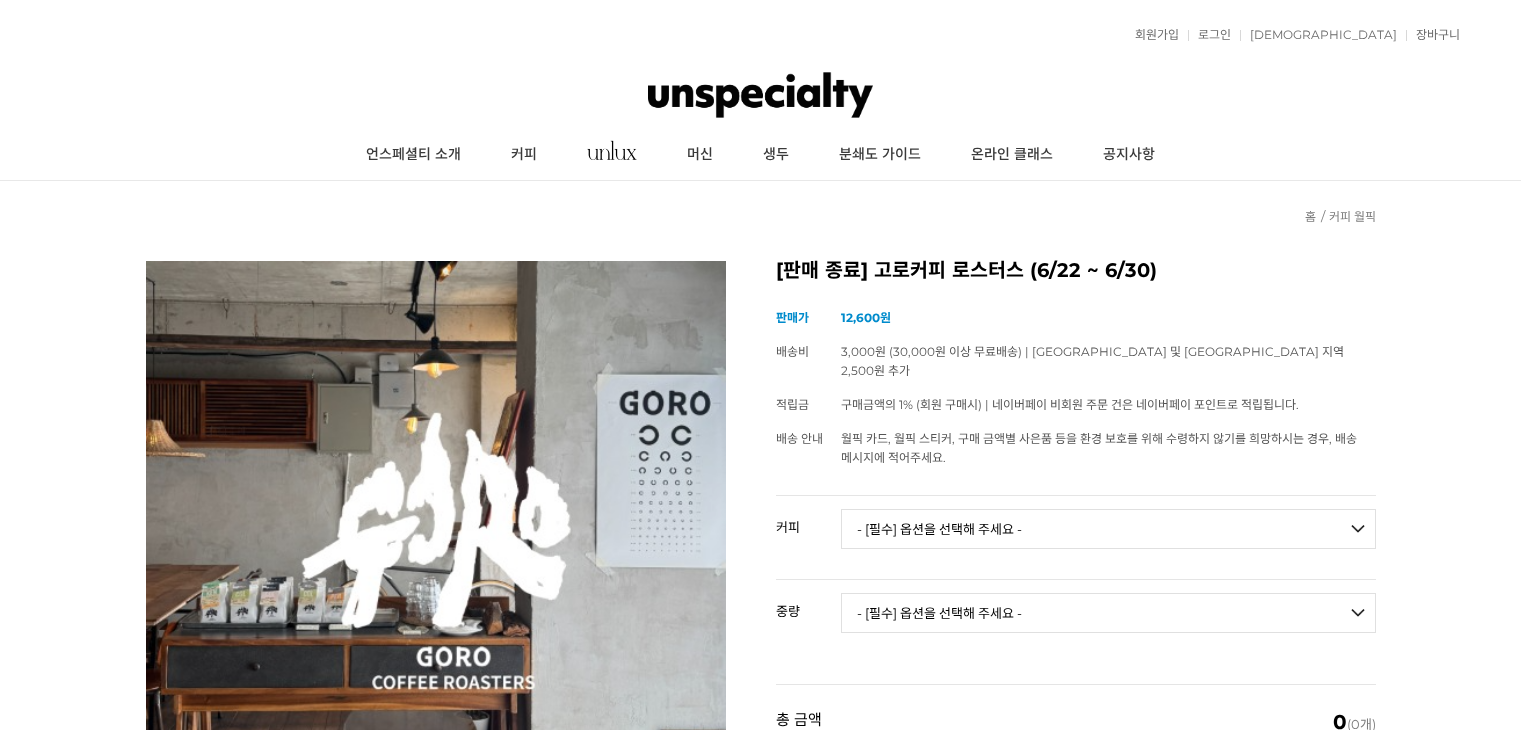 scroll, scrollTop: 0, scrollLeft: 0, axis: both 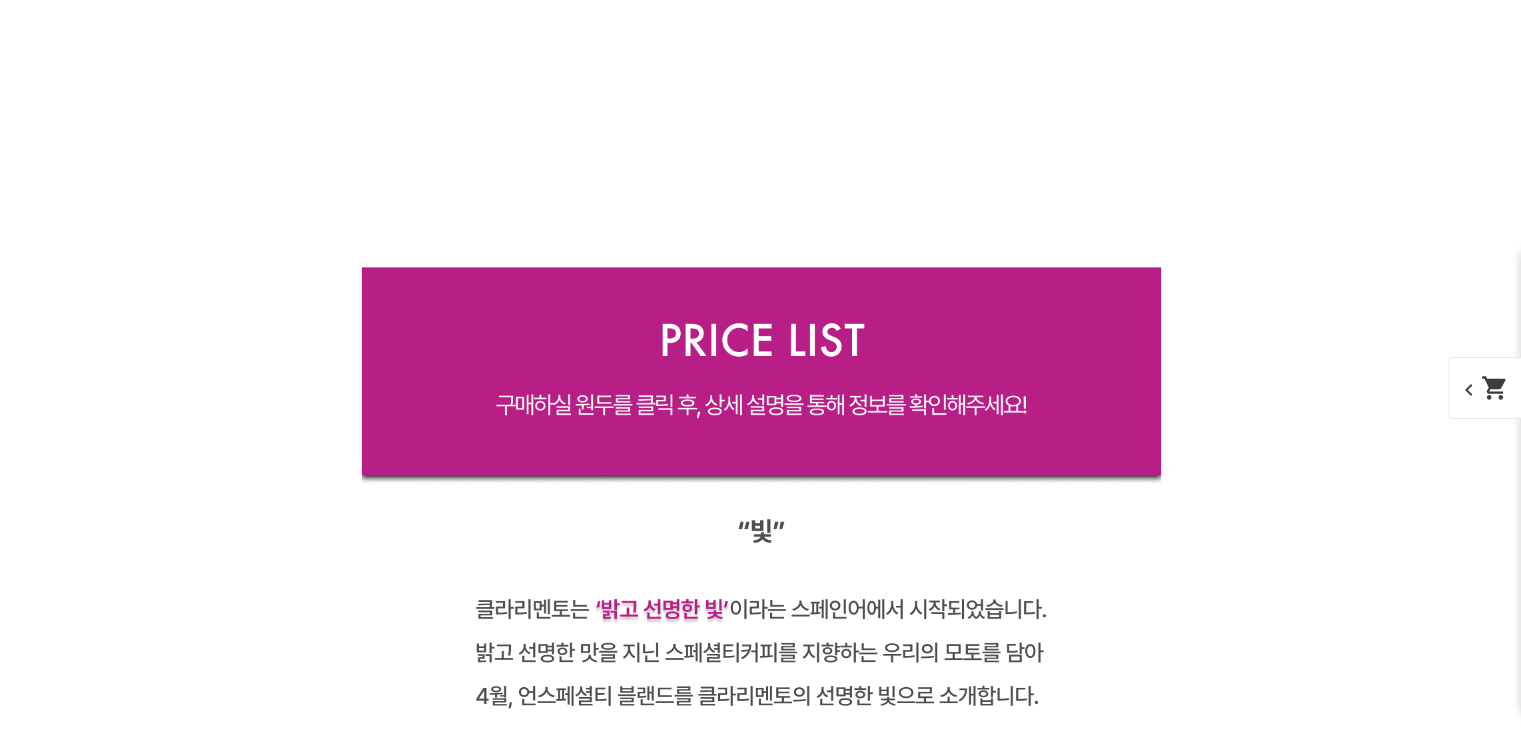 click on "전체상품목록 바로가기
본문 바로가기
일주일 간 보지 않기
닫기
회원가입
로그인
주문조회
장바구니
최근본상품
고객센터
공지사항
상품 후기
상품 Q&A
월피커 게시판
언스페셜티 소개 커피 머신 생두 분쇄도 가이드 온라인 클래스 공지사항
0
회원가입
로그인
주문조회
장바구니
최근본상품
언스페셜티 소개
커피
머신
생두
분쇄도 가이드
온라인 클래스
공지사항
고객센터" at bounding box center [760, -4938] 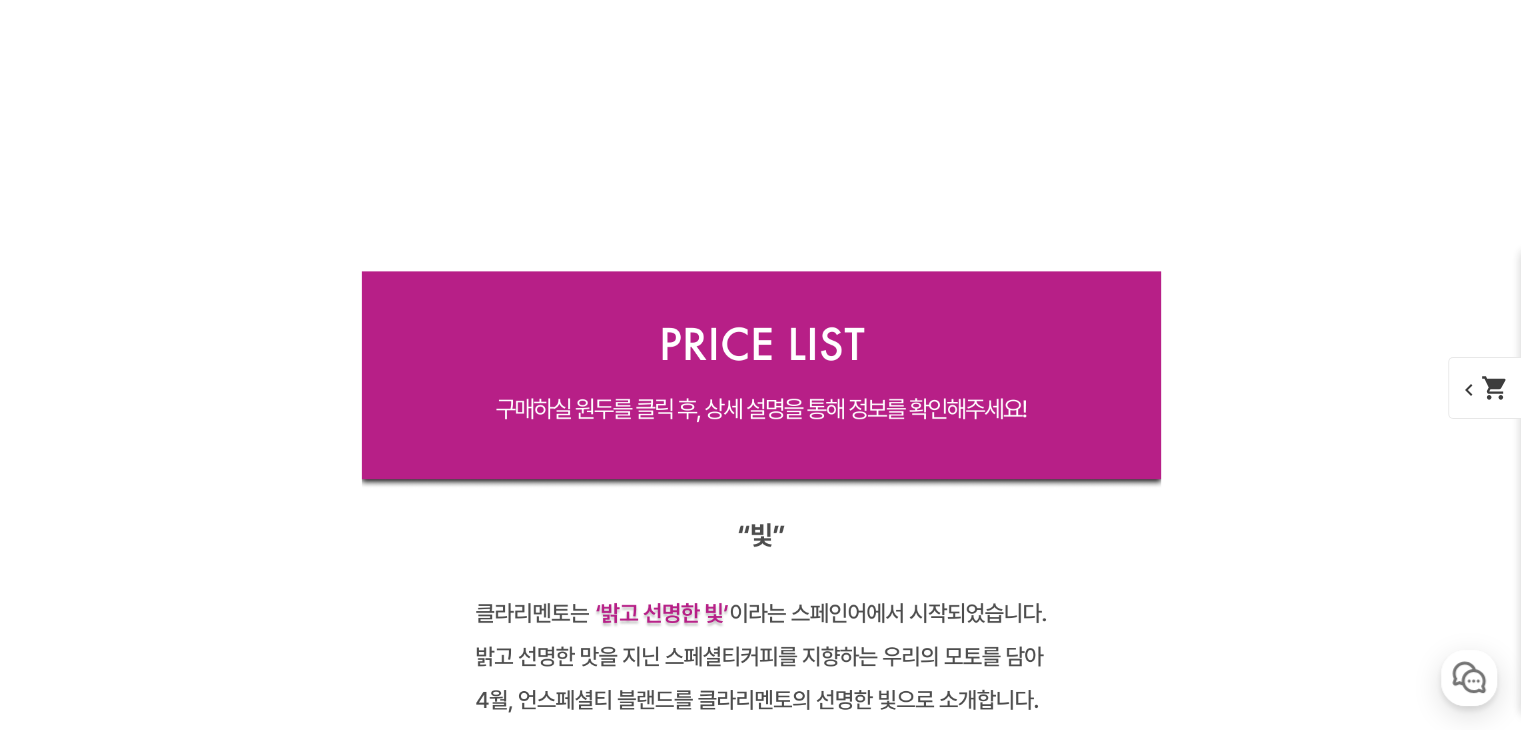 scroll, scrollTop: 0, scrollLeft: 0, axis: both 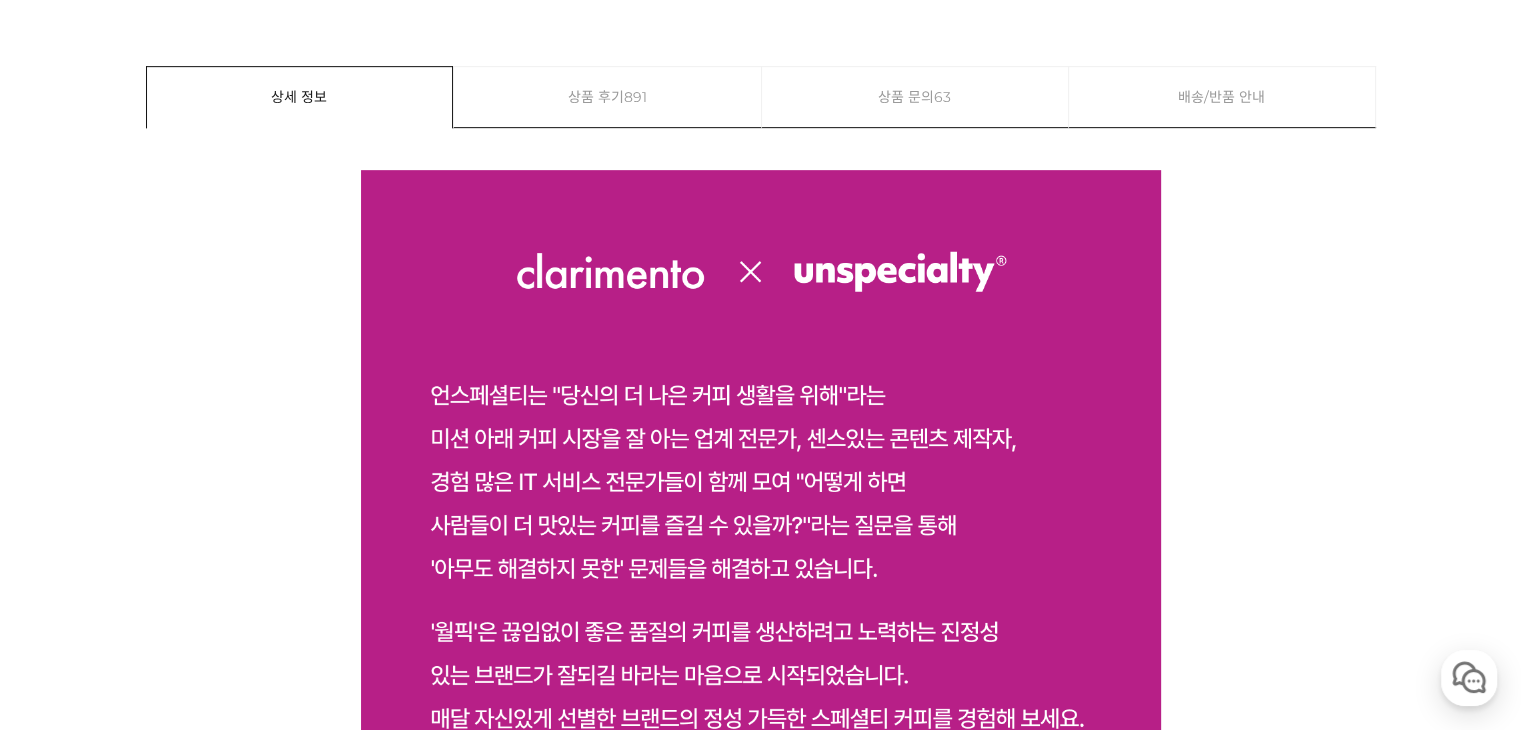 click on "뒤로가기
현재 위치
홈
커피 월픽
상품 상세 정보
이전 다음" at bounding box center (760, 8051) 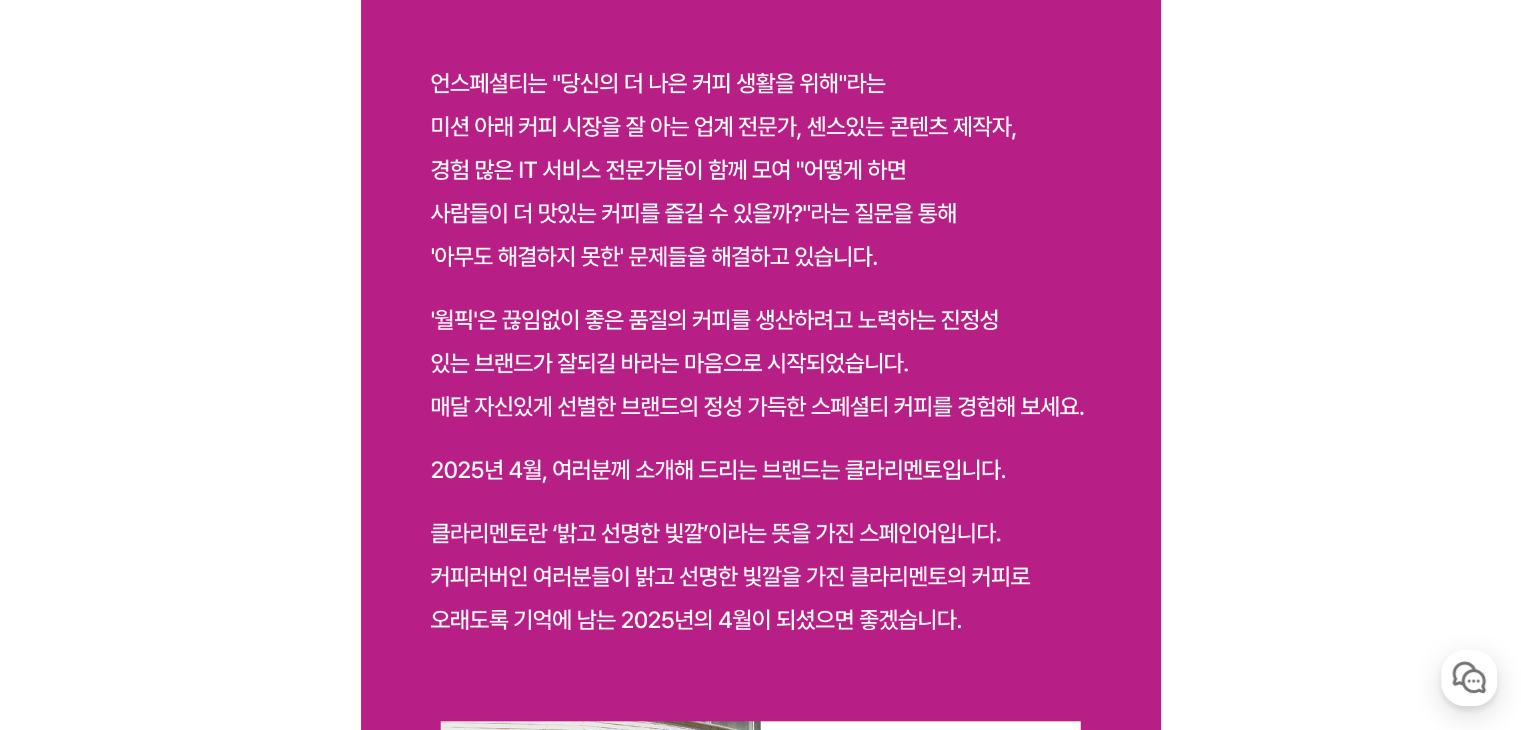 scroll, scrollTop: 1316, scrollLeft: 0, axis: vertical 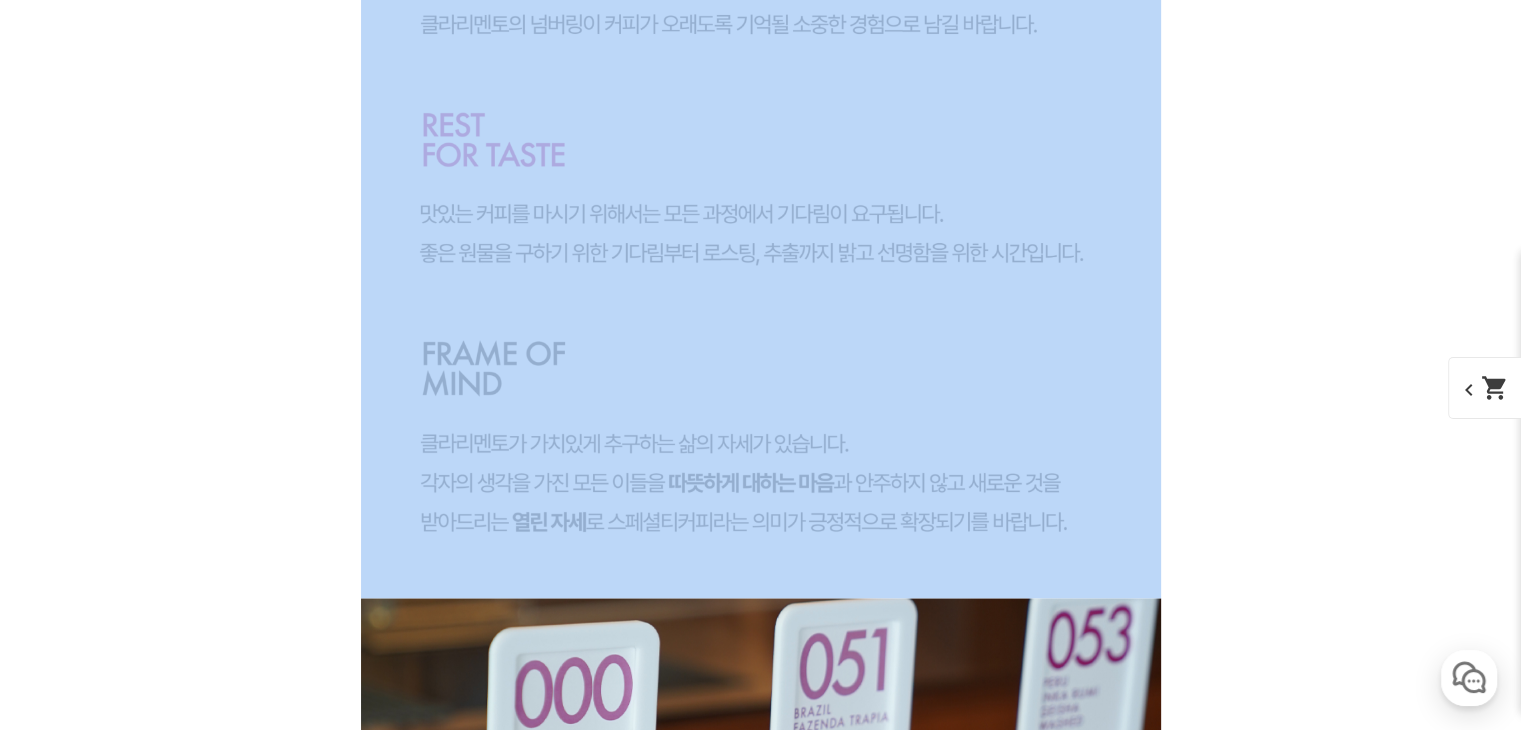 drag, startPoint x: 1410, startPoint y: 229, endPoint x: 576, endPoint y: 154, distance: 837.36554 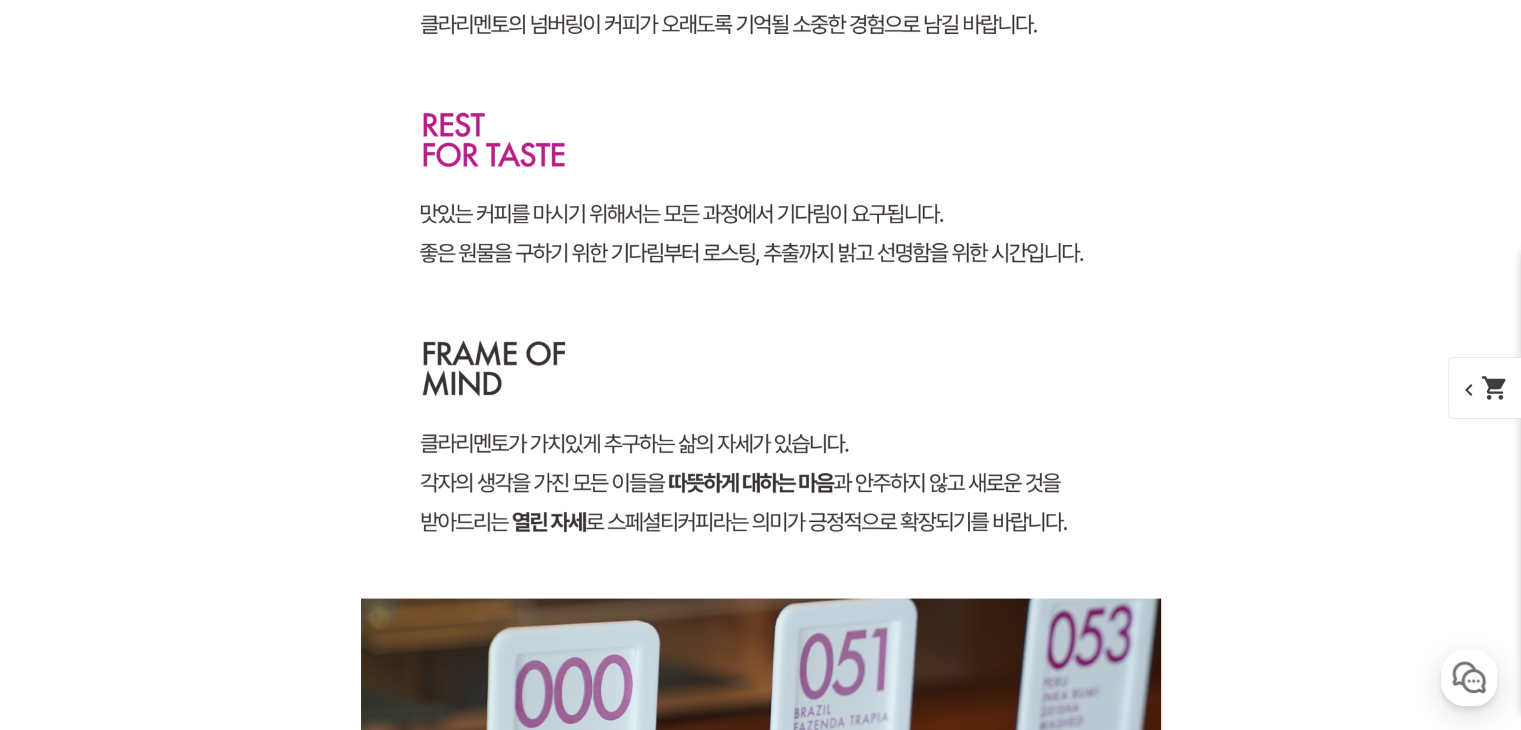 click on "뒤로가기
현재 위치
홈
커피 월픽
상품 상세 정보
이전 다음" at bounding box center (760, 5171) 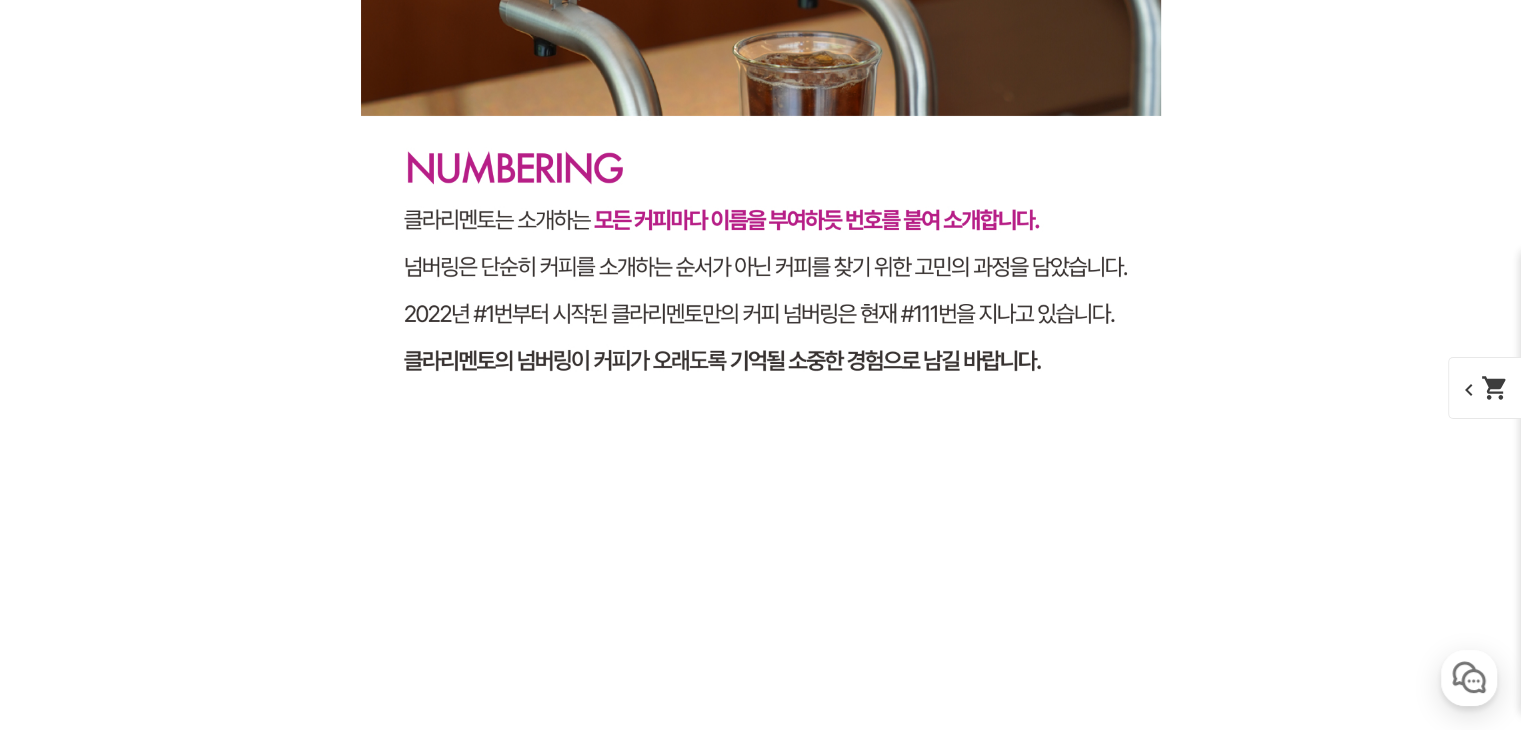 scroll, scrollTop: 4808, scrollLeft: 0, axis: vertical 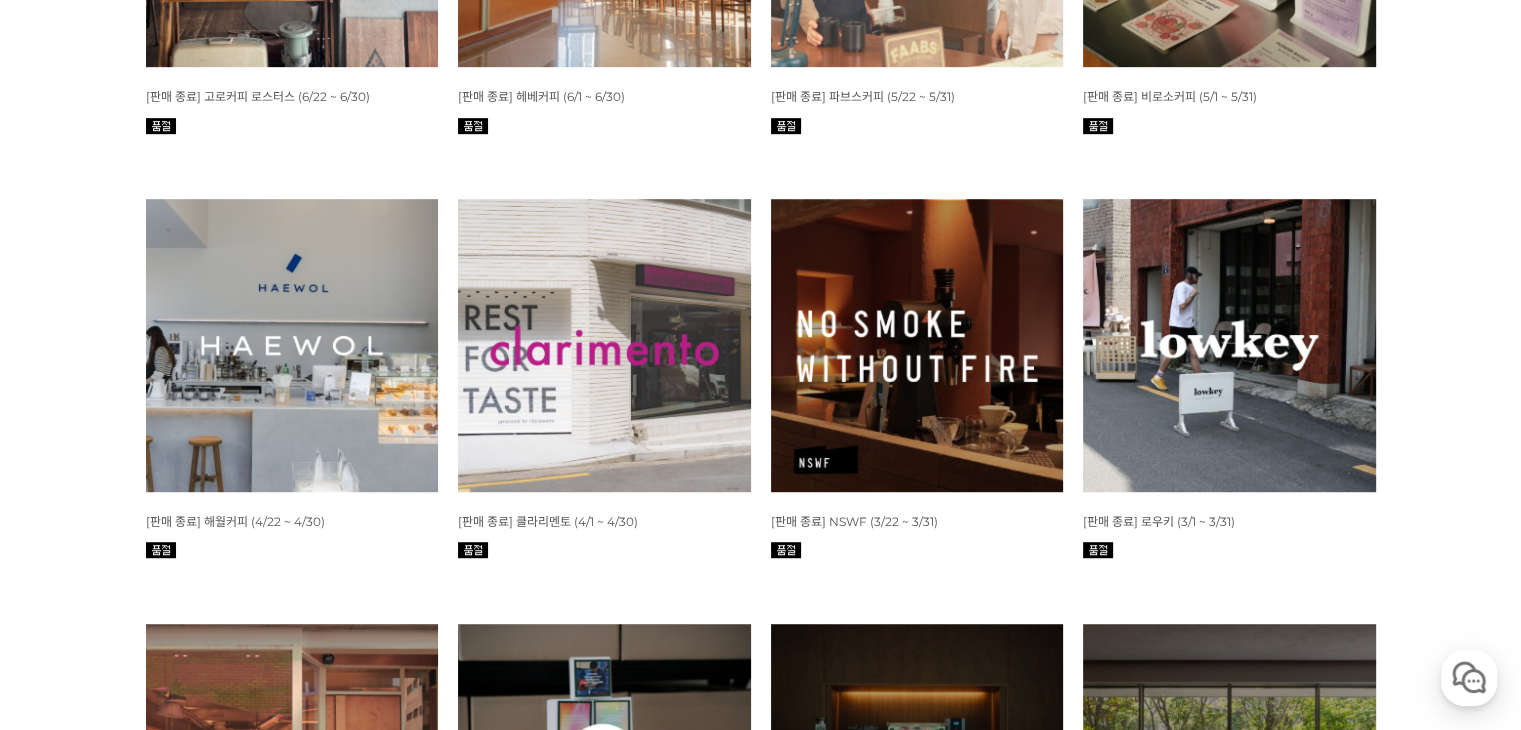 click at bounding box center (917, 345) 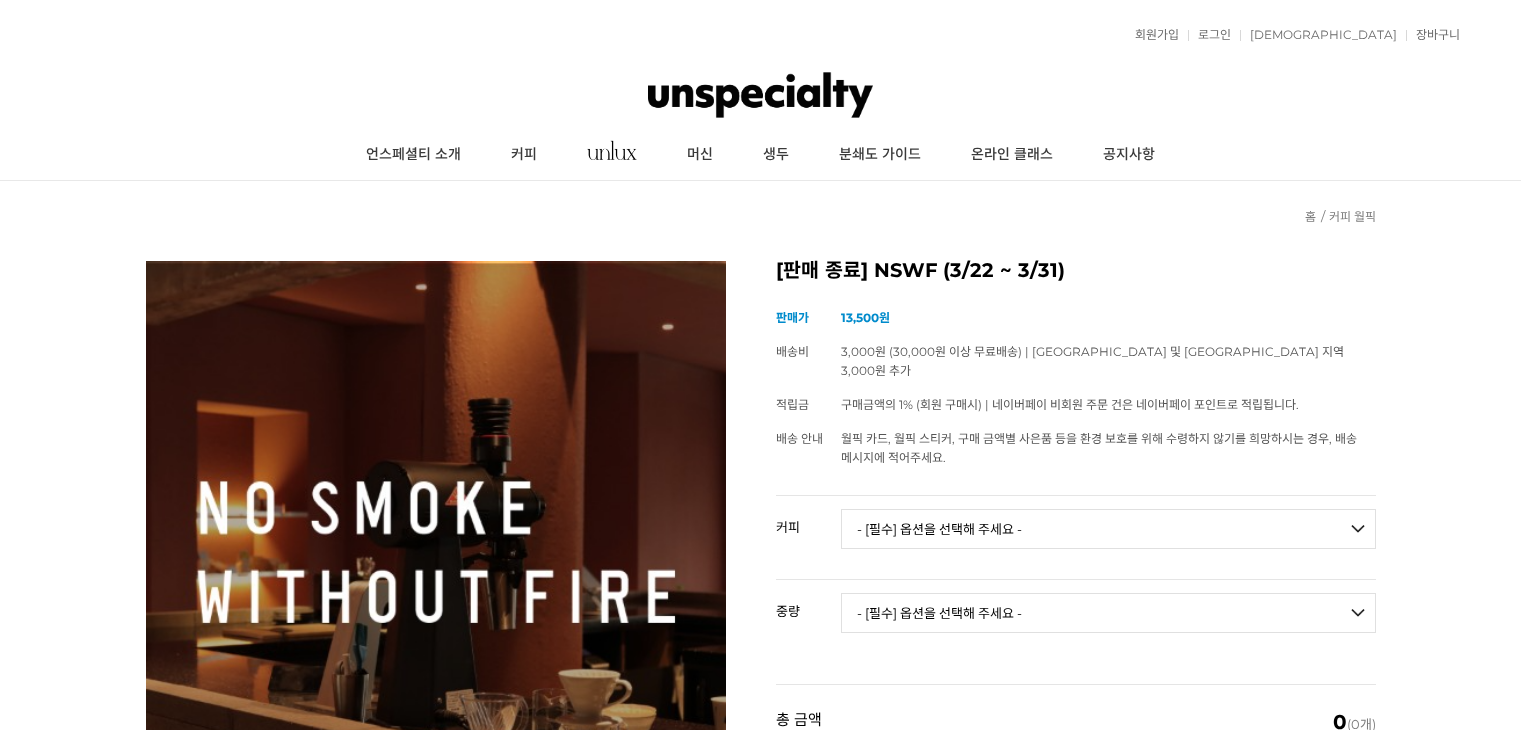 scroll, scrollTop: 0, scrollLeft: 0, axis: both 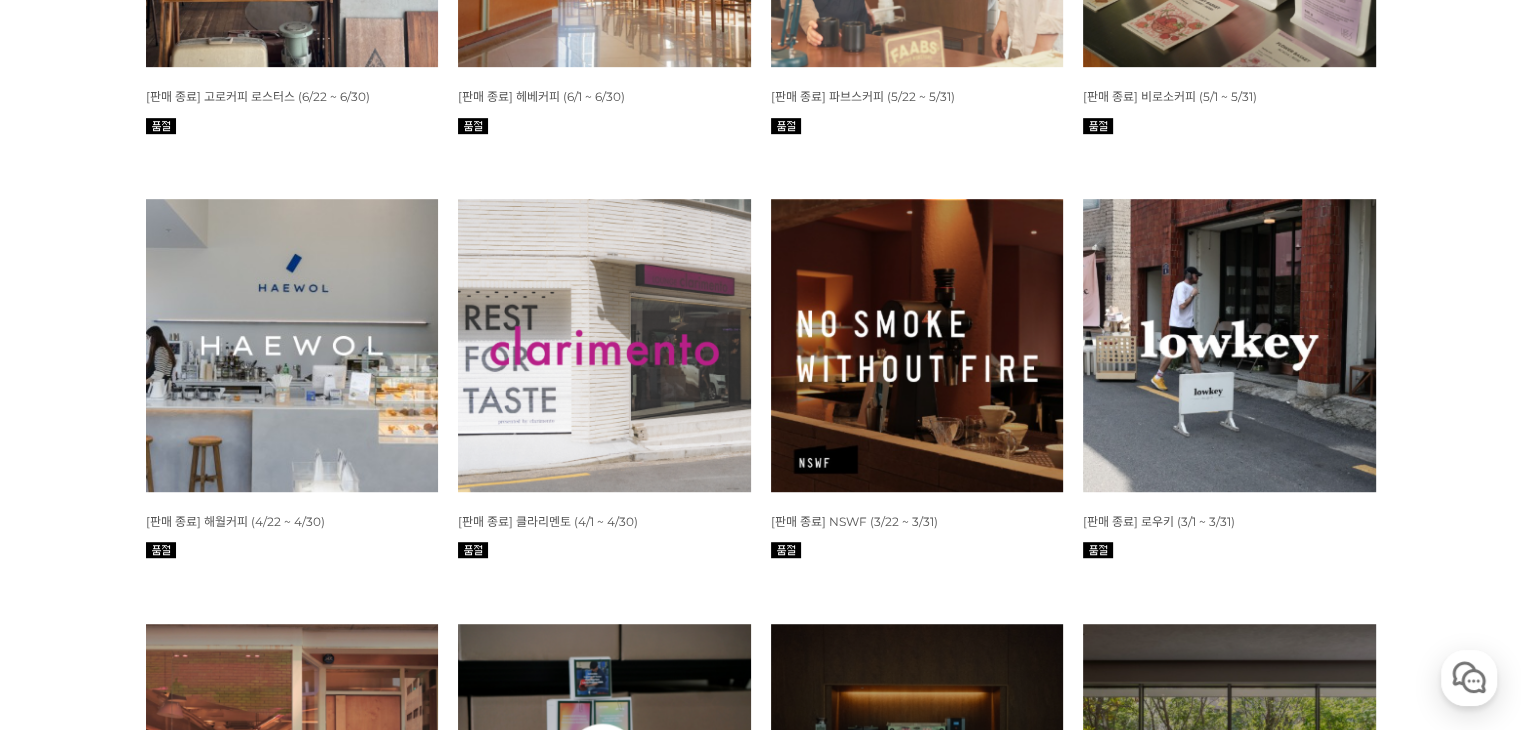 click at bounding box center [917, 345] 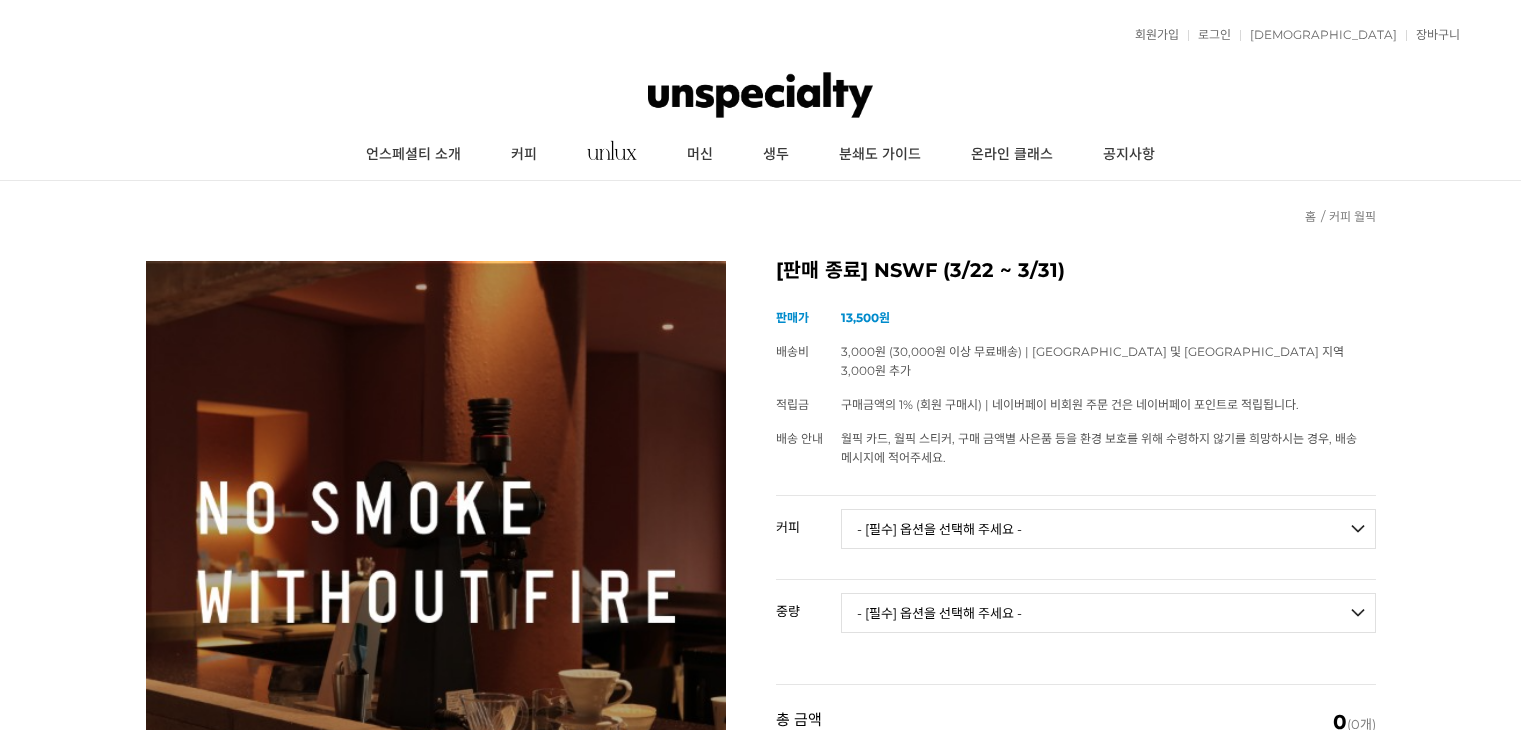 scroll, scrollTop: 0, scrollLeft: 0, axis: both 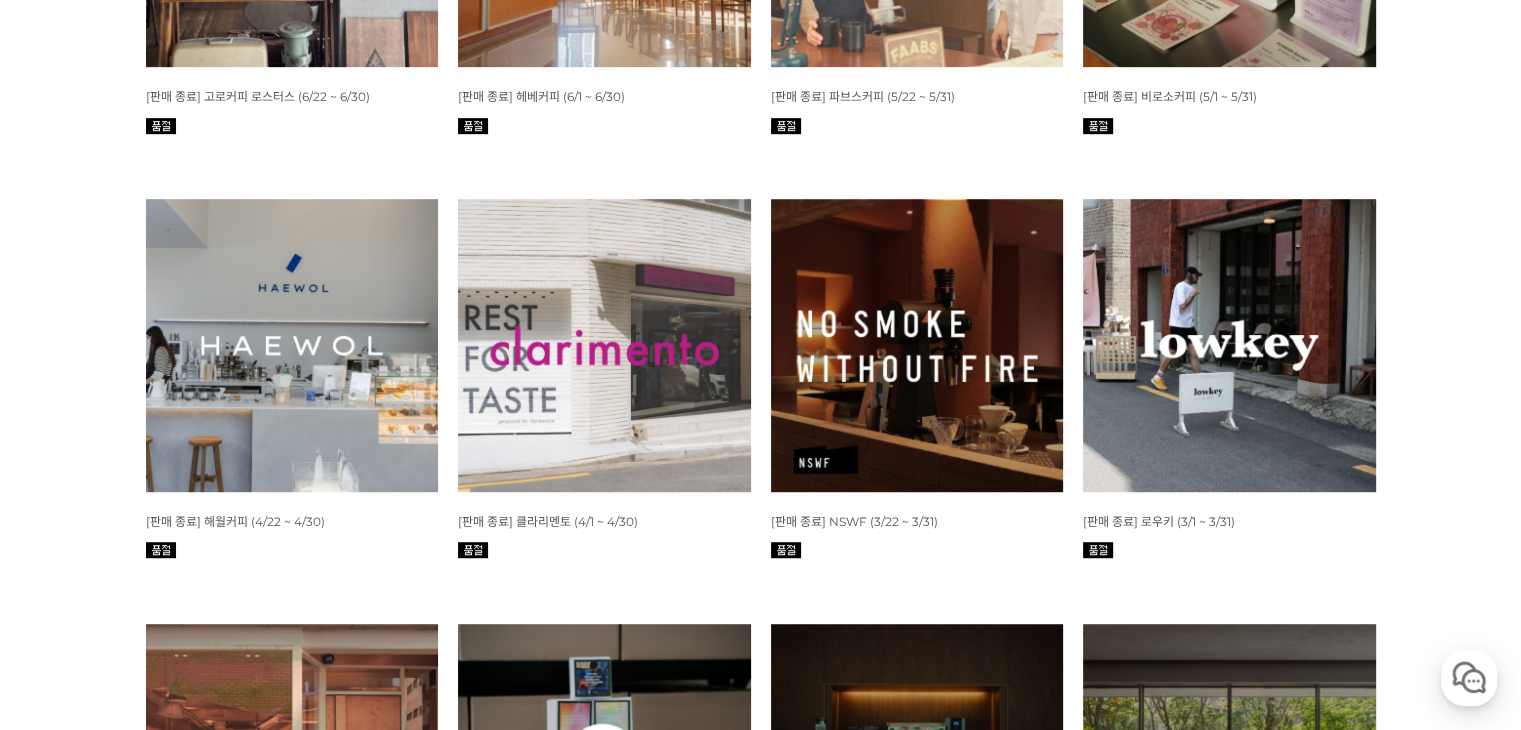 click at bounding box center (1229, 345) 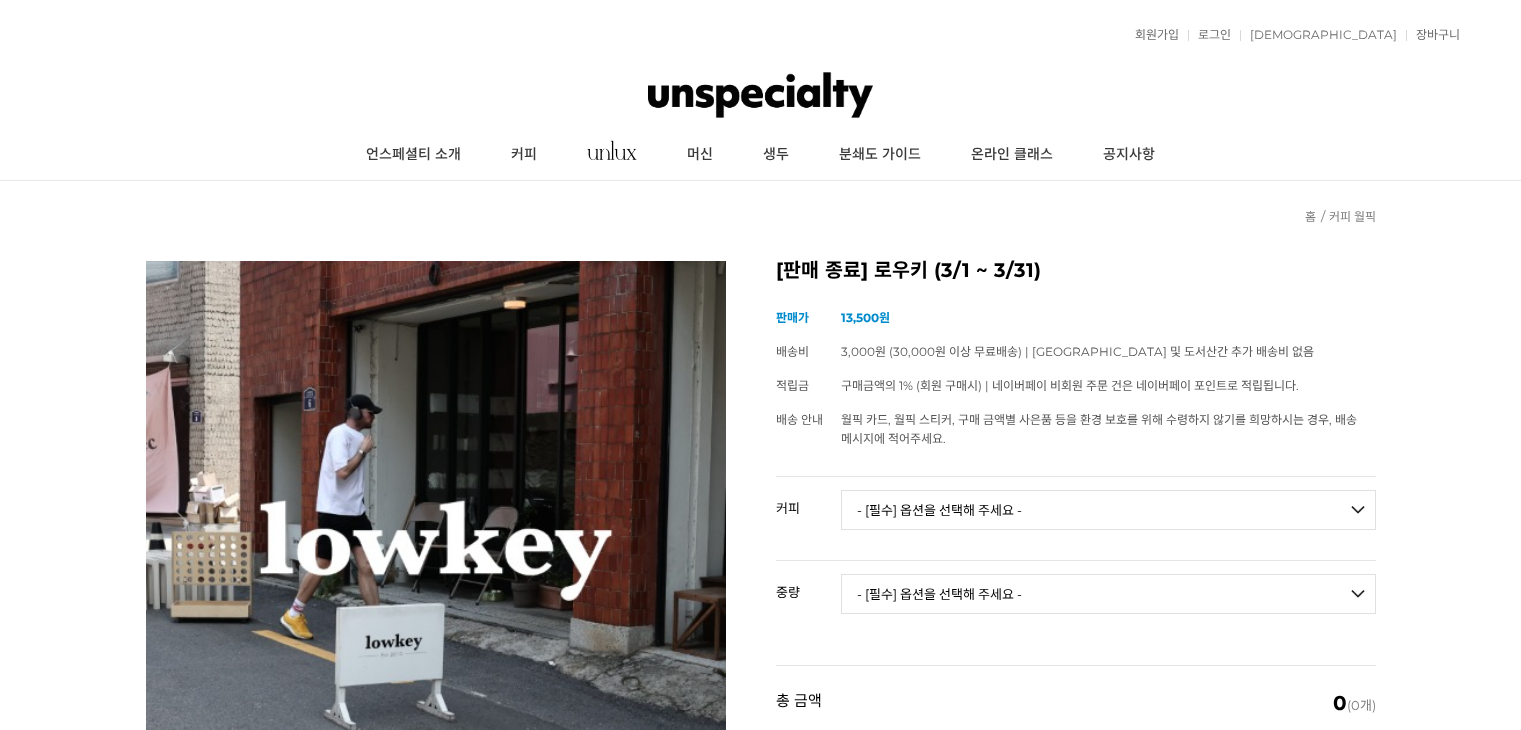 scroll, scrollTop: 638, scrollLeft: 0, axis: vertical 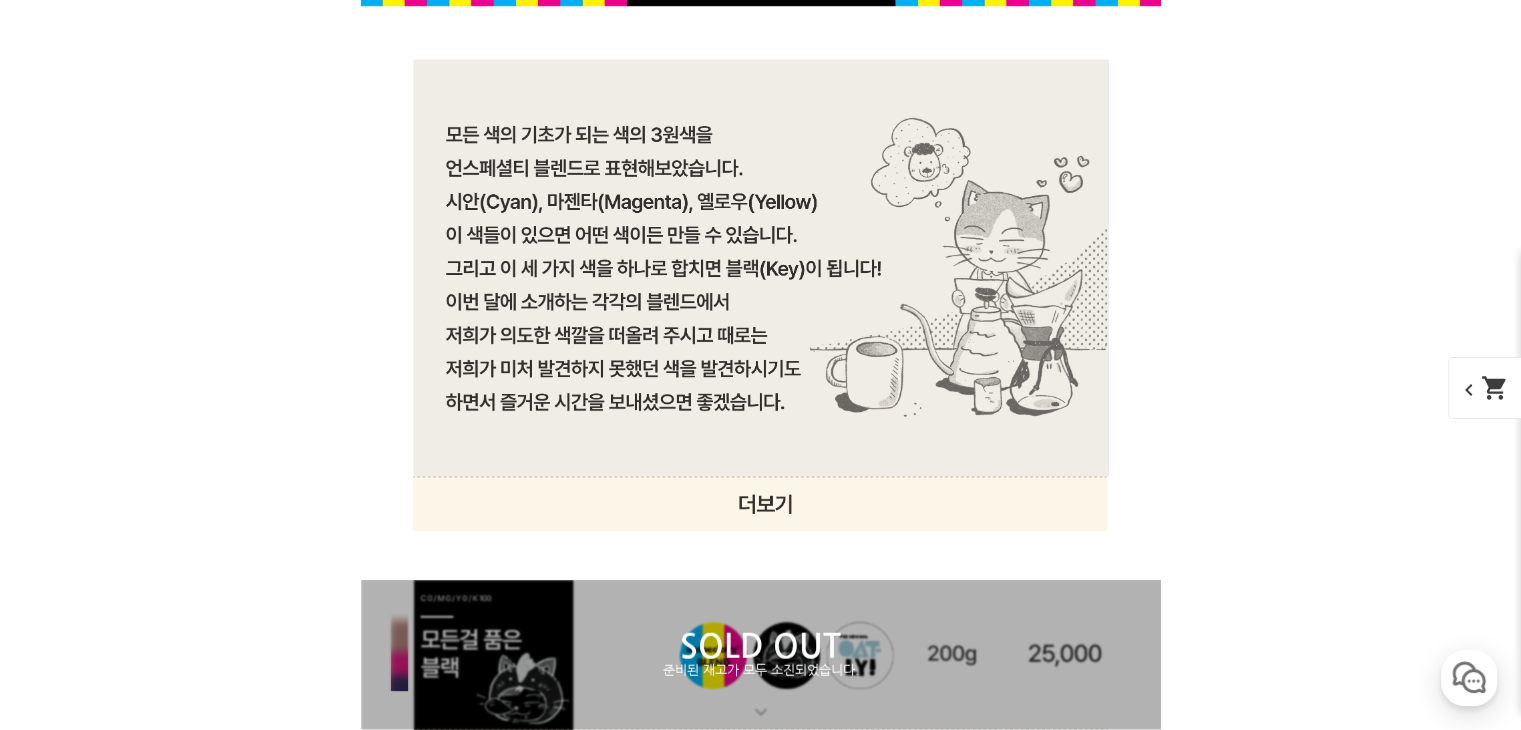 drag, startPoint x: 411, startPoint y: 140, endPoint x: 838, endPoint y: 300, distance: 455.9923 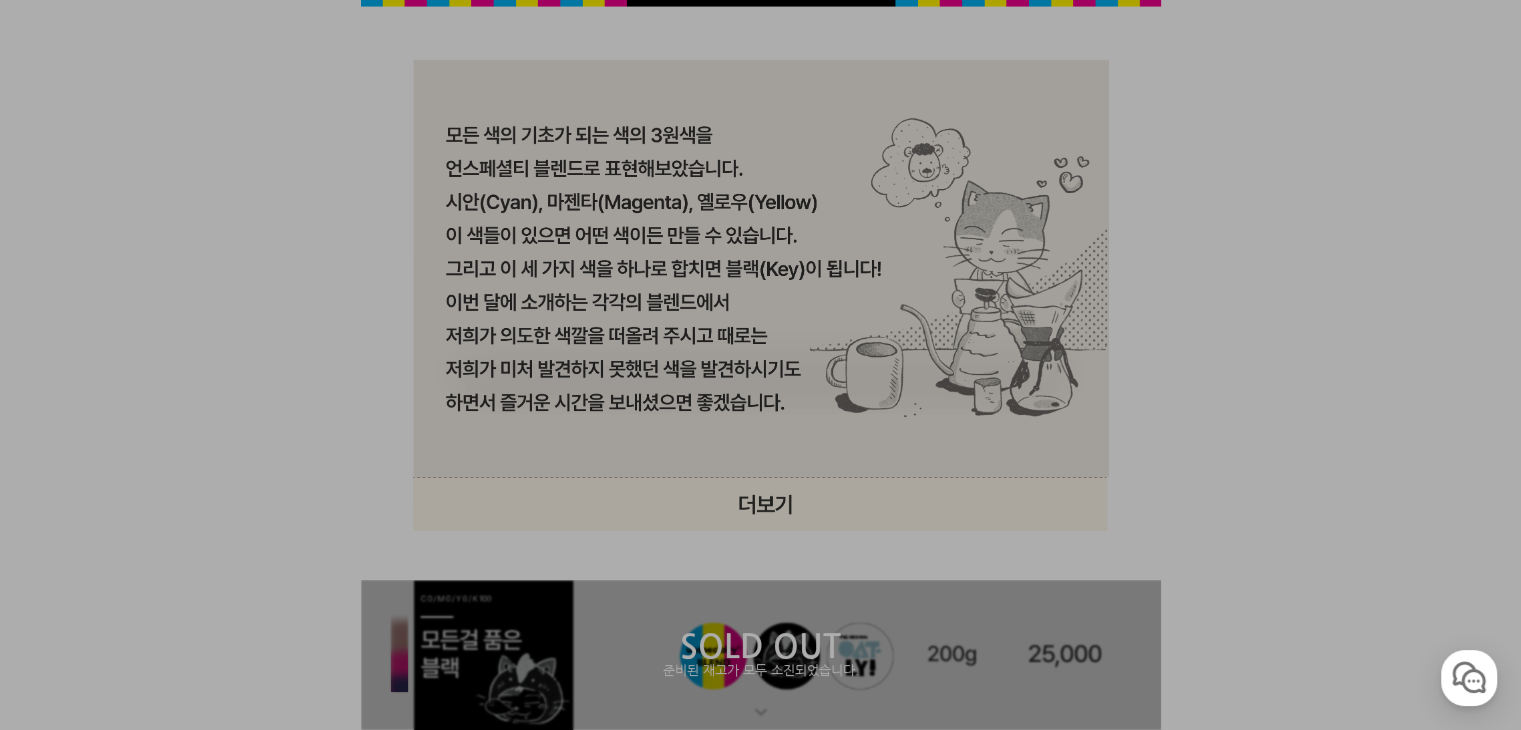 scroll, scrollTop: 0, scrollLeft: 0, axis: both 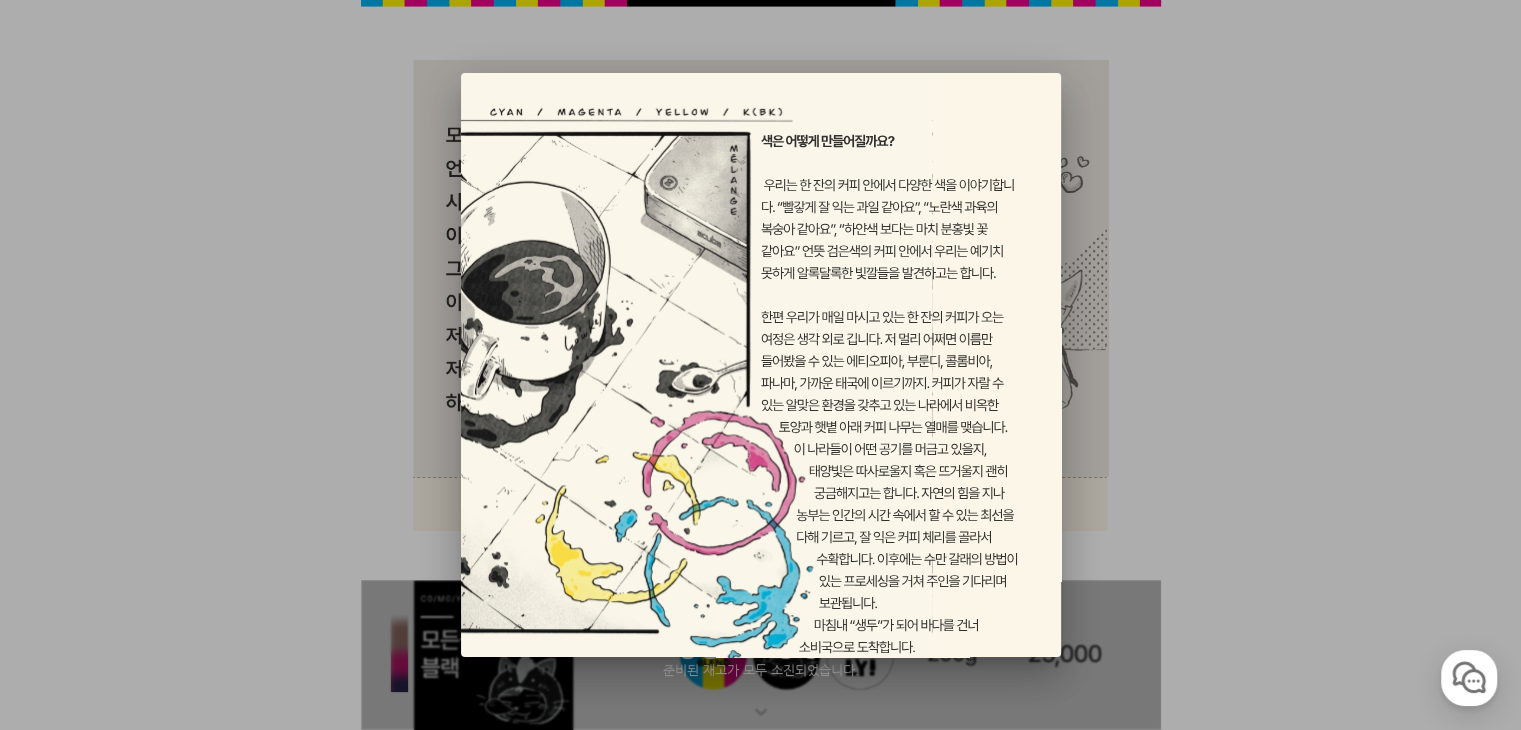 click at bounding box center (760, 365) 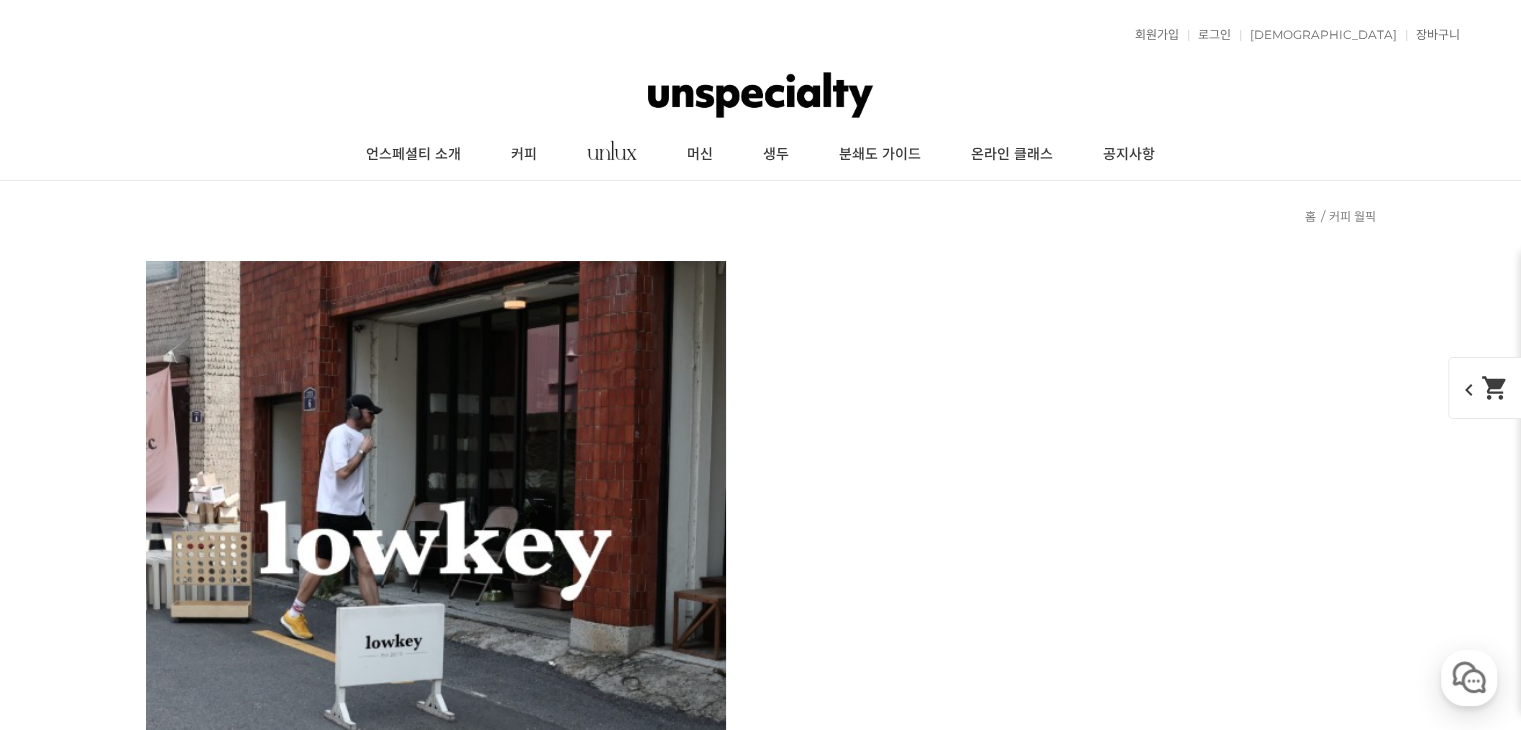 scroll, scrollTop: 4764, scrollLeft: 0, axis: vertical 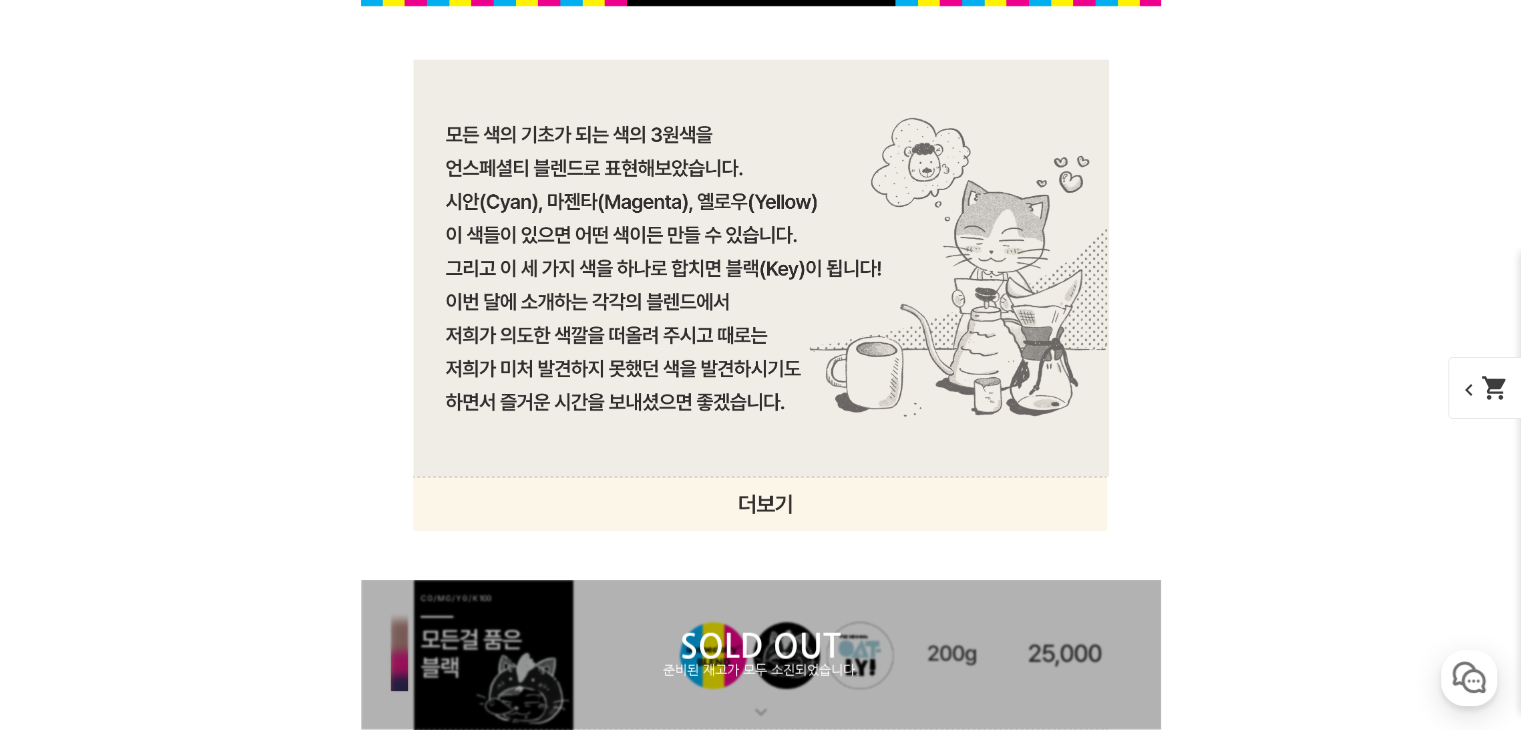 click on "게시글 신고하기
신고사유
관련없는 내용
욕설/비방
개인정보유출
광고/홍보글
기타
신고해주신 내용은 쇼핑몰 운영자의 검토 후 내부 운영 정책에 의해 처리가 진행됩니다.
신고
취소
닫기
상세 정보
상품 후기  1151
상품 문의  134
배송/반품 안내
상세 정보
배송/반품 안내
상품 후기  1151
상품 문의  134
﻿ 현재 구매 가능한 상품만 보기  고소한 커피 보기  SOLD OUT 준비된 재고가 모두 소진되었습니다.  expand_more   expand_more   expand_more" at bounding box center [761, 8949] 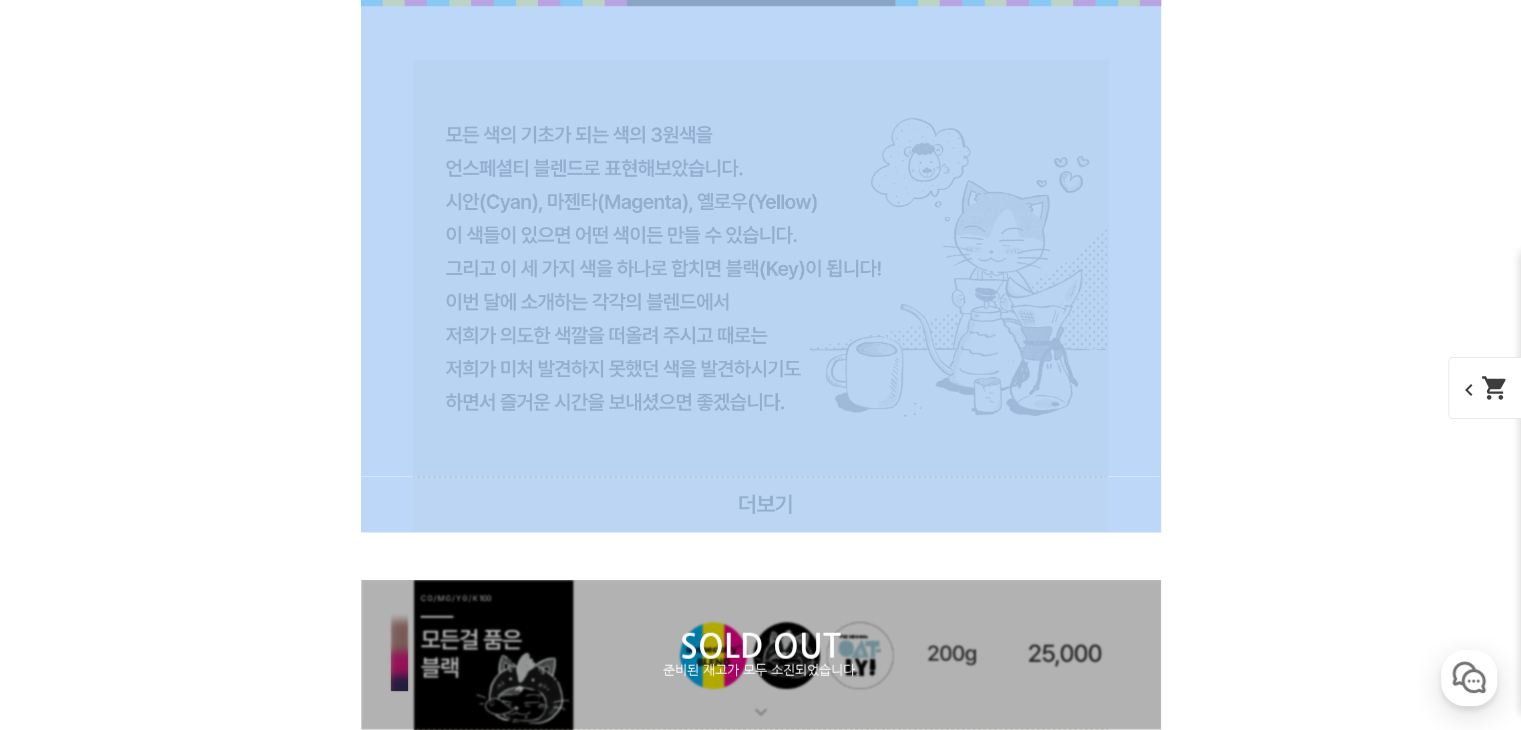 click on "게시글 신고하기
신고사유
관련없는 내용
욕설/비방
개인정보유출
광고/홍보글
기타
신고해주신 내용은 쇼핑몰 운영자의 검토 후 내부 운영 정책에 의해 처리가 진행됩니다.
신고
취소
닫기
상세 정보
상품 후기  1151
상품 문의  134
배송/반품 안내
상세 정보
배송/반품 안내
상품 후기  1151
상품 문의  134
﻿ 현재 구매 가능한 상품만 보기  고소한 커피 보기  SOLD OUT 준비된 재고가 모두 소진되었습니다.  expand_more   expand_more   expand_more" at bounding box center (761, 8949) 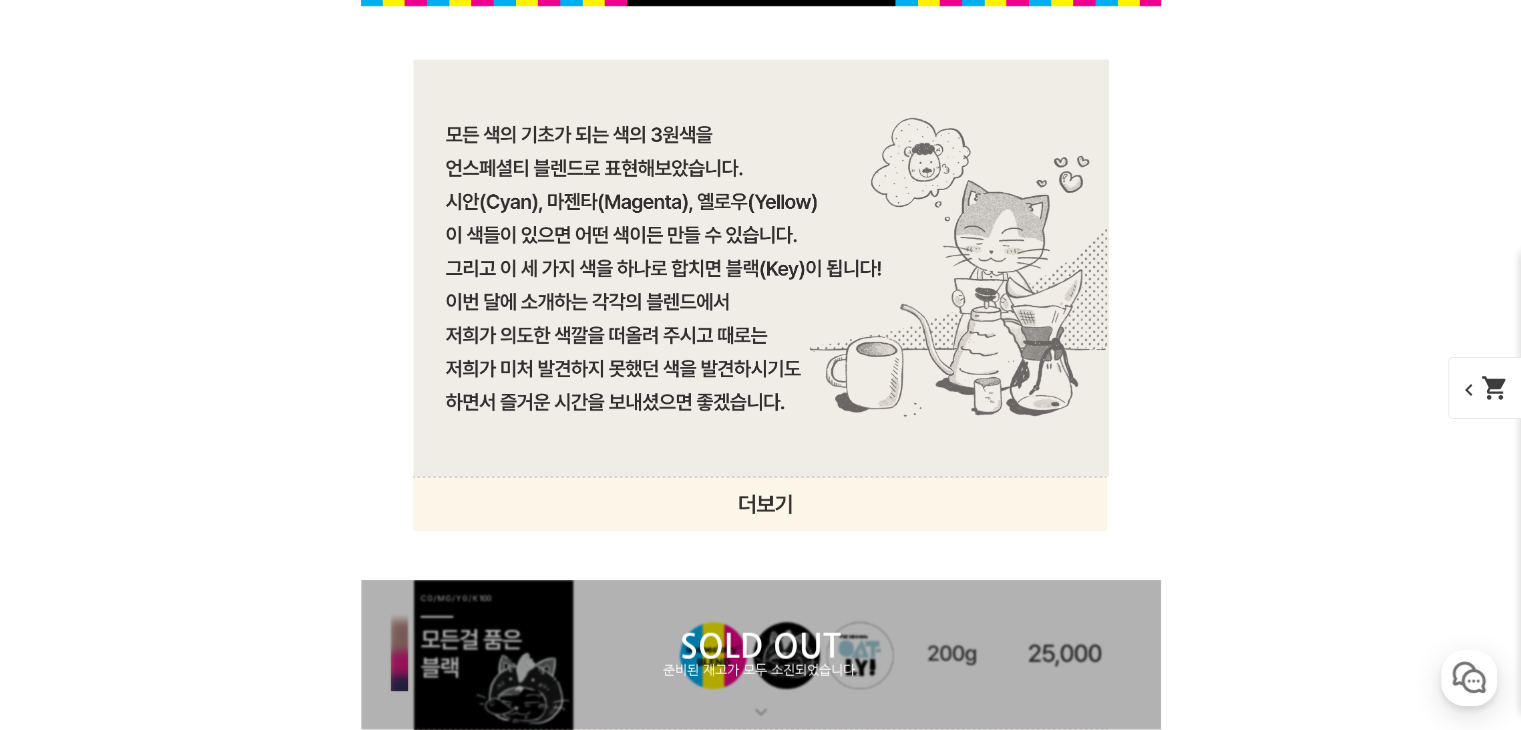 click on "게시글 신고하기
신고사유
관련없는 내용
욕설/비방
개인정보유출
광고/홍보글
기타
신고해주신 내용은 쇼핑몰 운영자의 검토 후 내부 운영 정책에 의해 처리가 진행됩니다.
신고
취소
닫기
상세 정보
상품 후기  1151
상품 문의  134
배송/반품 안내
상세 정보
배송/반품 안내
상품 후기  1151
상품 문의  134
﻿ 현재 구매 가능한 상품만 보기  고소한 커피 보기  SOLD OUT 준비된 재고가 모두 소진되었습니다.  expand_more   expand_more   expand_more" at bounding box center (761, 8949) 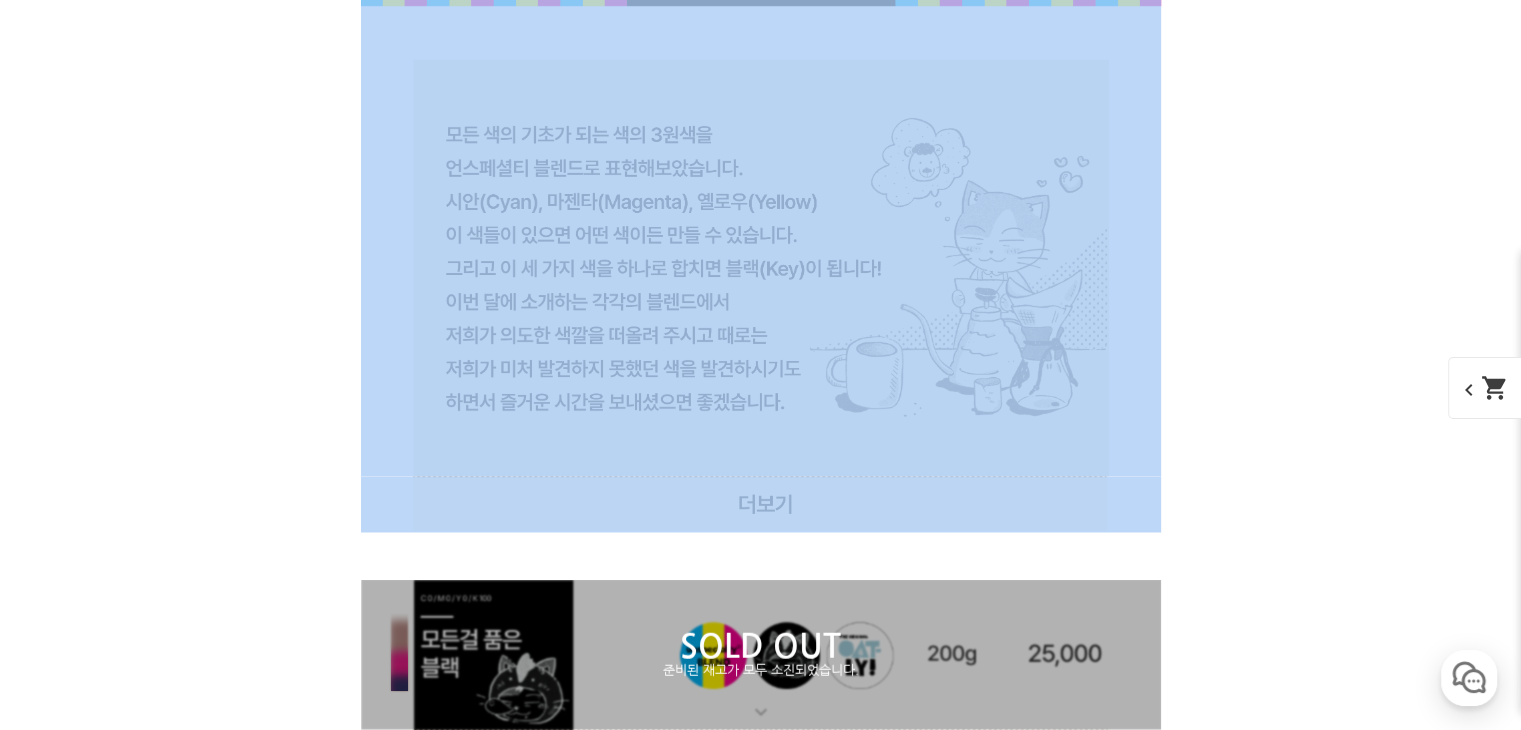 click on "게시글 신고하기
신고사유
관련없는 내용
욕설/비방
개인정보유출
광고/홍보글
기타
신고해주신 내용은 쇼핑몰 운영자의 검토 후 내부 운영 정책에 의해 처리가 진행됩니다.
신고
취소
닫기
상세 정보
상품 후기  1151
상품 문의  134
배송/반품 안내
상세 정보
배송/반품 안내
상품 후기  1151
상품 문의  134
﻿ 현재 구매 가능한 상품만 보기  고소한 커피 보기  SOLD OUT 준비된 재고가 모두 소진되었습니다.  expand_more   expand_more   expand_more" at bounding box center [761, 8949] 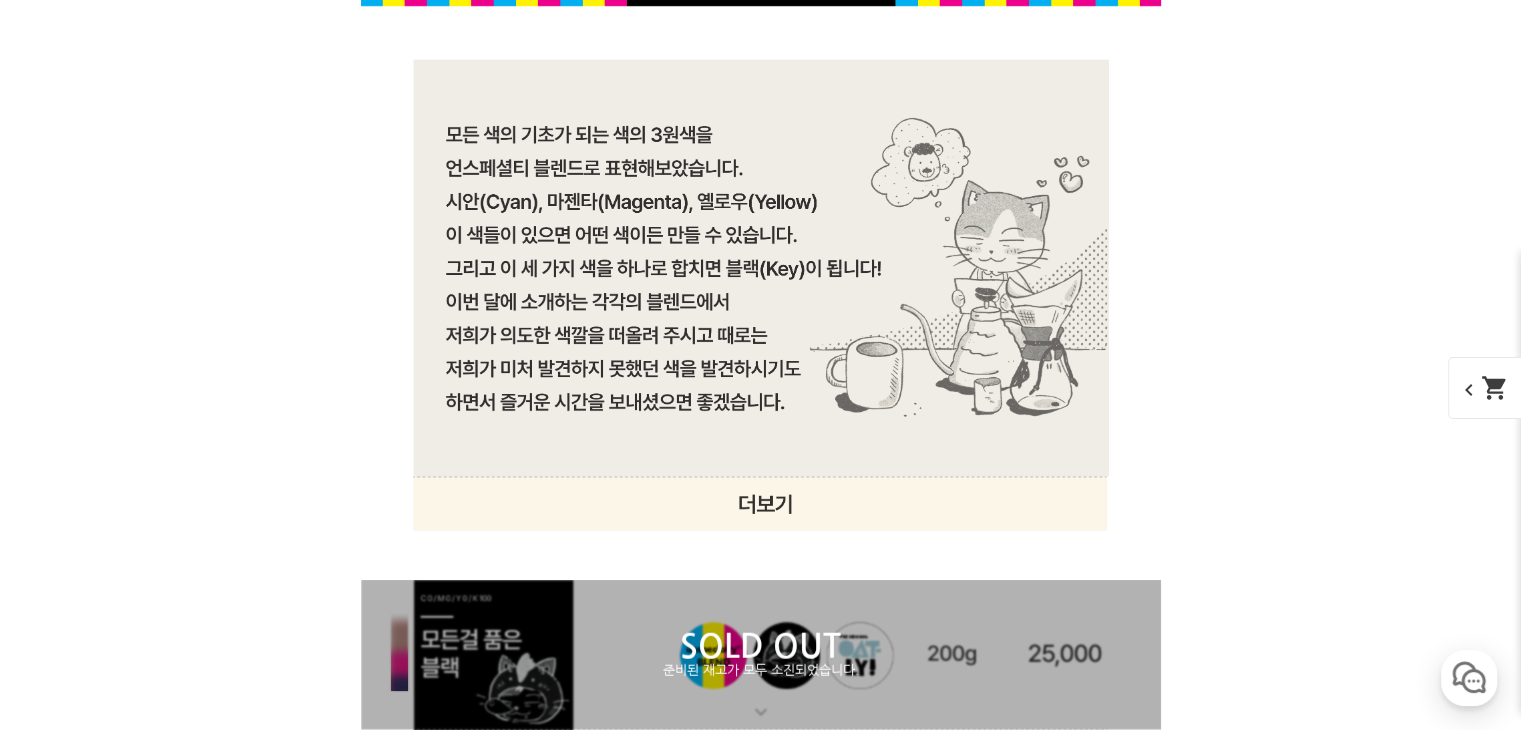 click on "게시글 신고하기
신고사유
관련없는 내용
욕설/비방
개인정보유출
광고/홍보글
기타
신고해주신 내용은 쇼핑몰 운영자의 검토 후 내부 운영 정책에 의해 처리가 진행됩니다.
신고
취소
닫기
상세 정보
상품 후기  1151
상품 문의  134
배송/반품 안내
상세 정보
배송/반품 안내
상품 후기  1151
상품 문의  134
﻿ 현재 구매 가능한 상품만 보기  고소한 커피 보기  SOLD OUT 준비된 재고가 모두 소진되었습니다.  expand_more   expand_more   expand_more" at bounding box center (761, 8949) 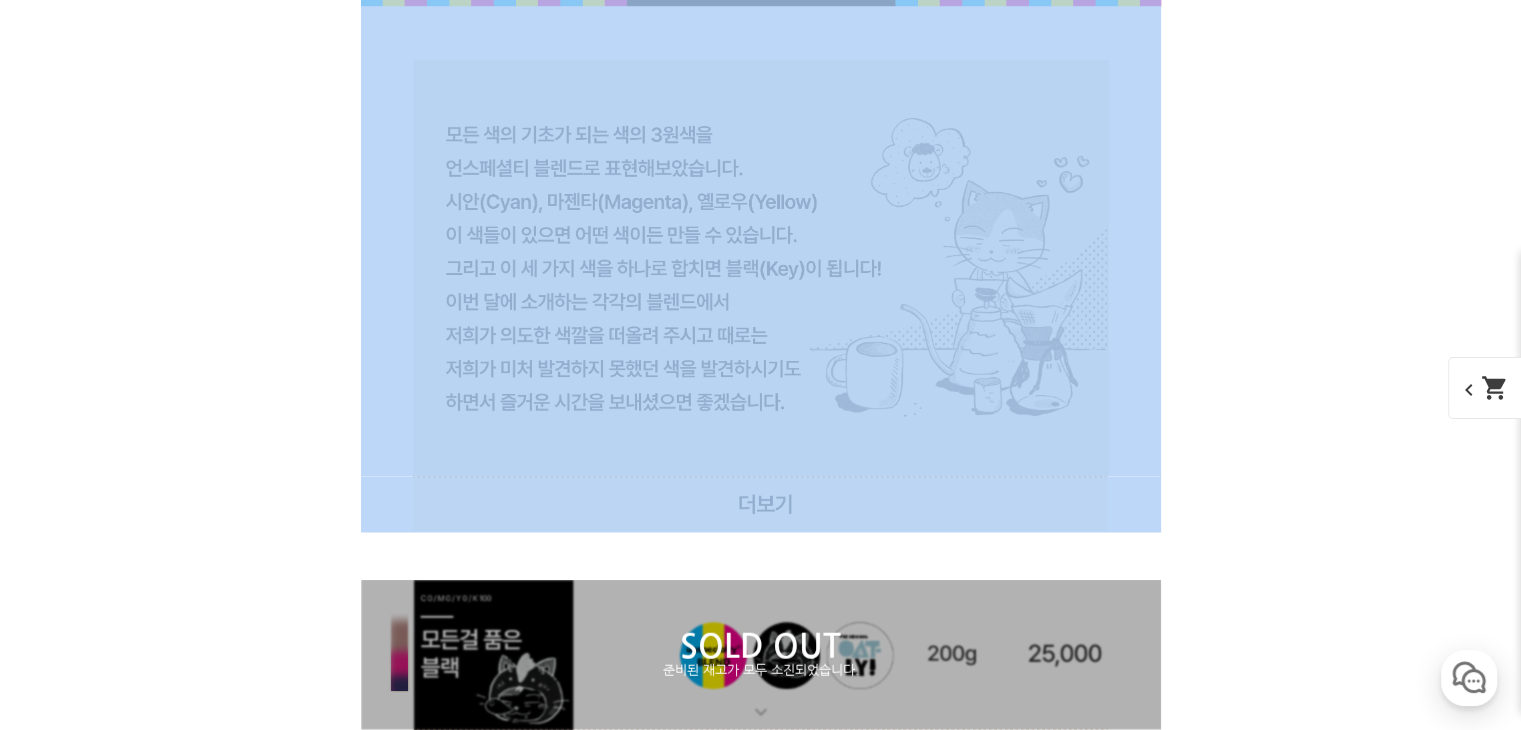 drag, startPoint x: 130, startPoint y: 193, endPoint x: 1208, endPoint y: 487, distance: 1117.372 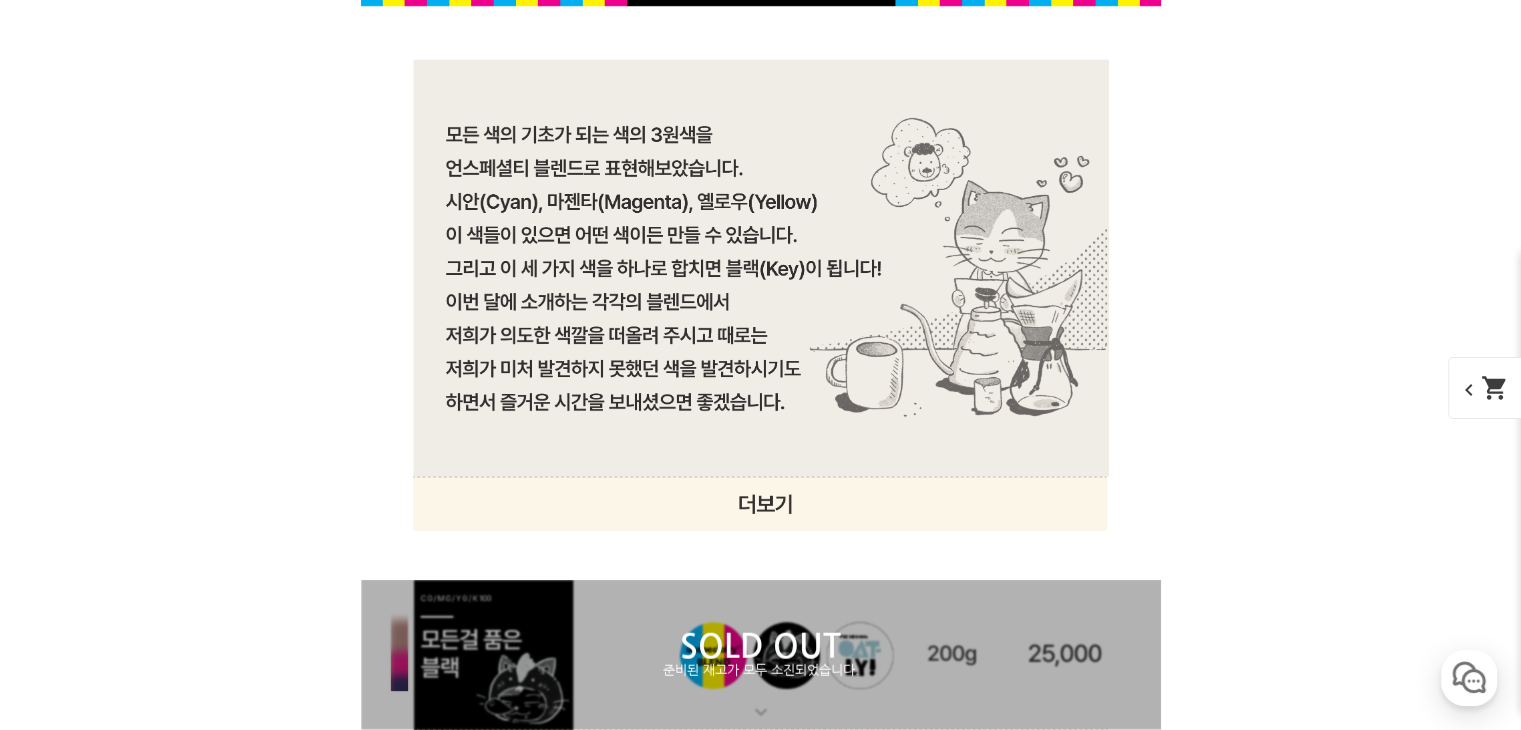 click on "게시글 신고하기
신고사유
관련없는 내용
욕설/비방
개인정보유출
광고/홍보글
기타
신고해주신 내용은 쇼핑몰 운영자의 검토 후 내부 운영 정책에 의해 처리가 진행됩니다.
신고
취소
닫기
상세 정보
상품 후기  1151
상품 문의  134
배송/반품 안내
상세 정보
배송/반품 안내
상품 후기  1151
상품 문의  134
﻿ 현재 구매 가능한 상품만 보기  고소한 커피 보기  SOLD OUT 준비된 재고가 모두 소진되었습니다.  expand_more   expand_more   expand_more" at bounding box center (761, 8949) 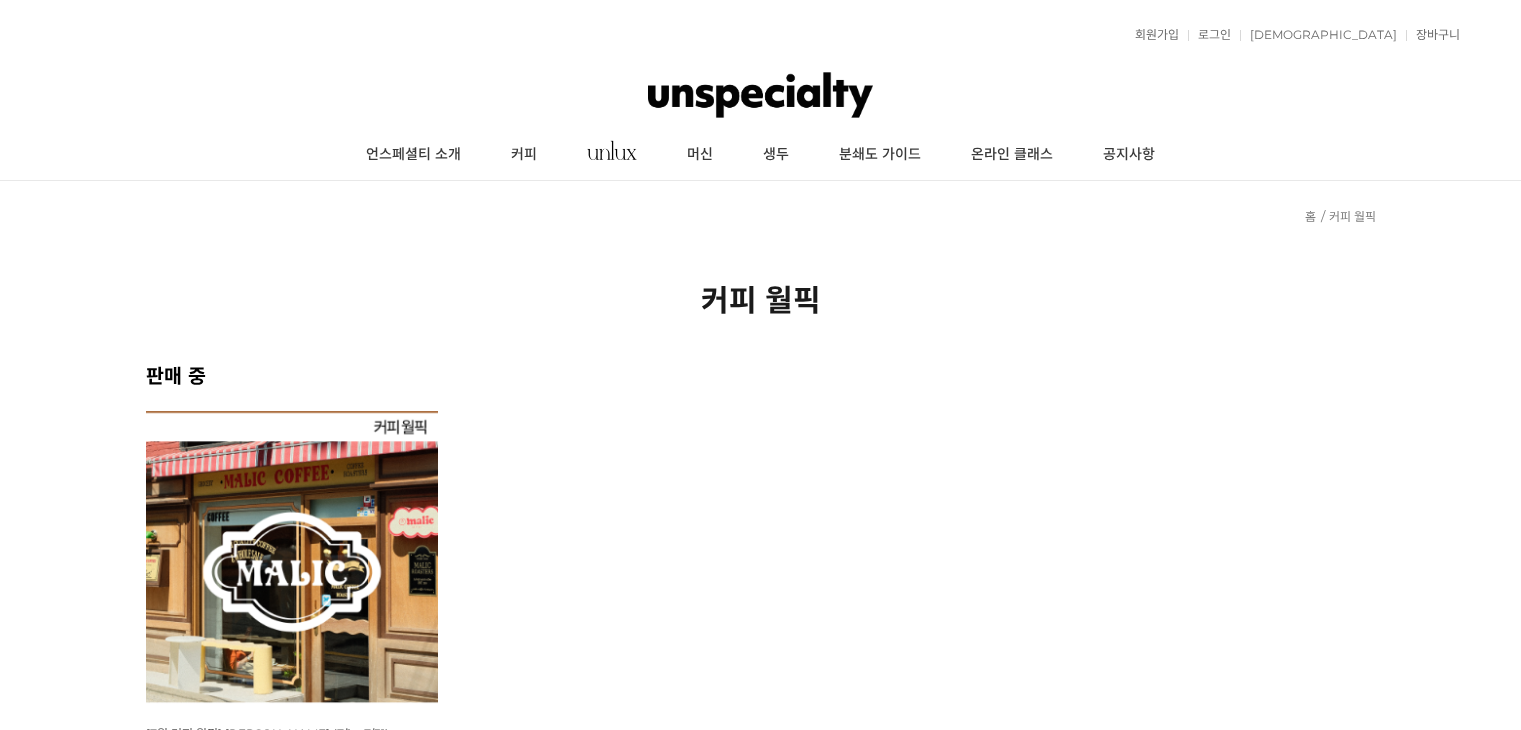 scroll, scrollTop: 1089, scrollLeft: 0, axis: vertical 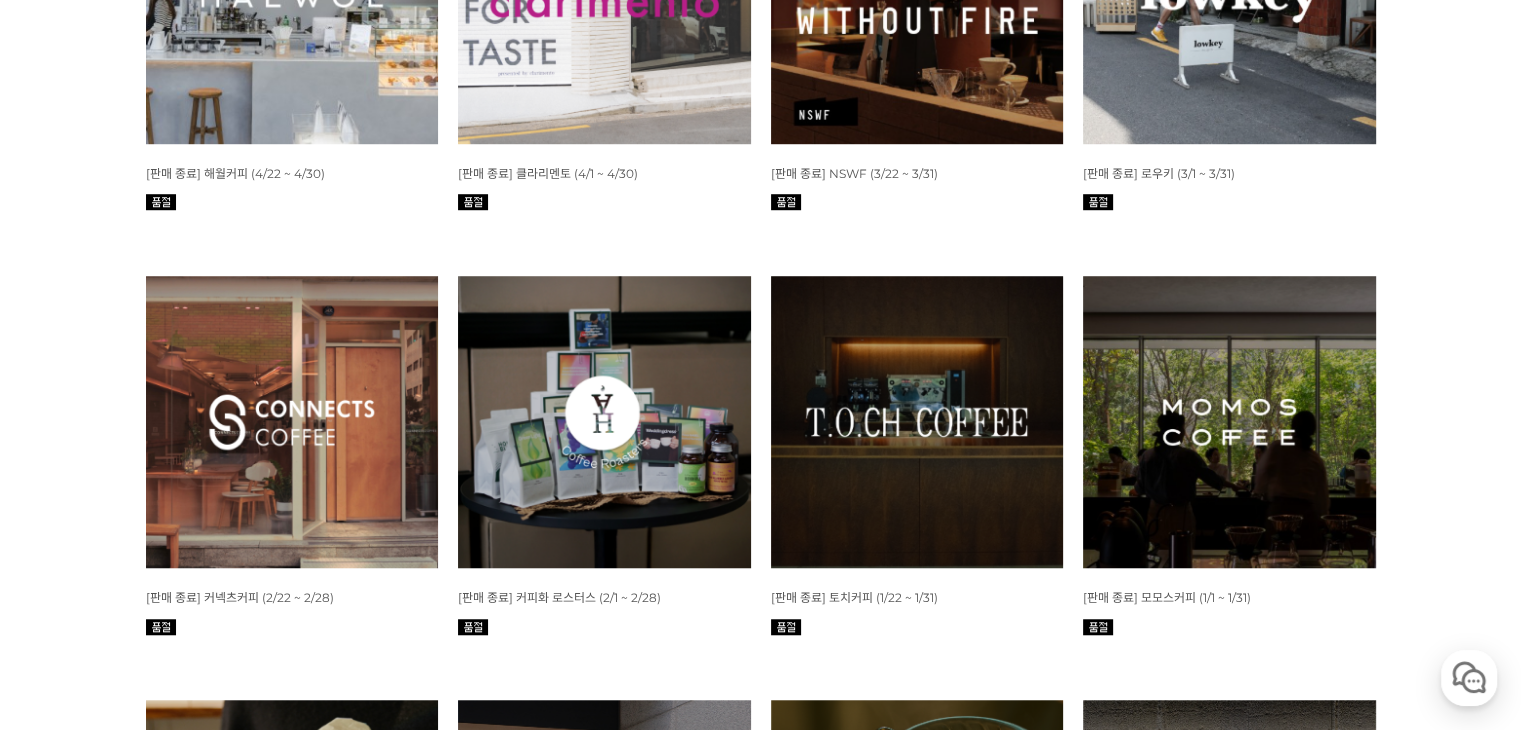 click at bounding box center [917, 422] 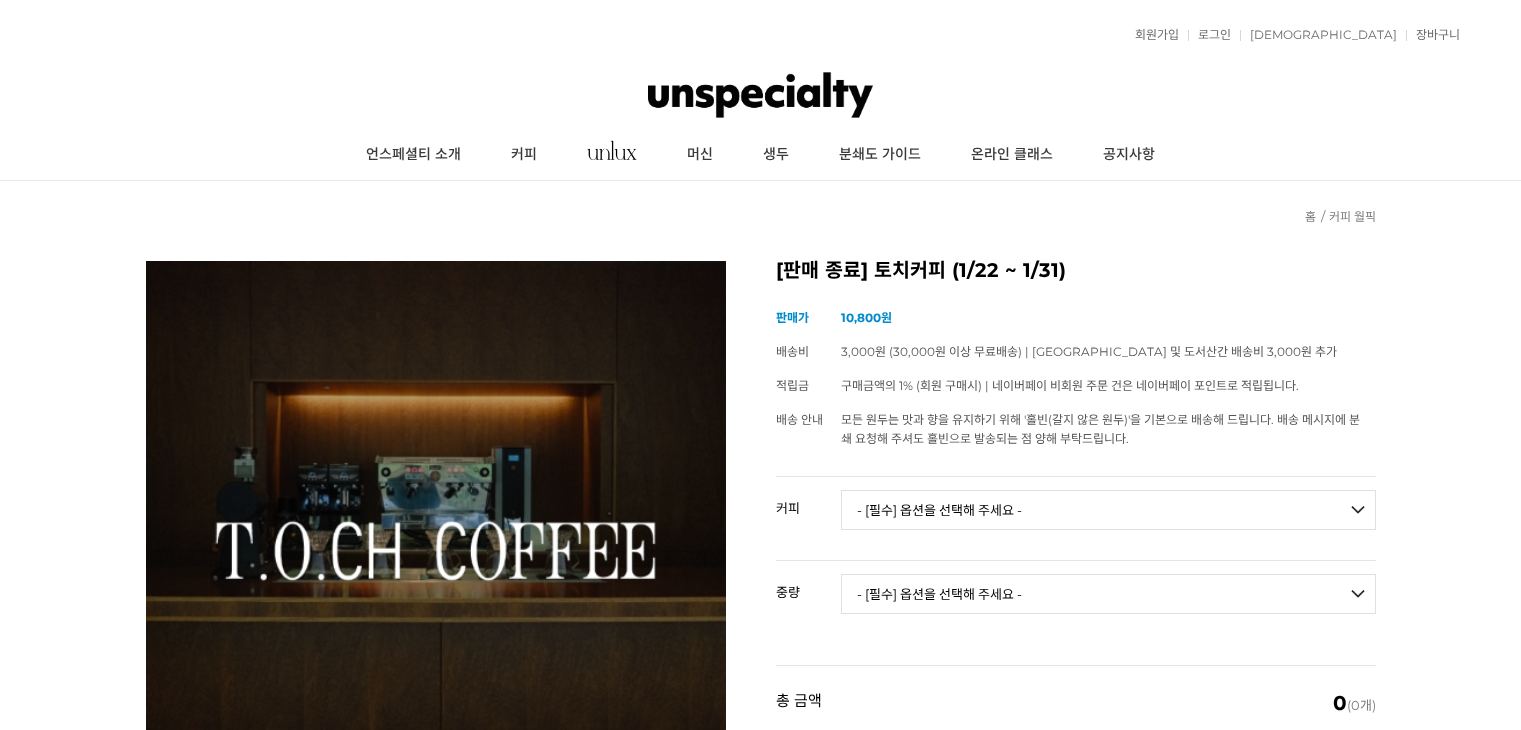 scroll, scrollTop: 0, scrollLeft: 0, axis: both 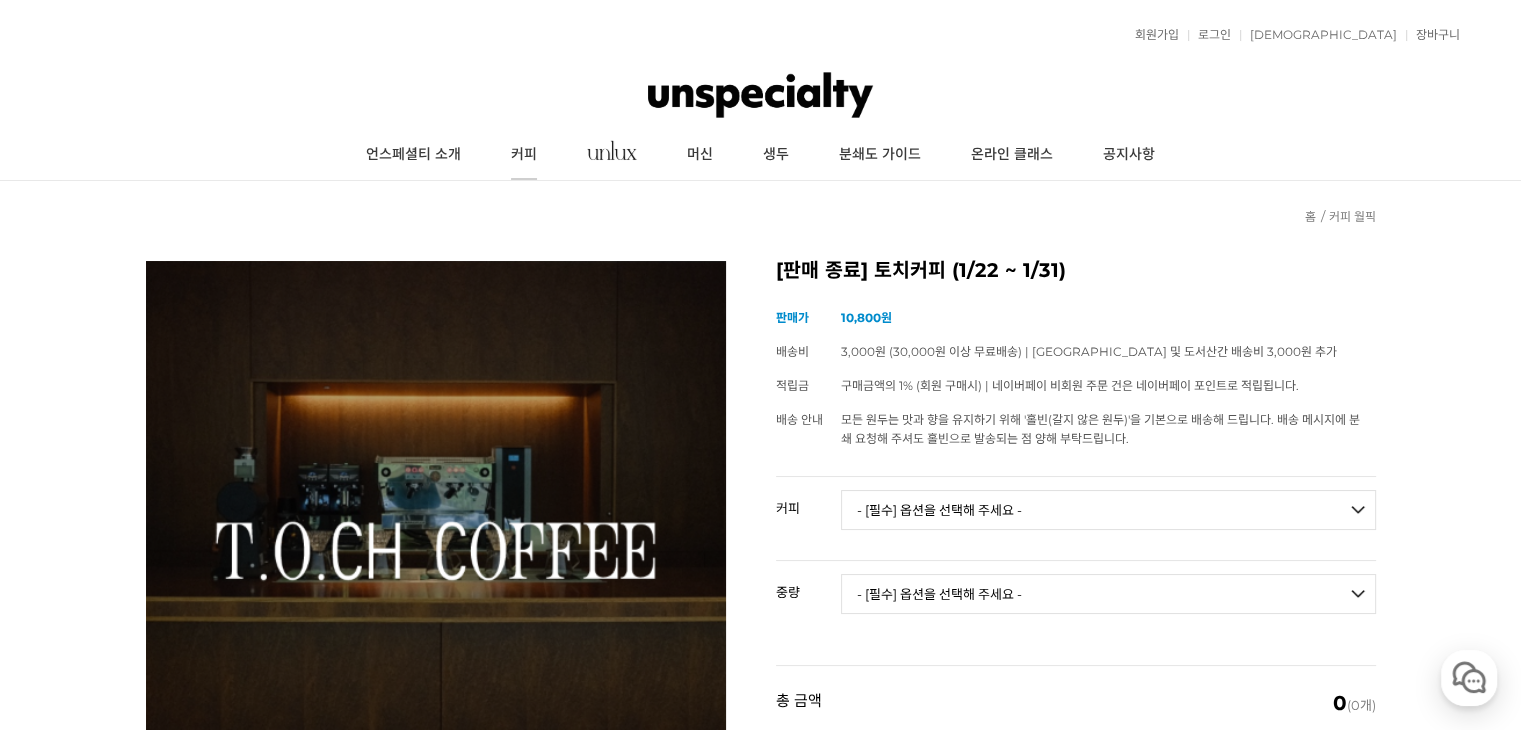 click on "커피" at bounding box center [524, 155] 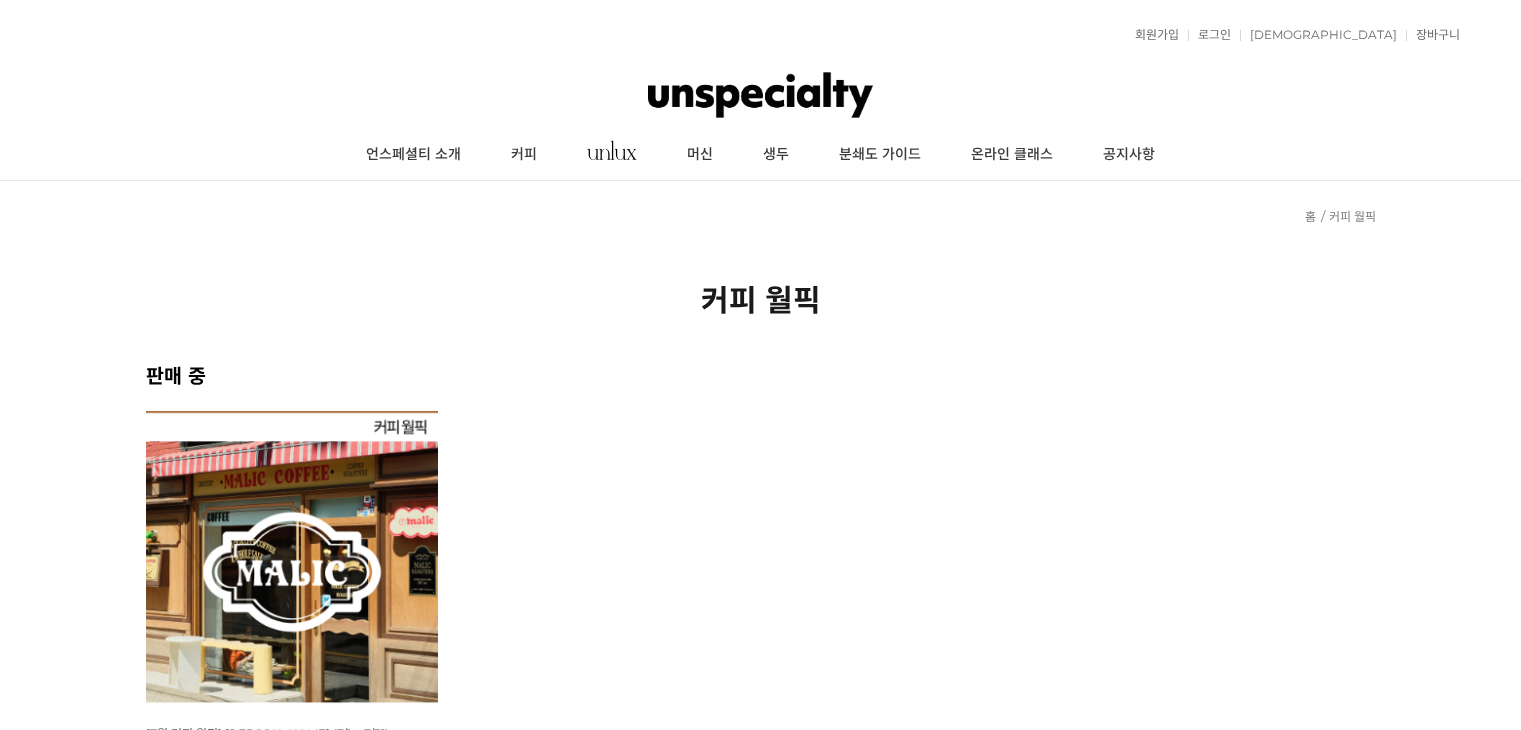 scroll, scrollTop: 0, scrollLeft: 0, axis: both 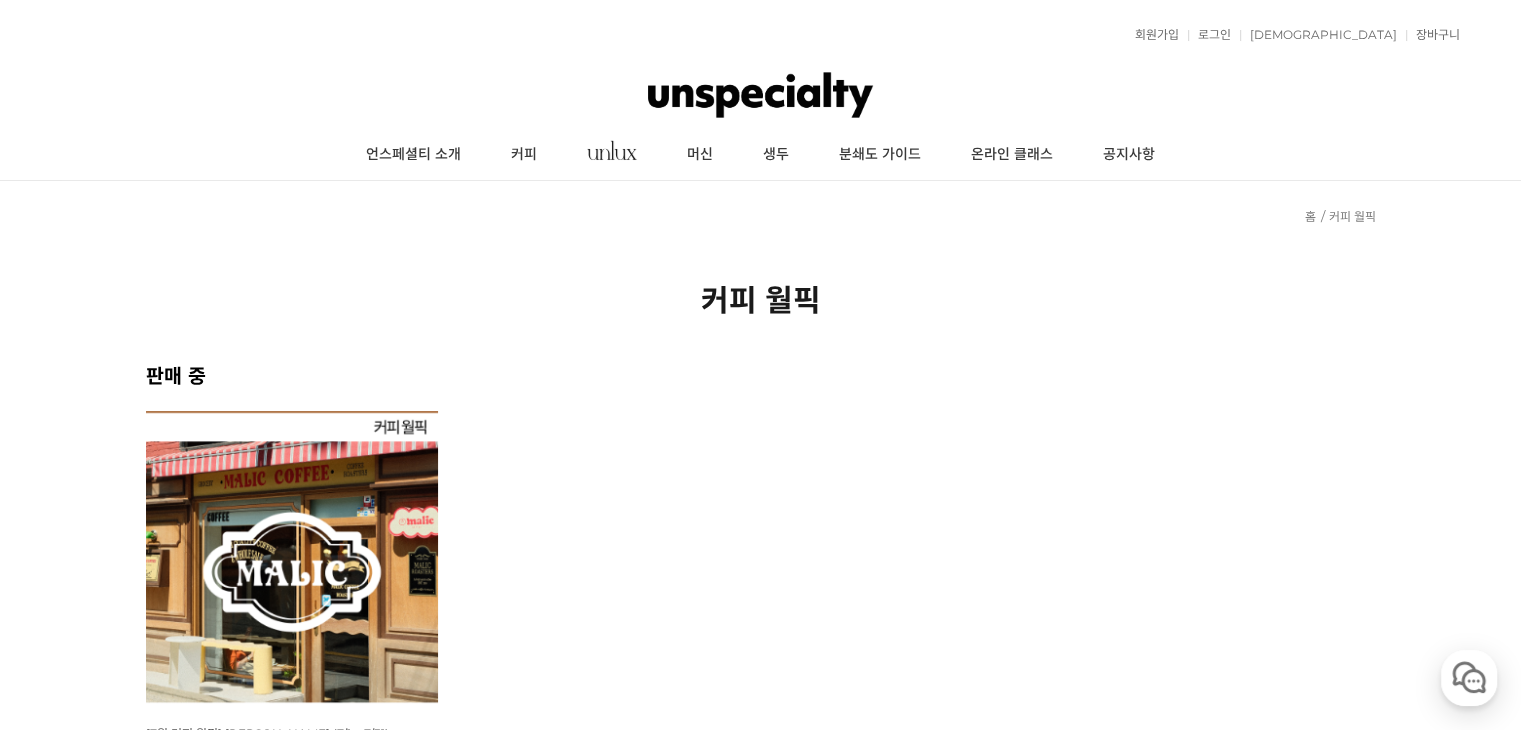 click at bounding box center [292, 557] 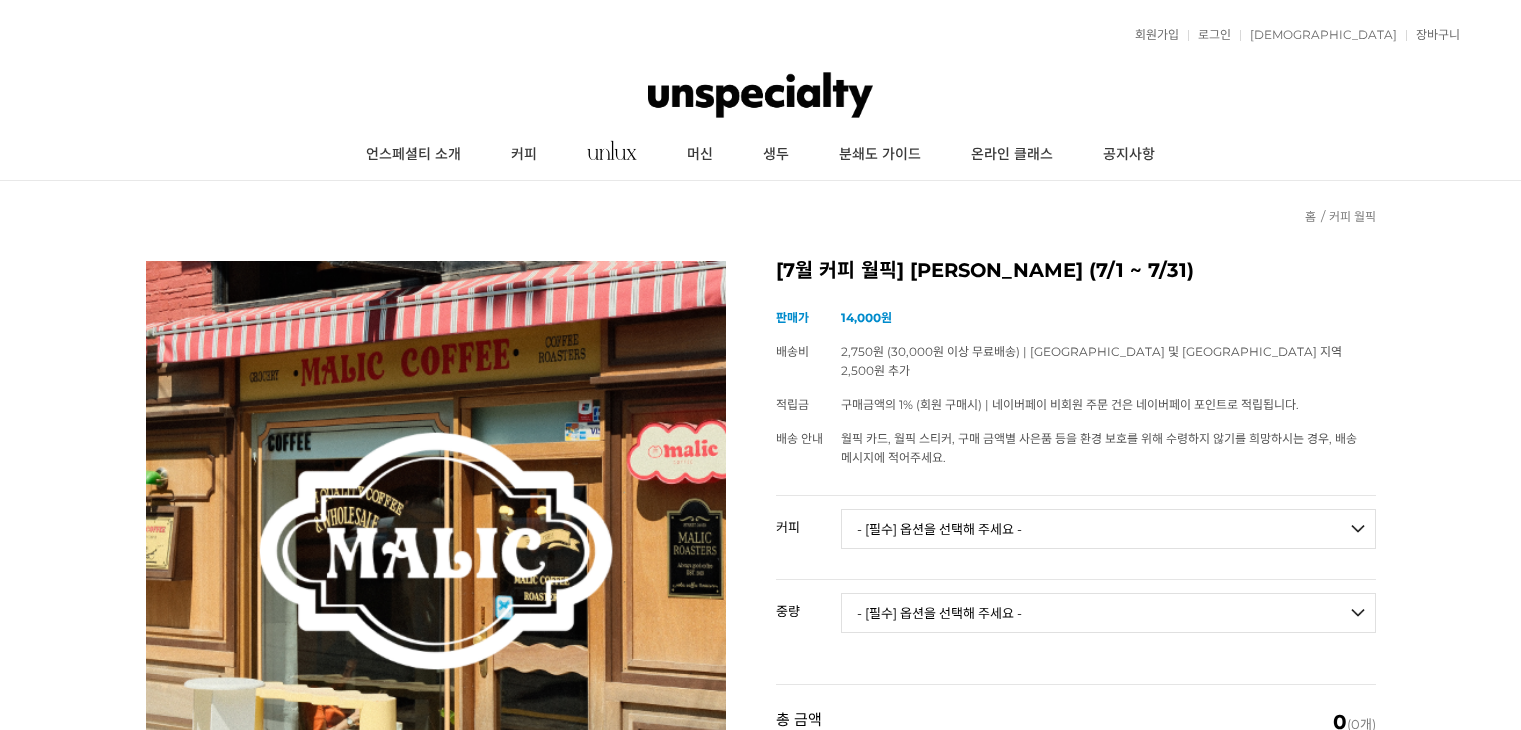 scroll, scrollTop: 0, scrollLeft: 0, axis: both 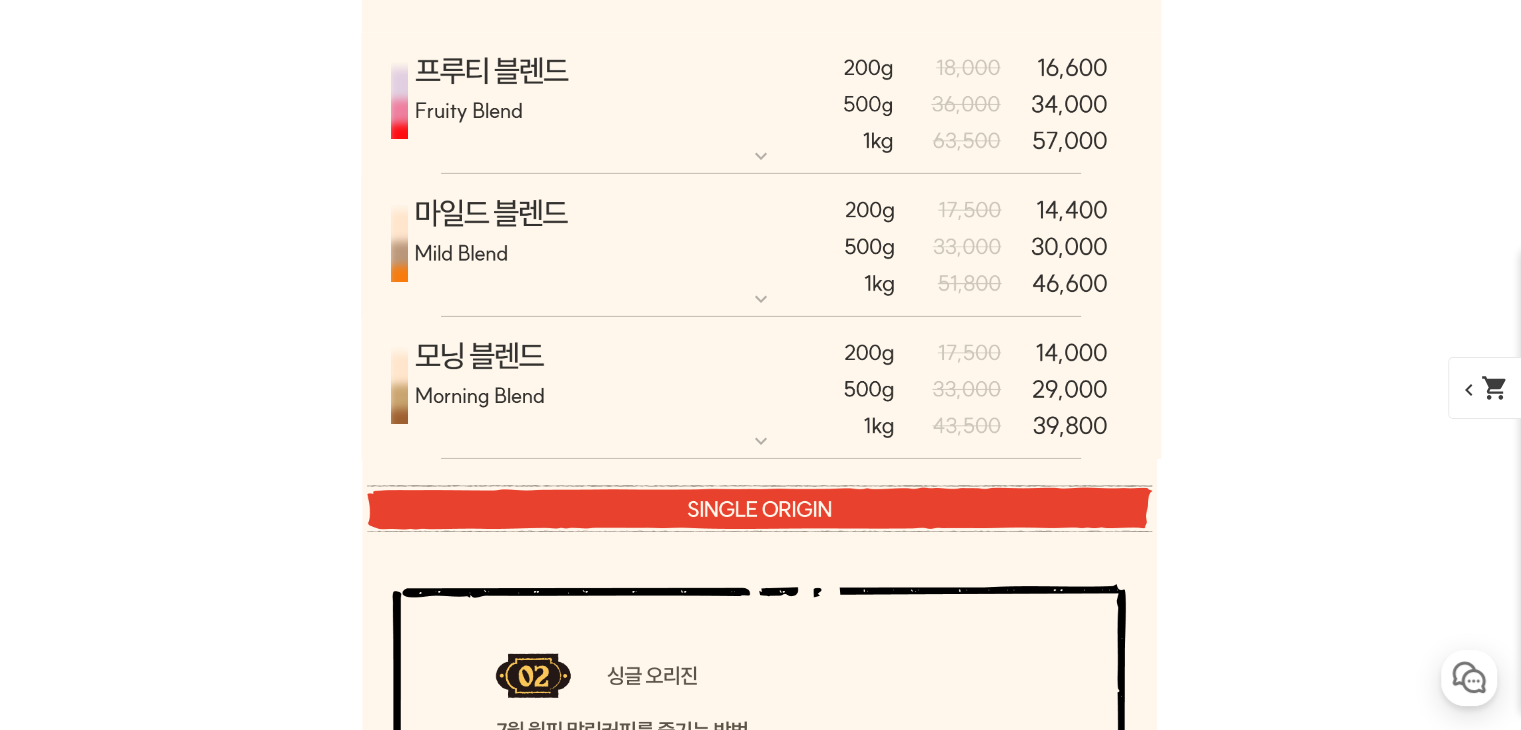 drag, startPoint x: 1535, startPoint y: 53, endPoint x: 1533, endPoint y: 273, distance: 220.0091 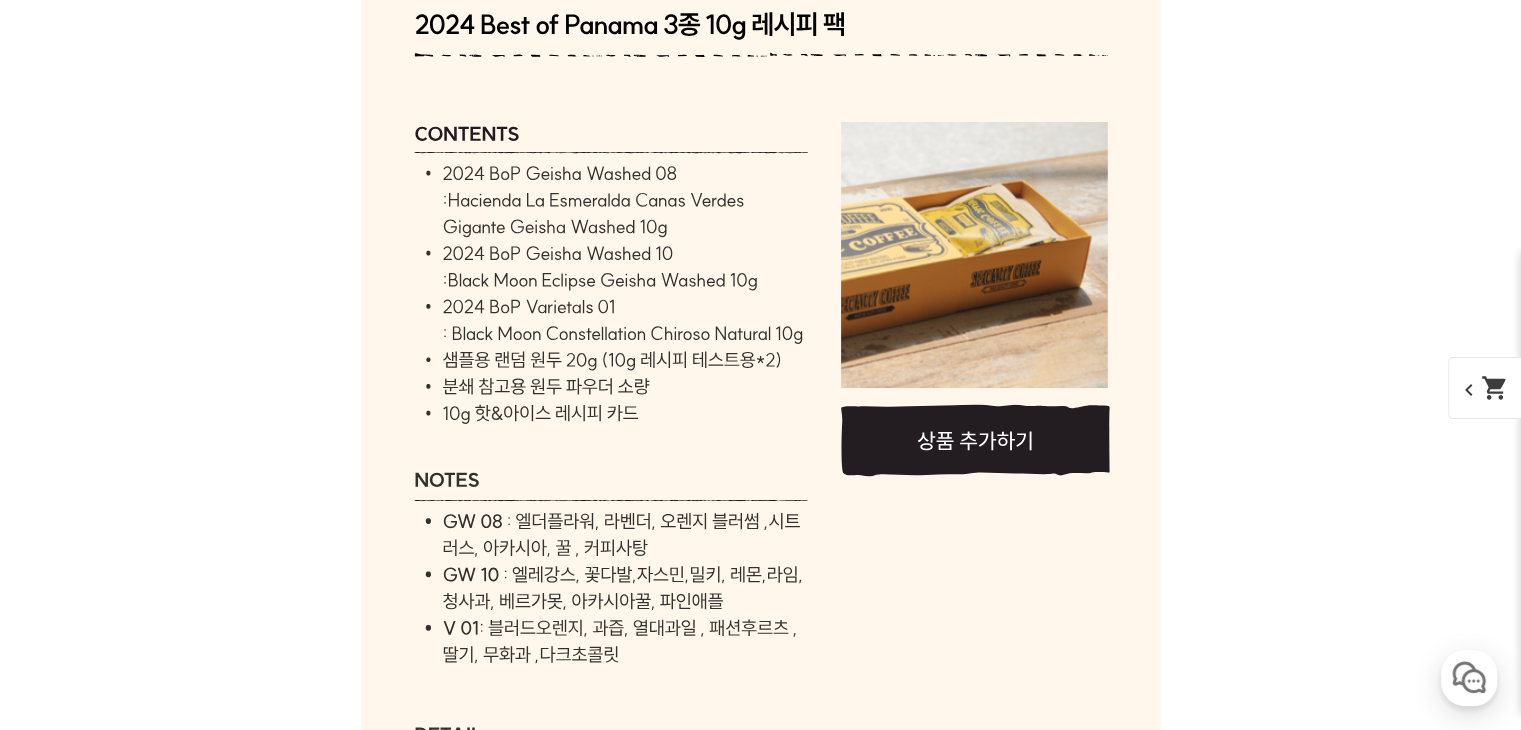 scroll, scrollTop: 6512, scrollLeft: 0, axis: vertical 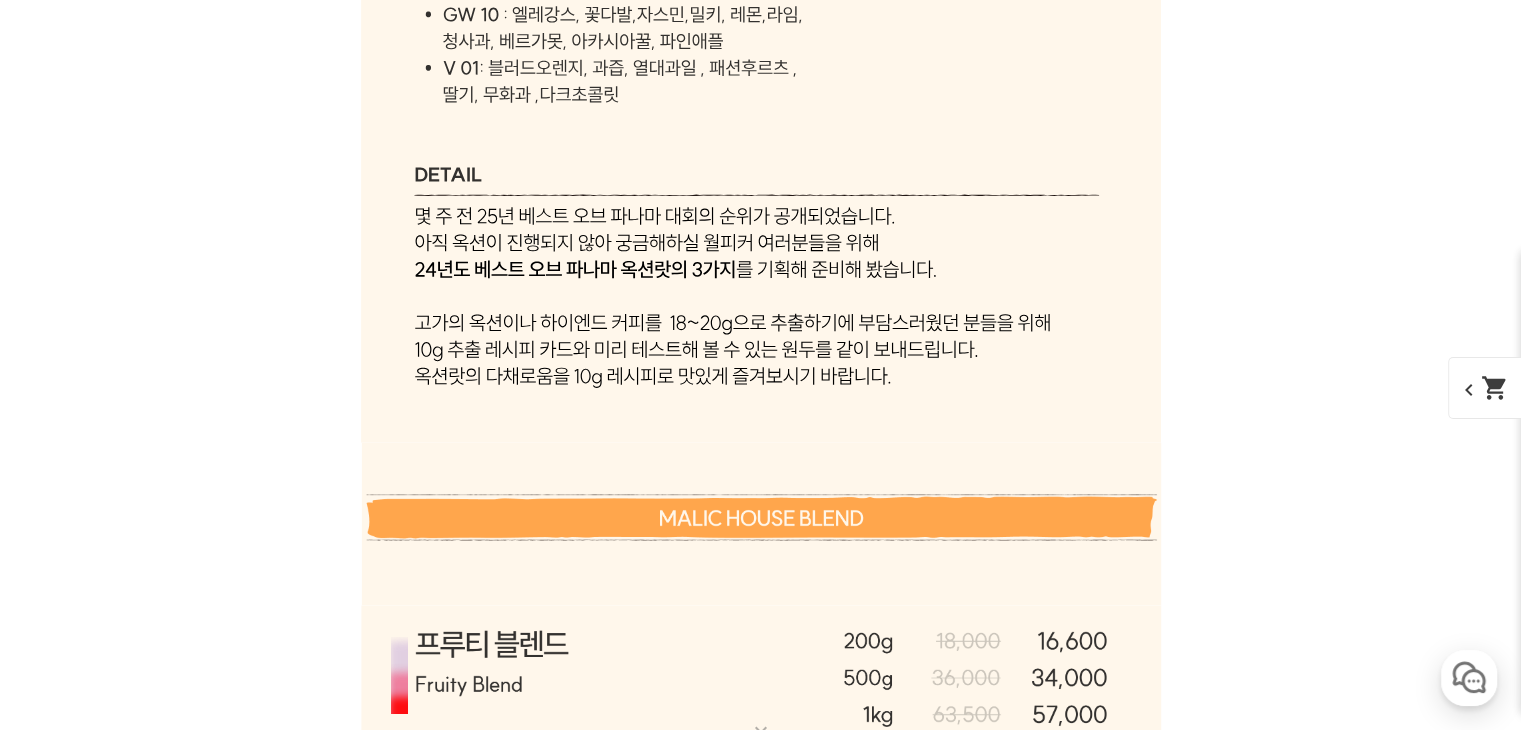 drag, startPoint x: 884, startPoint y: 593, endPoint x: 400, endPoint y: 322, distance: 554.7044 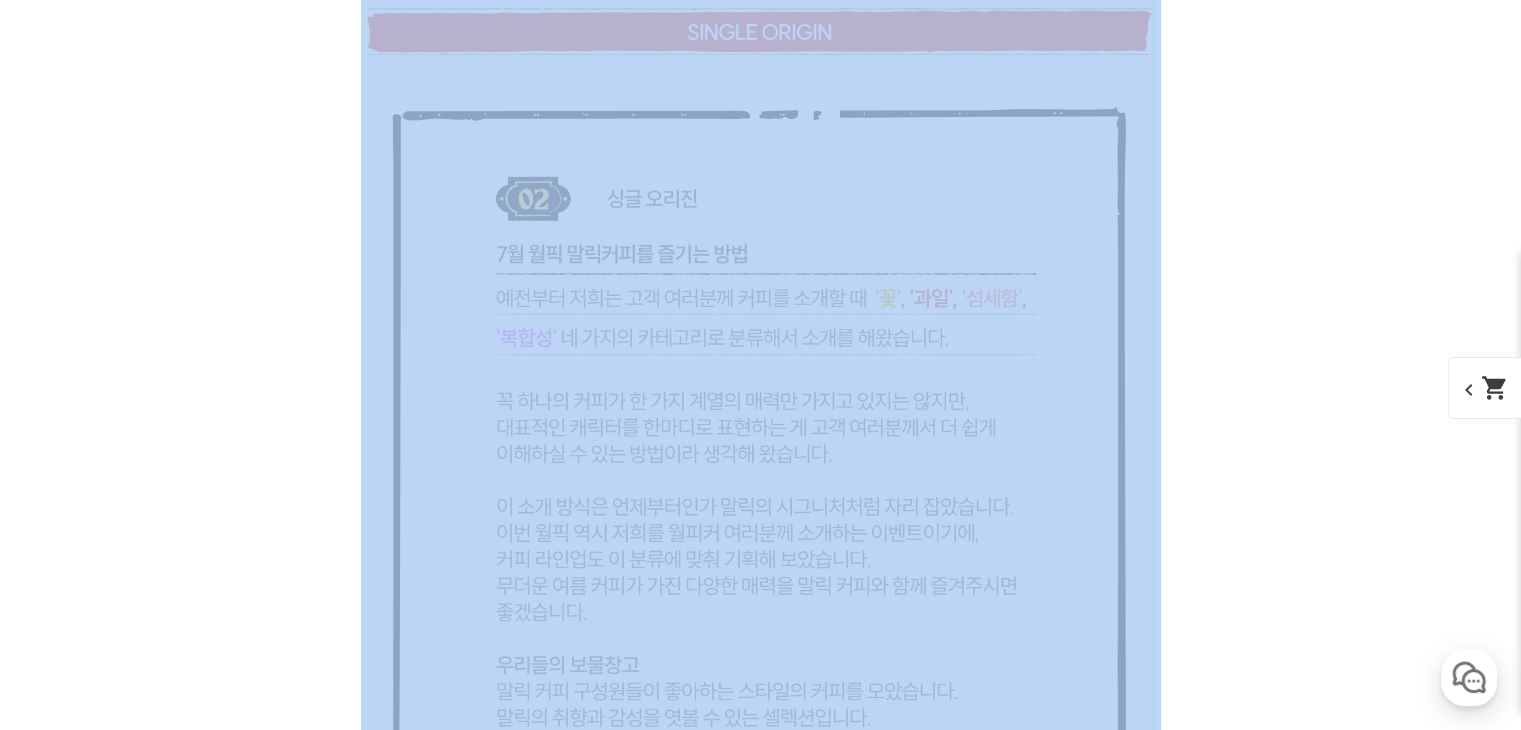 drag, startPoint x: 762, startPoint y: 469, endPoint x: 1013, endPoint y: 485, distance: 251.50945 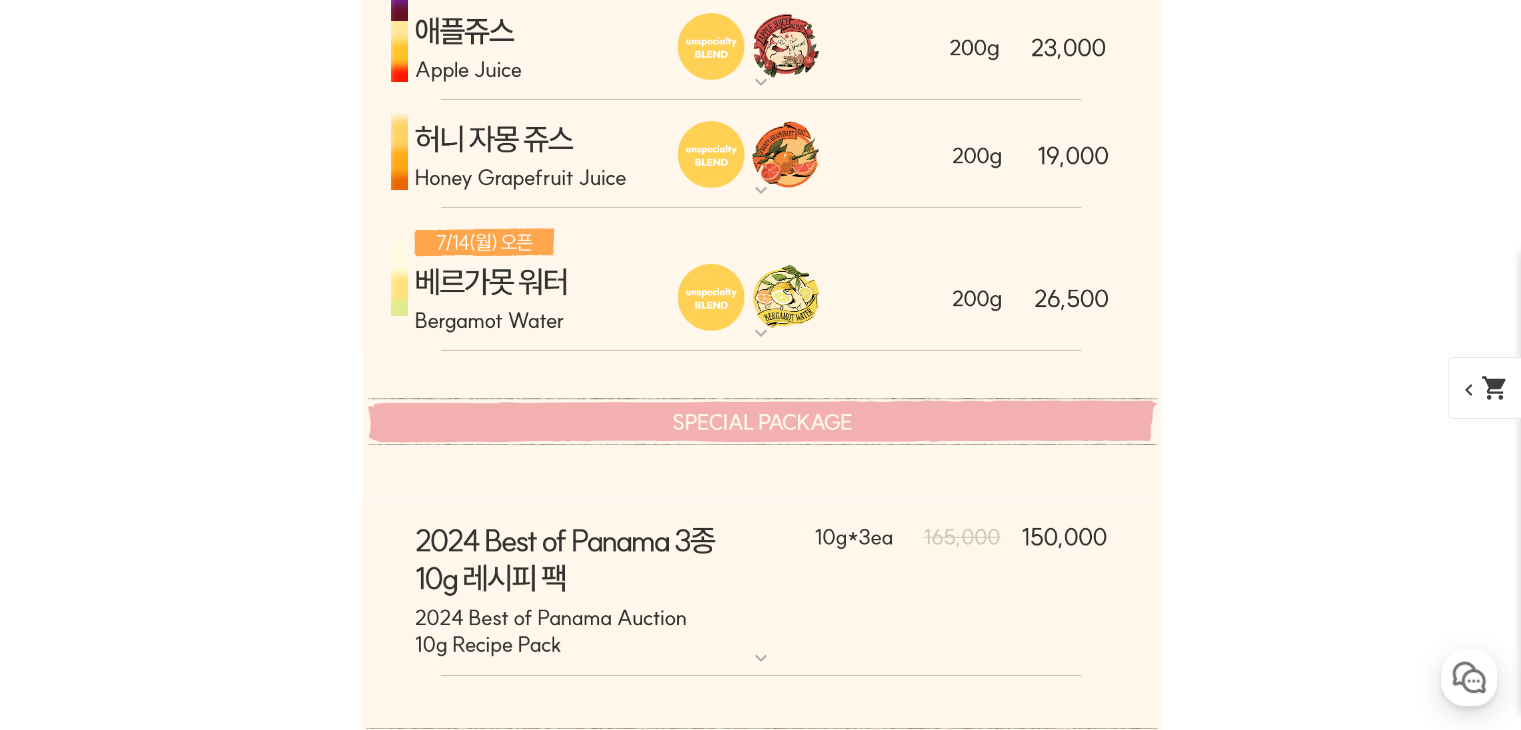 scroll, scrollTop: 6192, scrollLeft: 0, axis: vertical 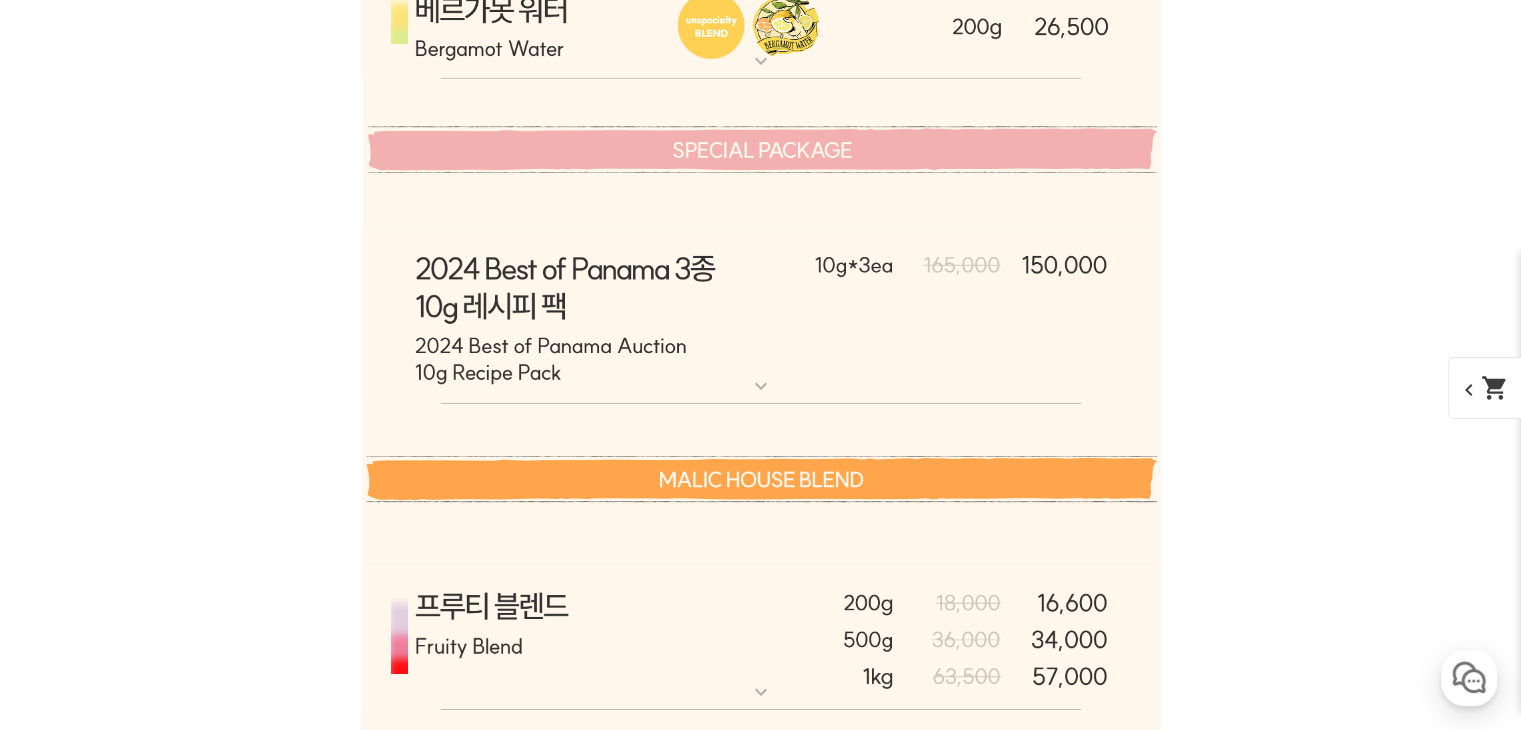 click at bounding box center [761, 317] 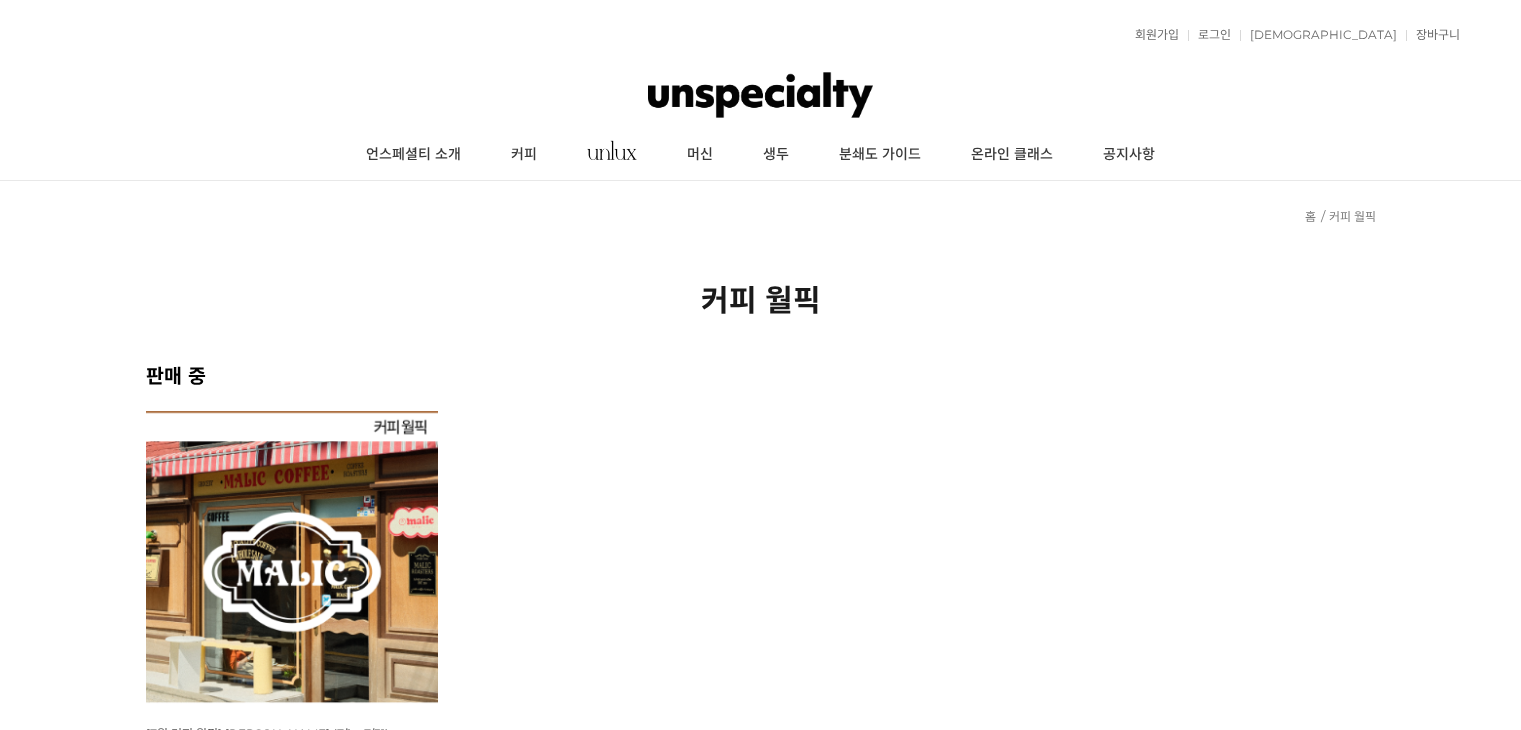 scroll, scrollTop: 0, scrollLeft: 0, axis: both 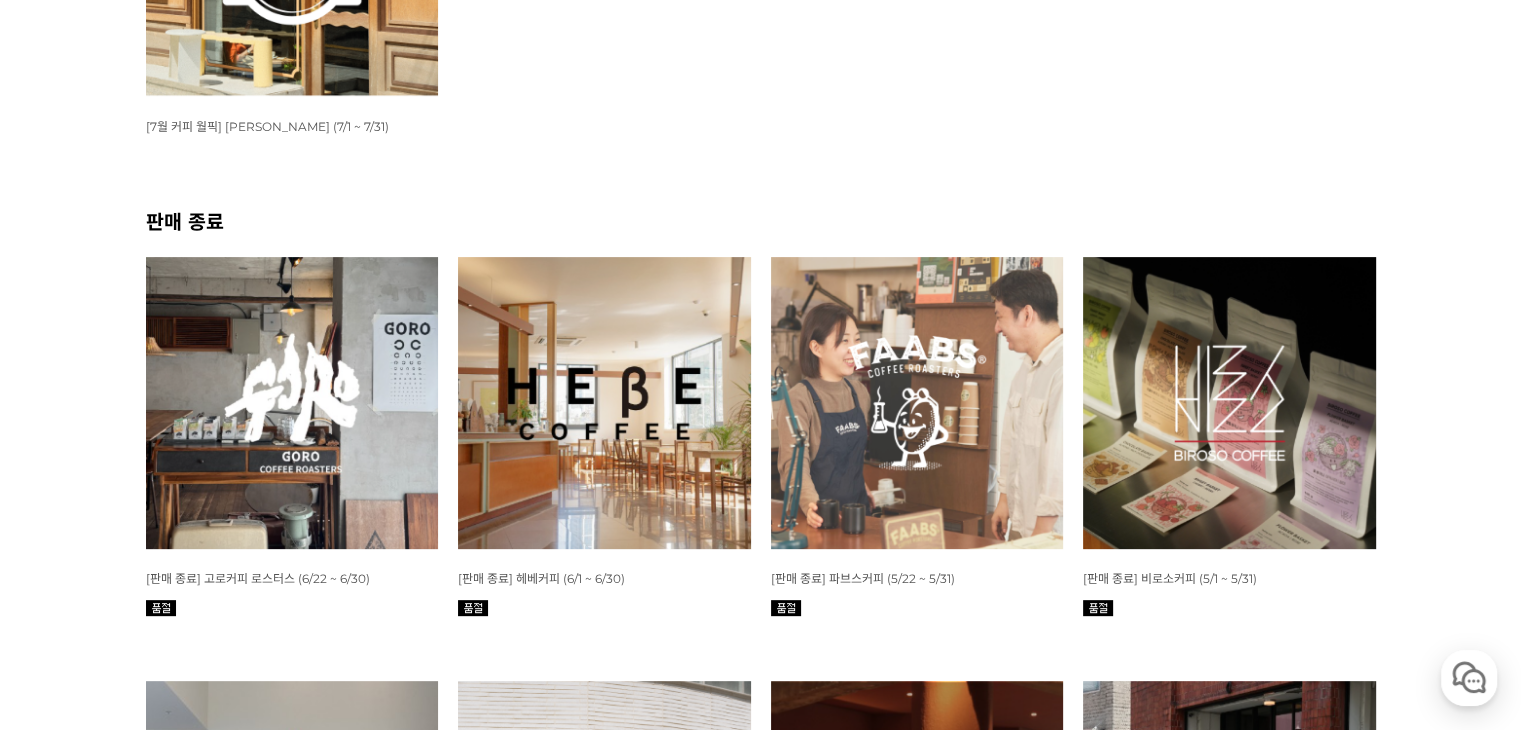 click at bounding box center [292, 403] 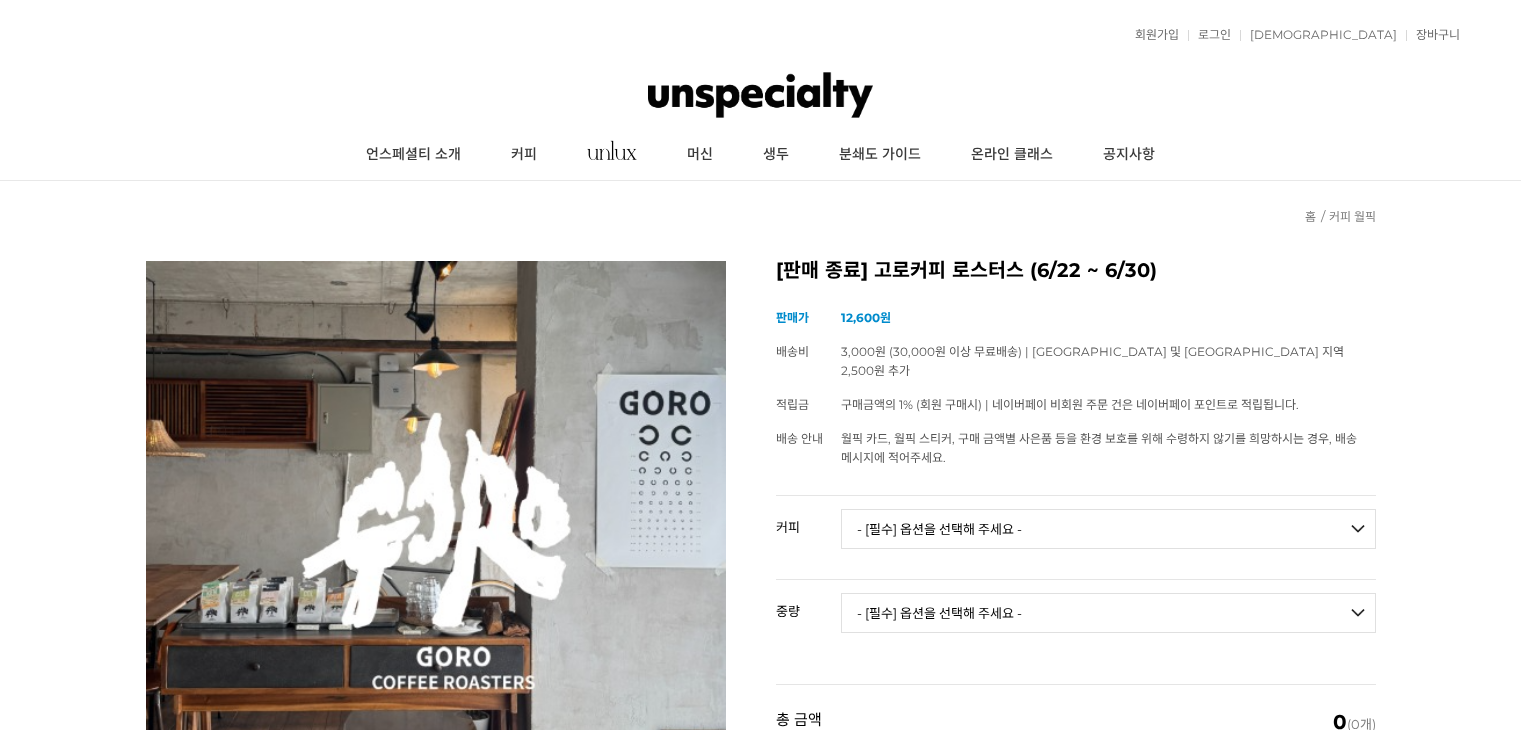 scroll, scrollTop: 0, scrollLeft: 0, axis: both 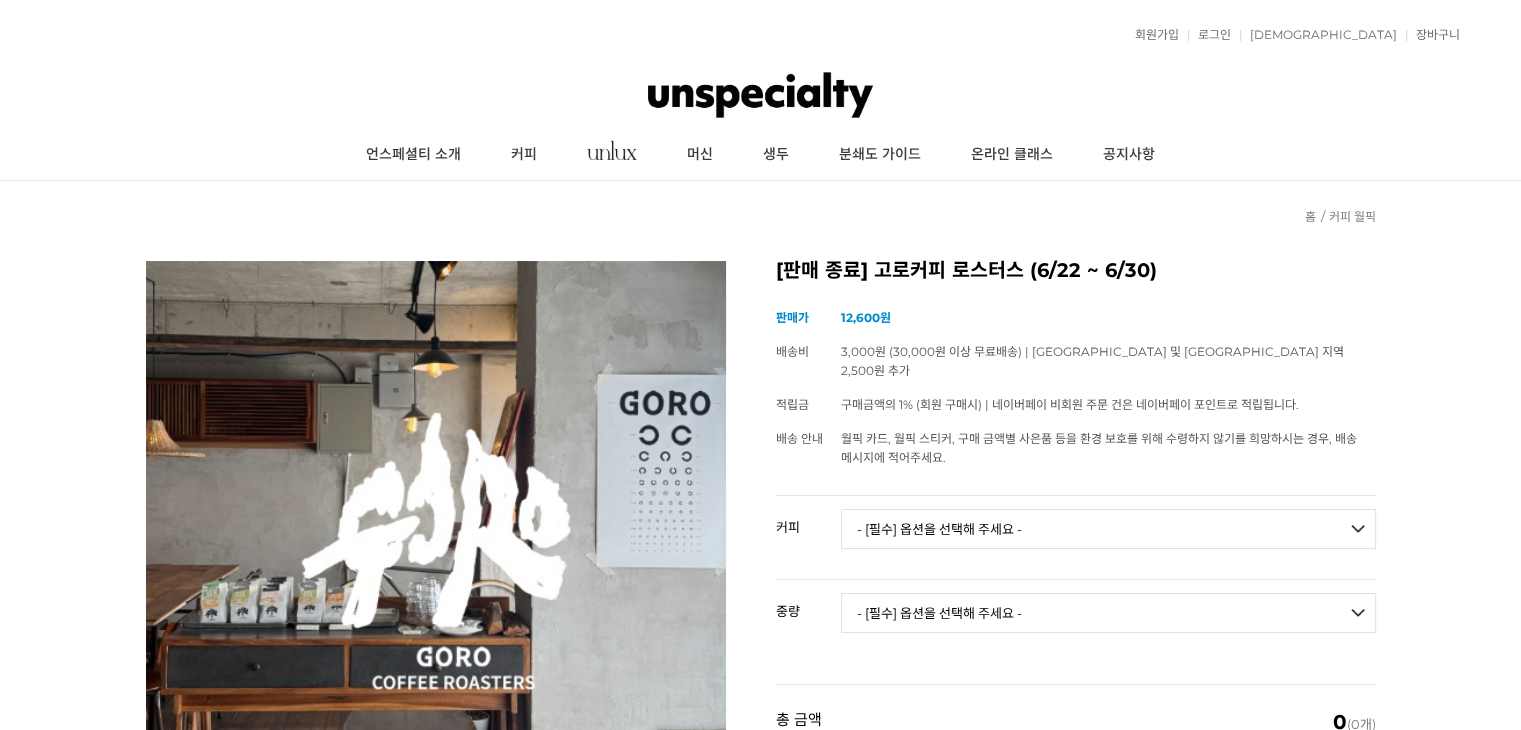 click on "전체상품목록 바로가기
본문 바로가기
일주일 간 보지 않기
닫기
회원가입
로그인
주문조회
장바구니
최근본상품
고객센터
공지사항
상품 후기
상품 Q&A
월피커 게시판
언스페셜티 소개 커피 머신 생두 분쇄도 가이드 온라인 클래스 공지사항
0
회원가입
로그인
주문조회
장바구니
최근본상품
언스페셜티 소개
커피
머신
생두
분쇄도 가이드
온라인 클래스
공지사항
고객센터" at bounding box center [760, 365] 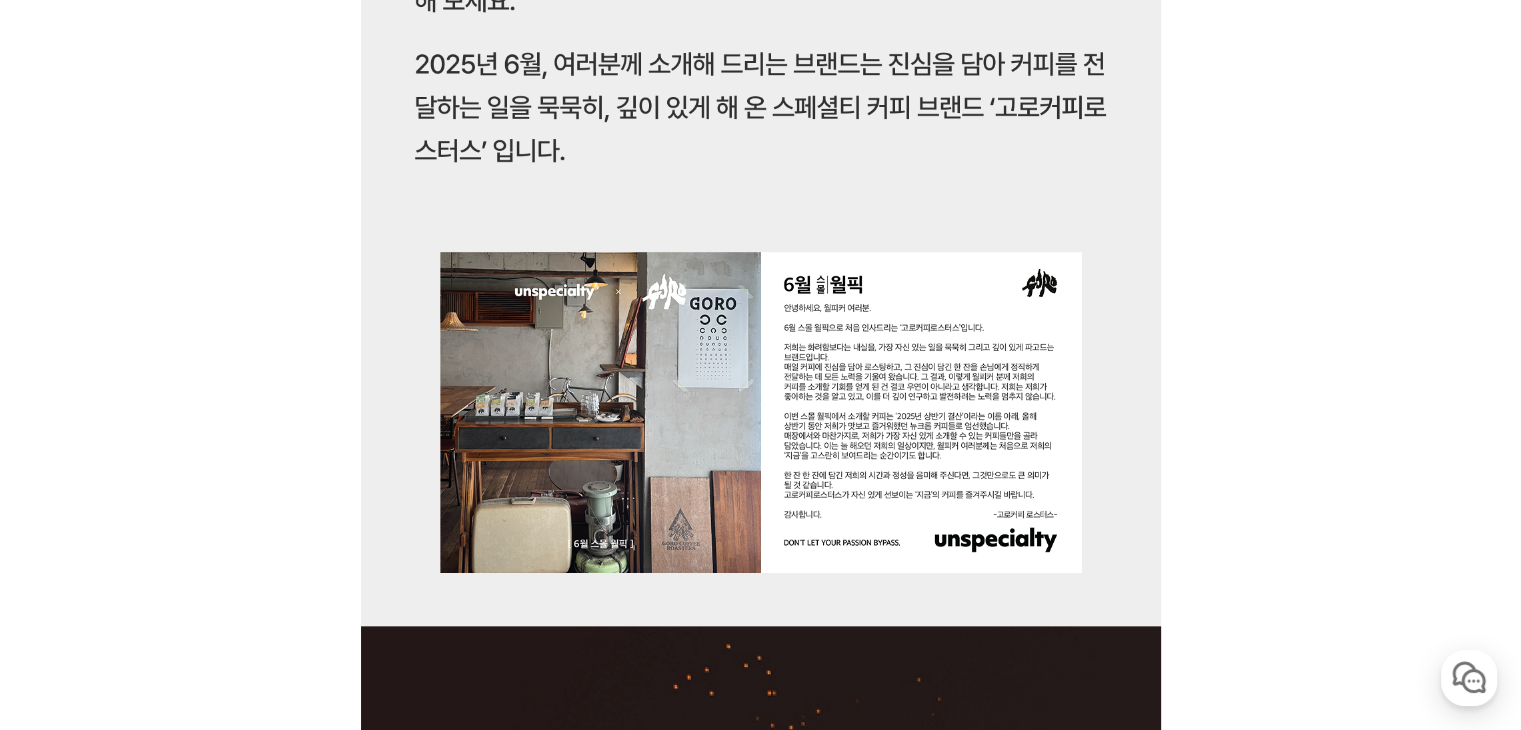 scroll, scrollTop: 0, scrollLeft: 0, axis: both 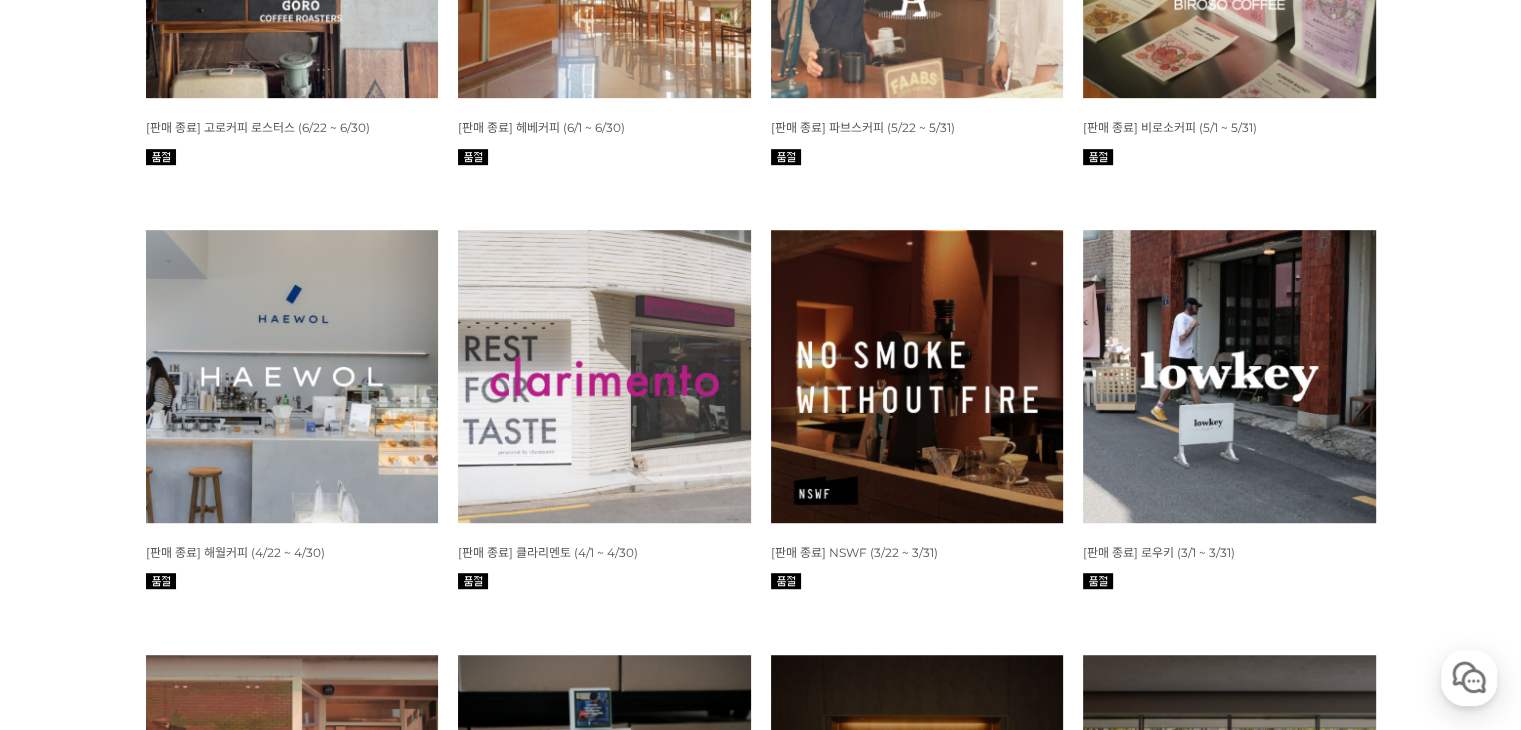 click at bounding box center (917, 376) 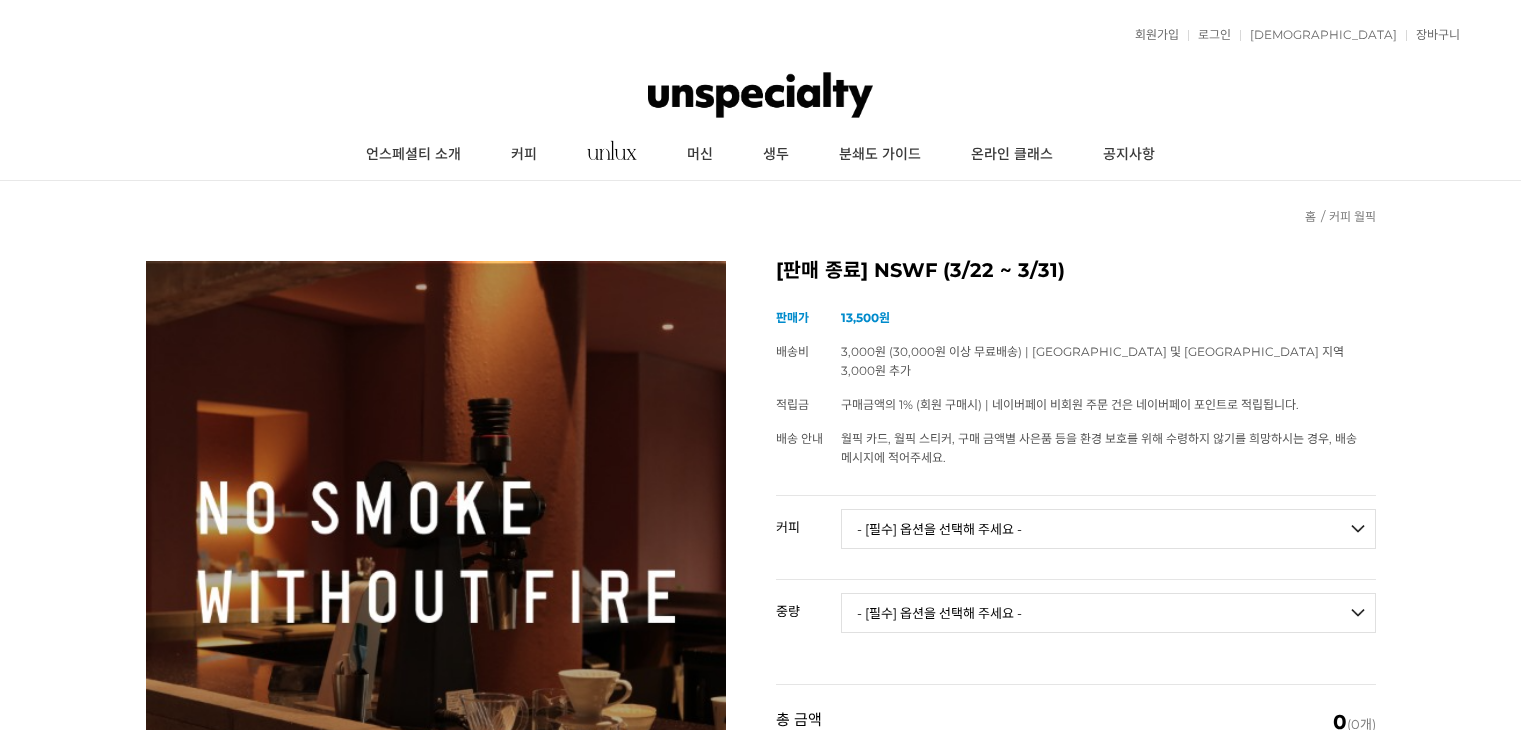 scroll, scrollTop: 0, scrollLeft: 0, axis: both 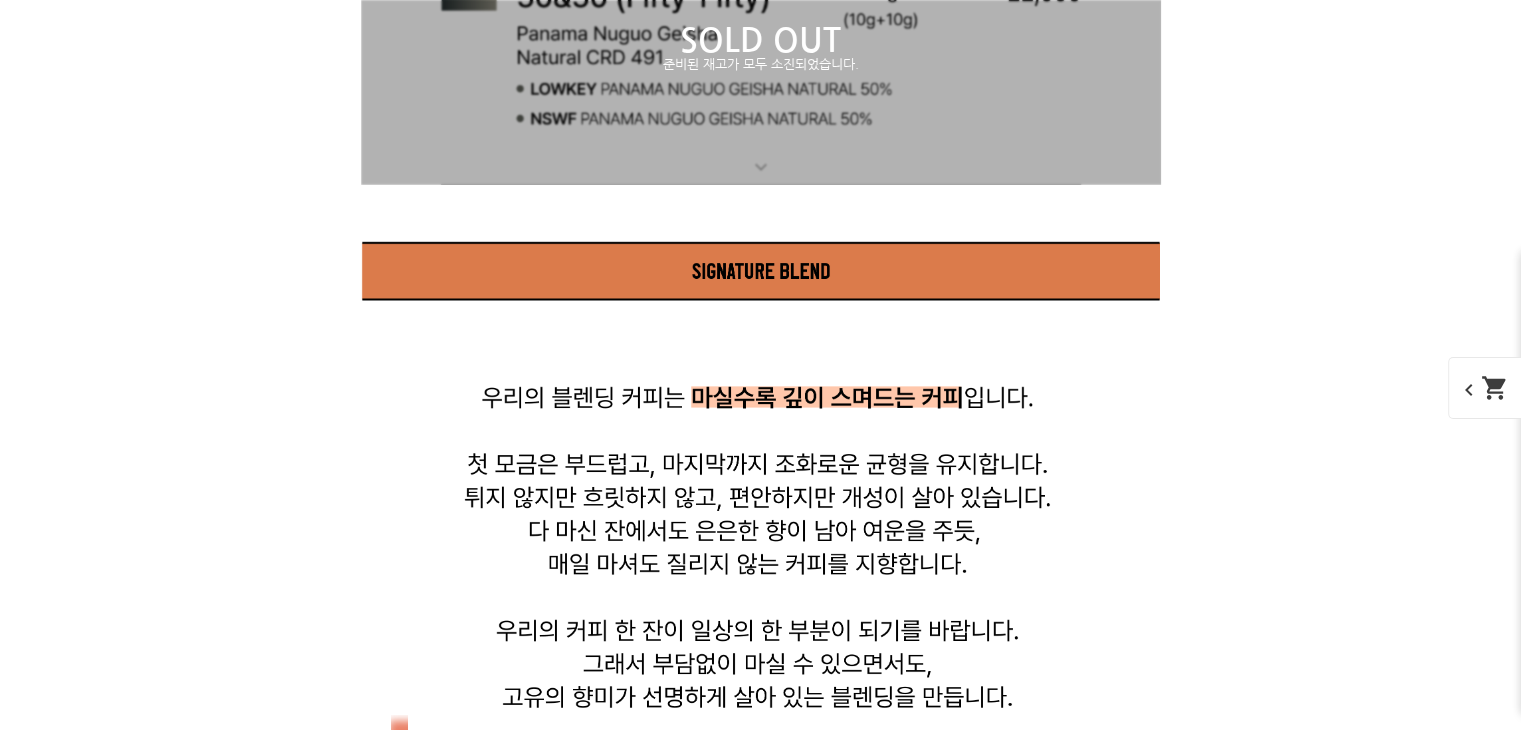 click on "준비된 재고가 모두 소진되었습니다." at bounding box center (761, 65) 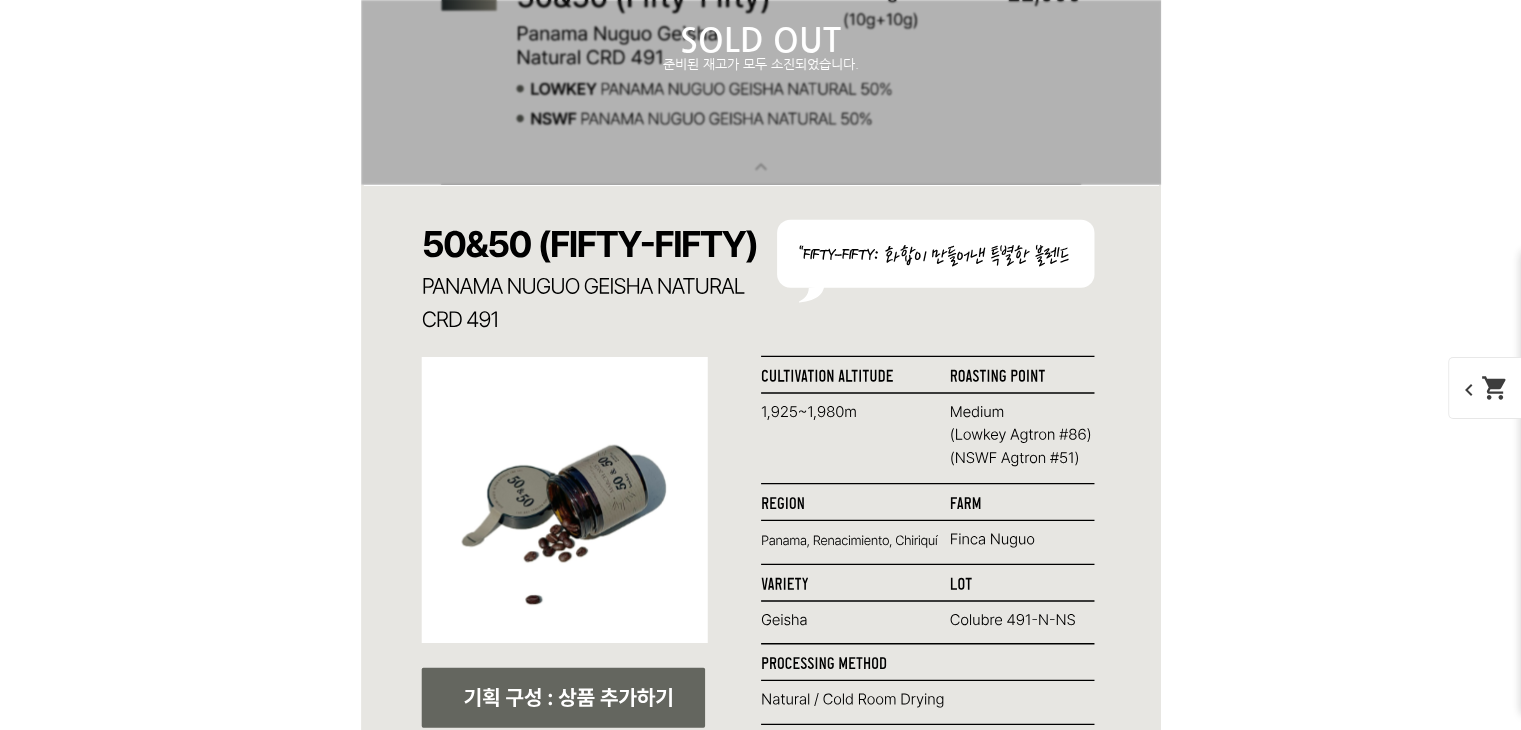 click on "준비된 재고가 모두 소진되었습니다." at bounding box center [761, 65] 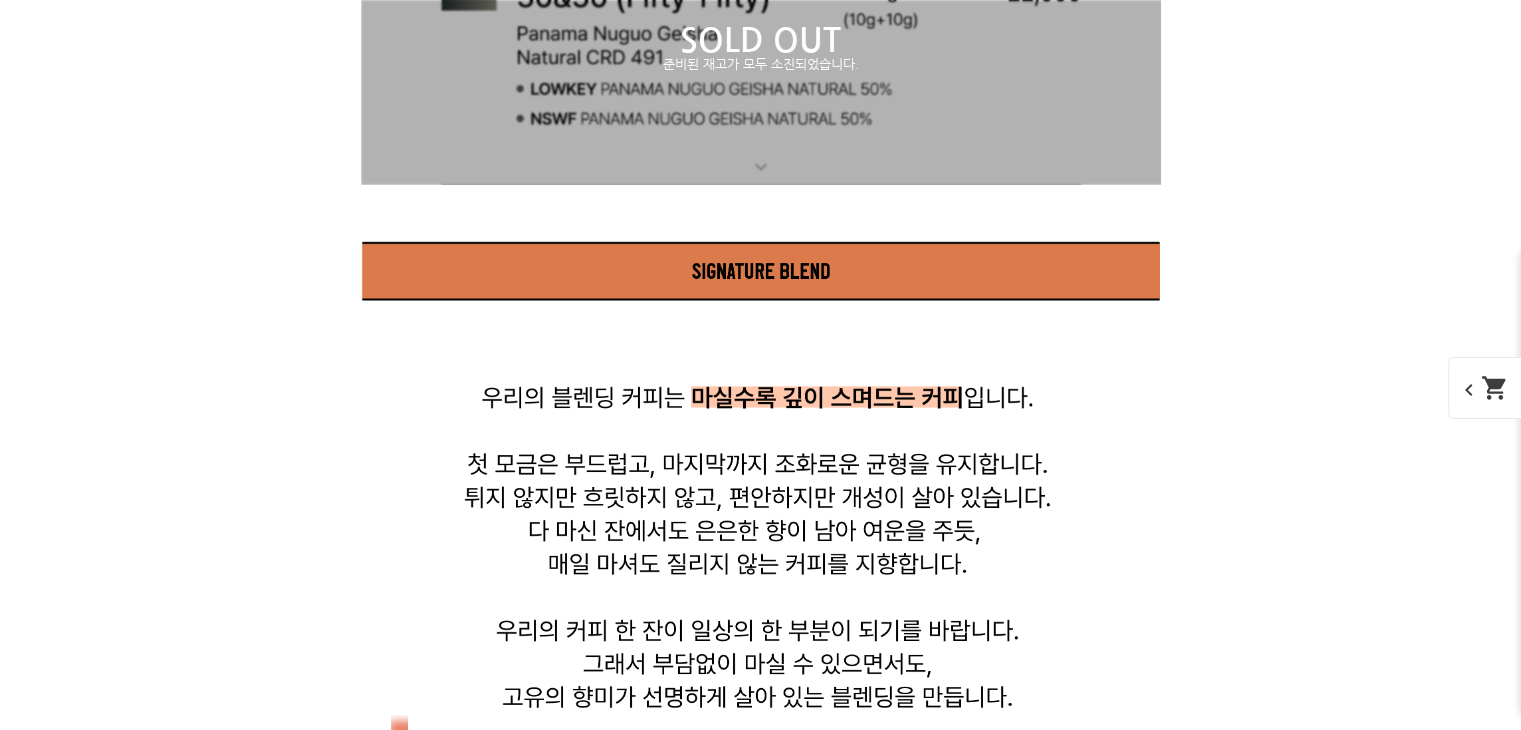 click on "준비된 재고가 모두 소진되었습니다." at bounding box center (761, 65) 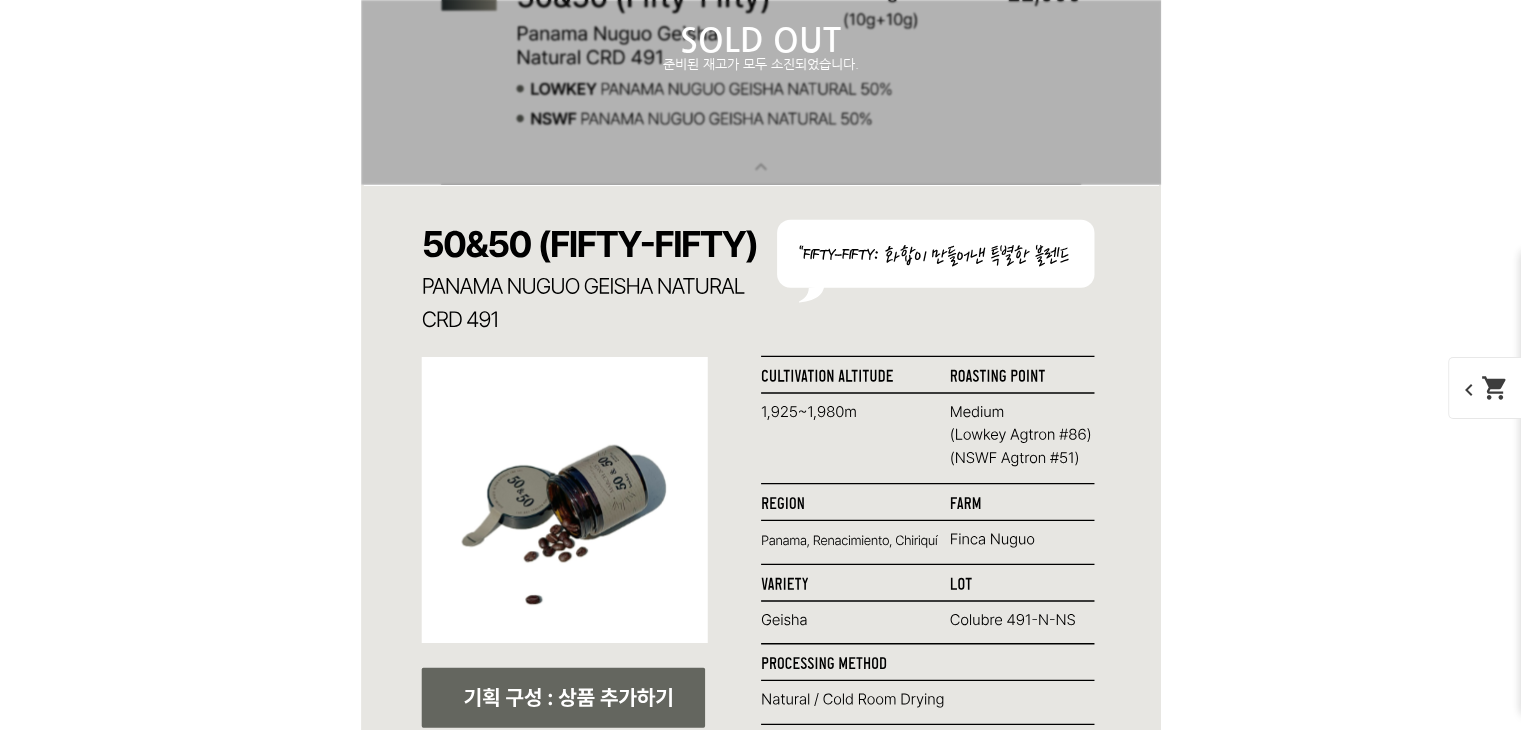 click on "SOLD OUT 준비된 재고가 모두 소진되었습니다." at bounding box center (761, 48) 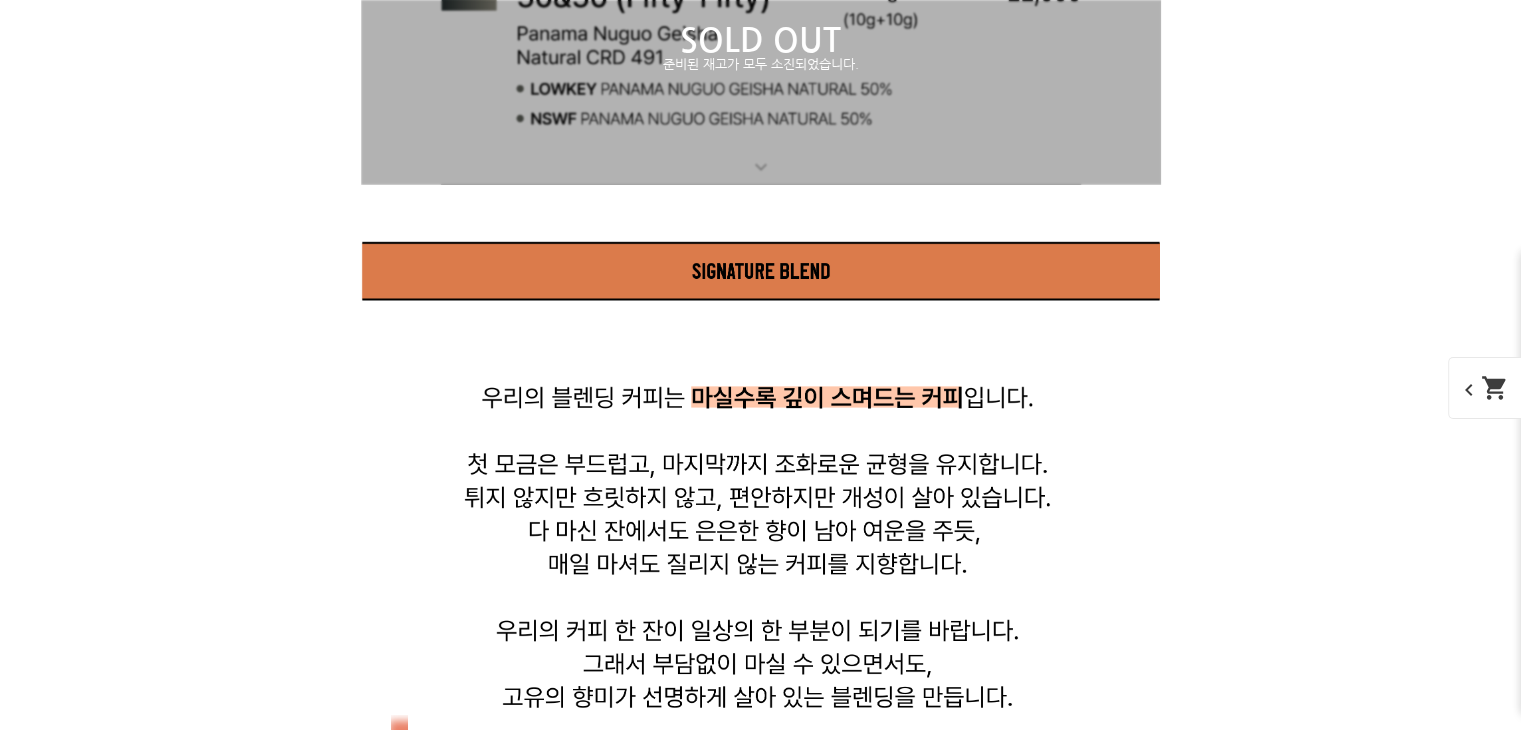 click on "SOLD OUT" at bounding box center [761, 41] 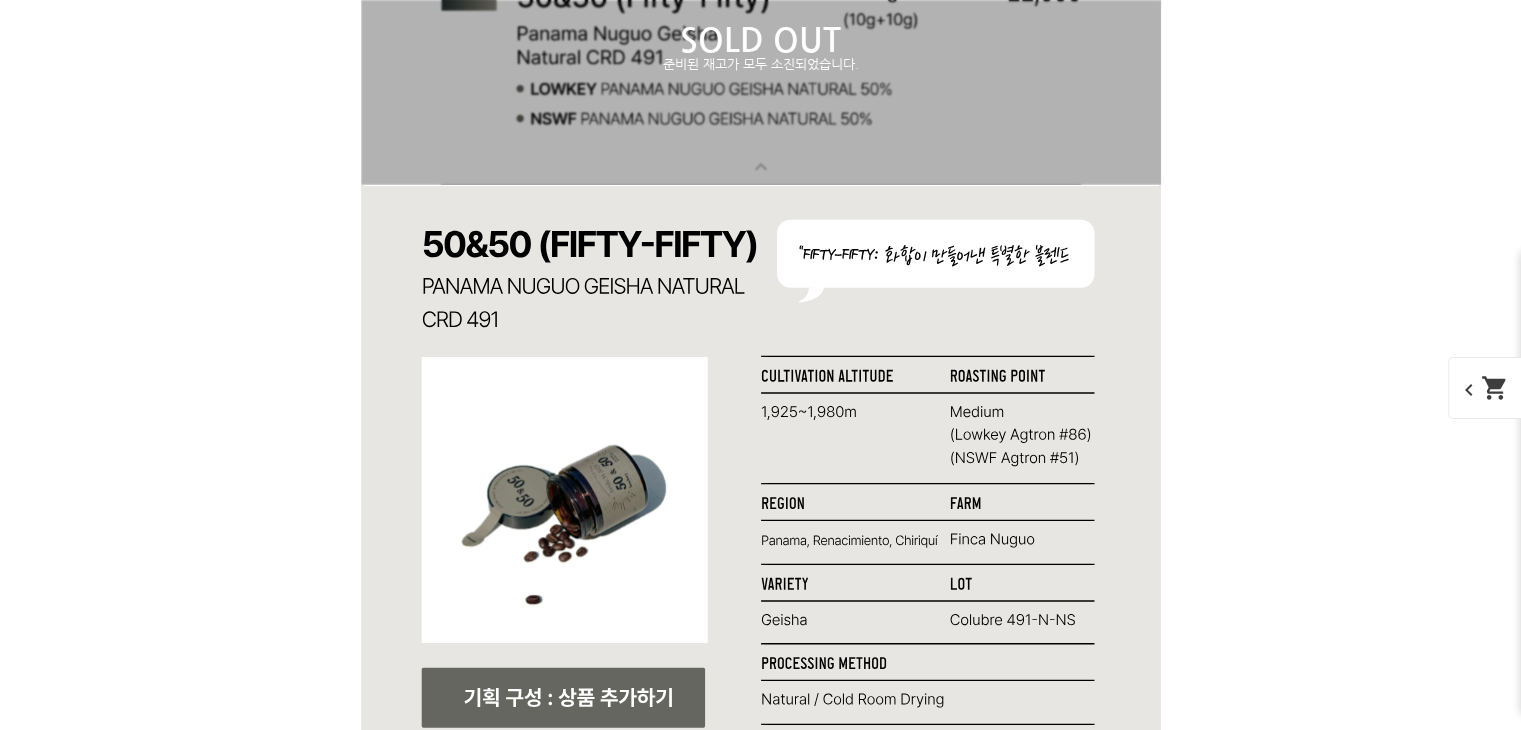 click on "SOLD OUT 준비된 재고가 모두 소진되었습니다." at bounding box center (761, 48) 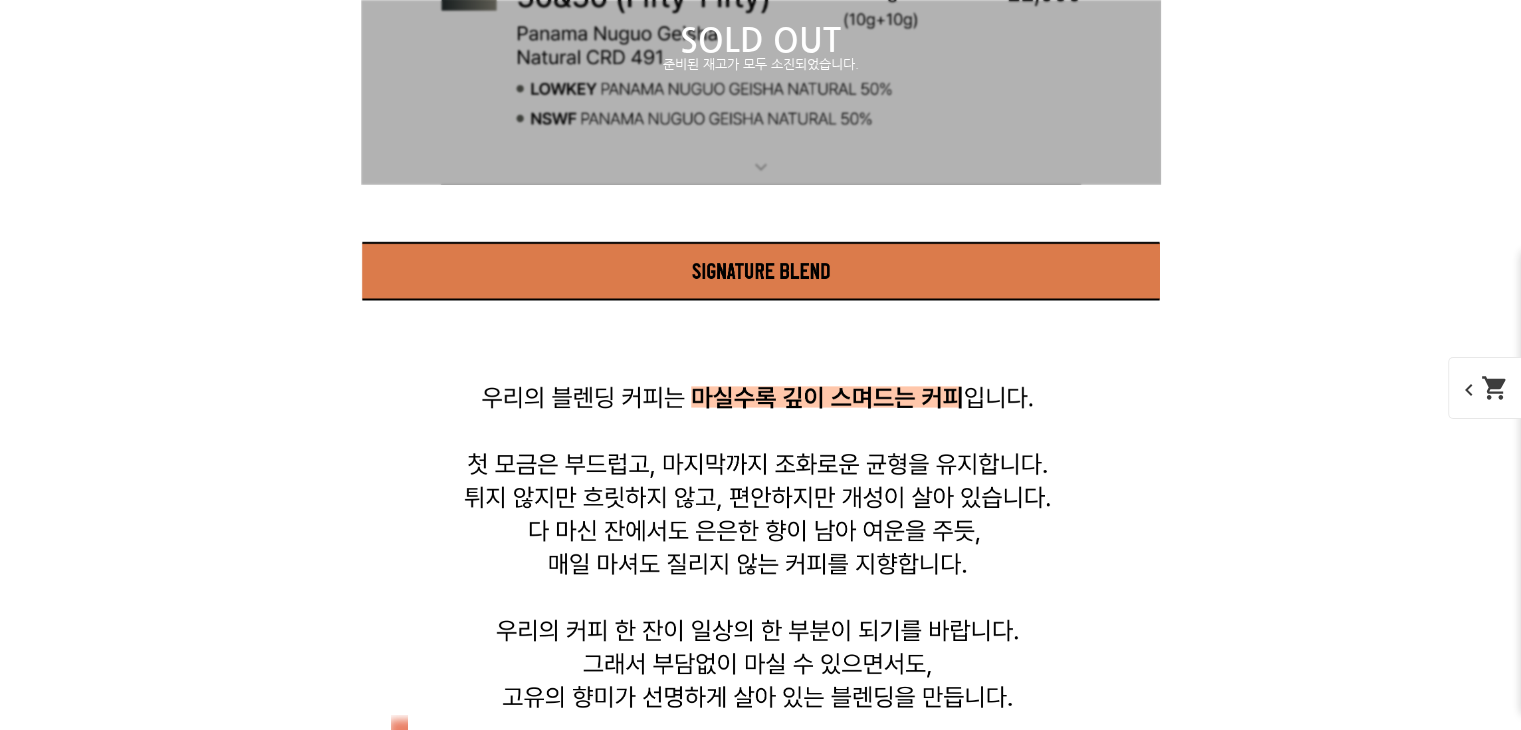 click on "SOLD OUT 준비된 재고가 모두 소진되었습니다." at bounding box center (761, 48) 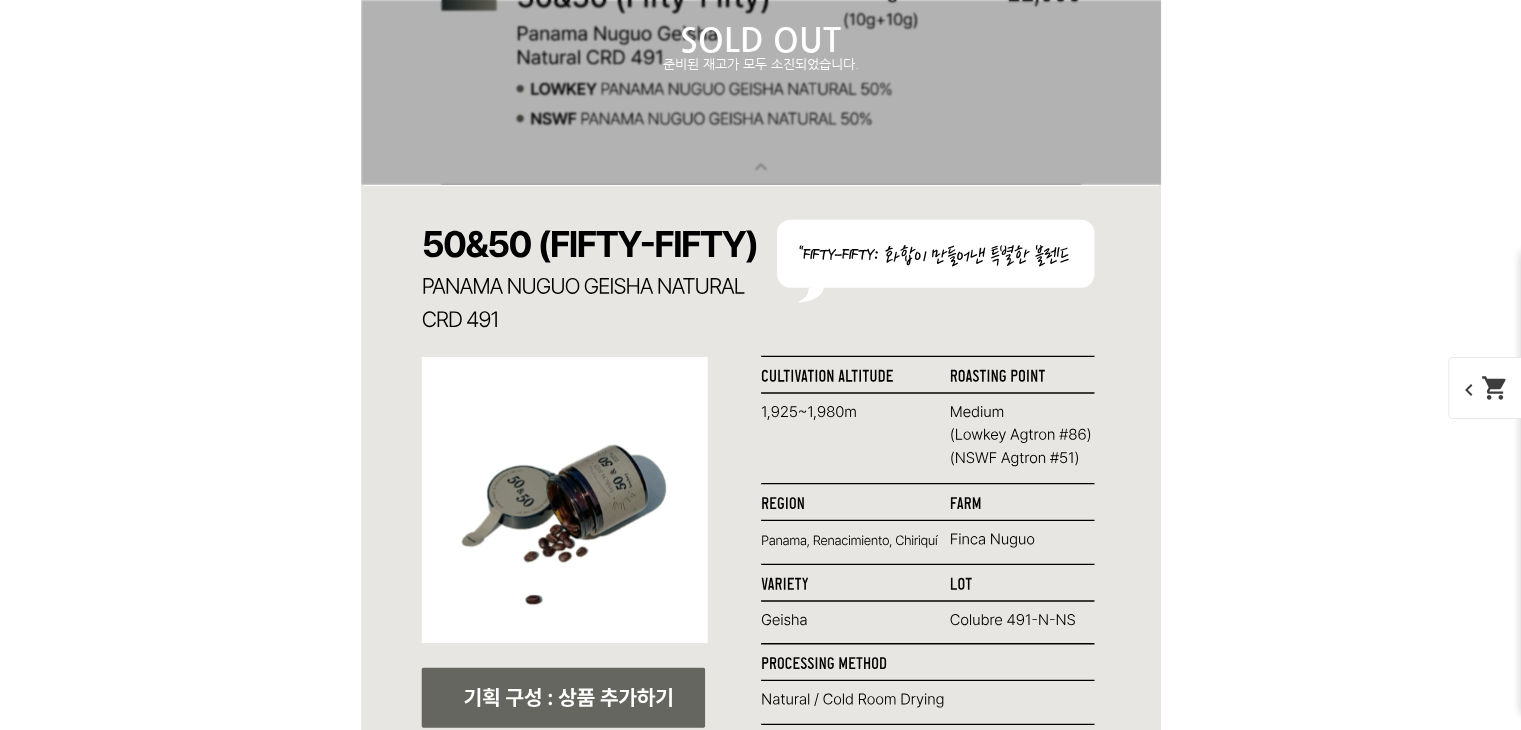 click on "SOLD OUT" at bounding box center (761, 41) 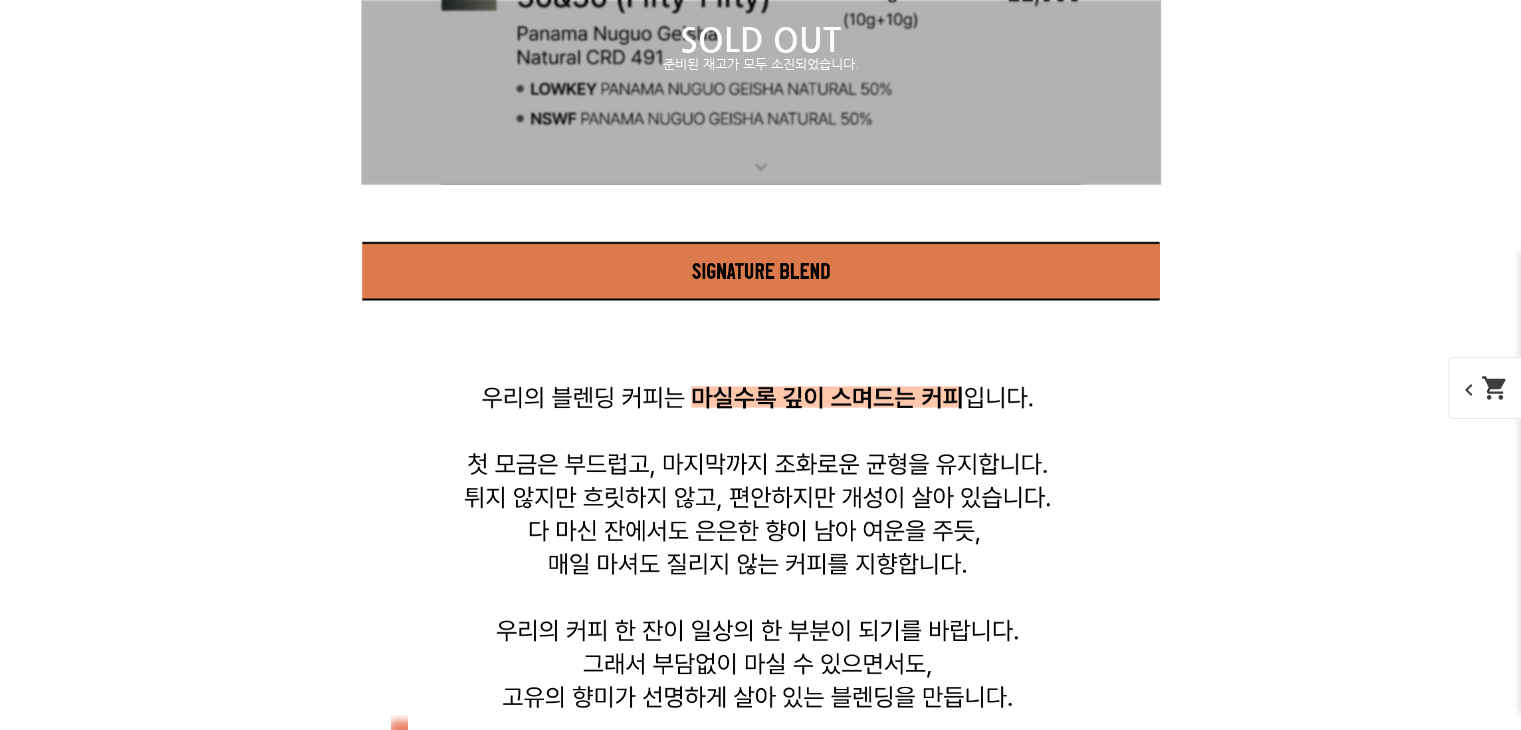 click on "SOLD OUT 준비된 재고가 모두 소진되었습니다." at bounding box center (761, 48) 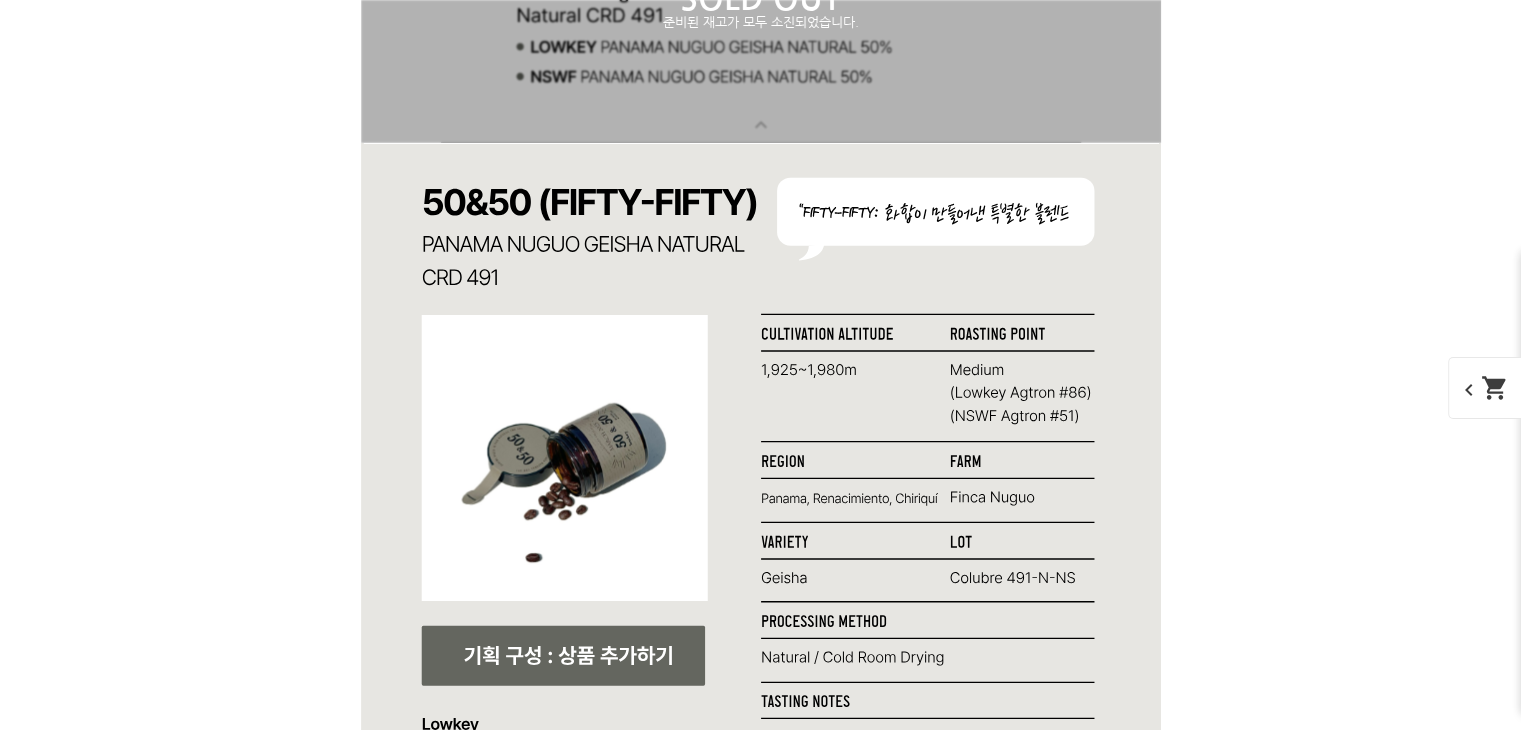 scroll, scrollTop: 7976, scrollLeft: 0, axis: vertical 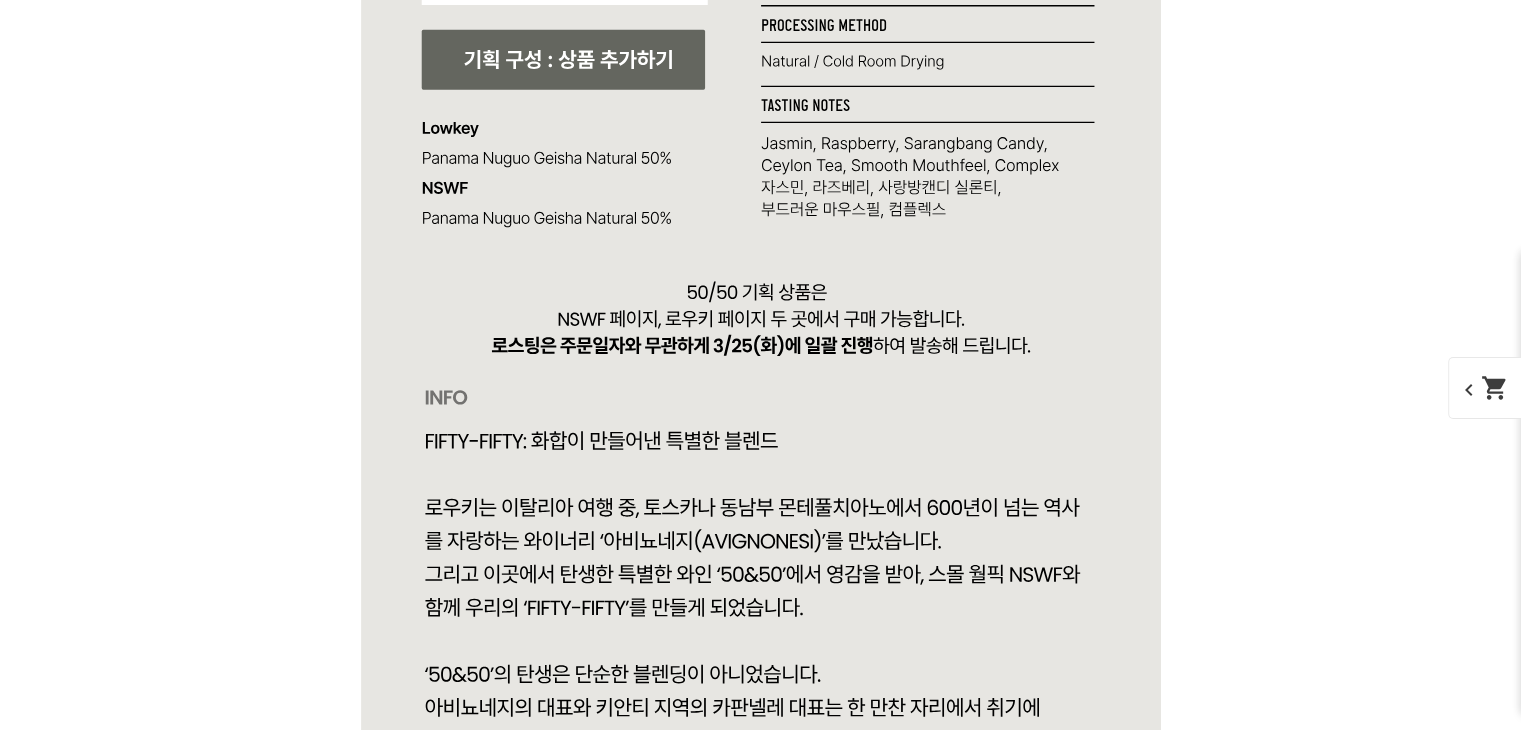 drag, startPoint x: 1264, startPoint y: 645, endPoint x: 116, endPoint y: 157, distance: 1247.4165 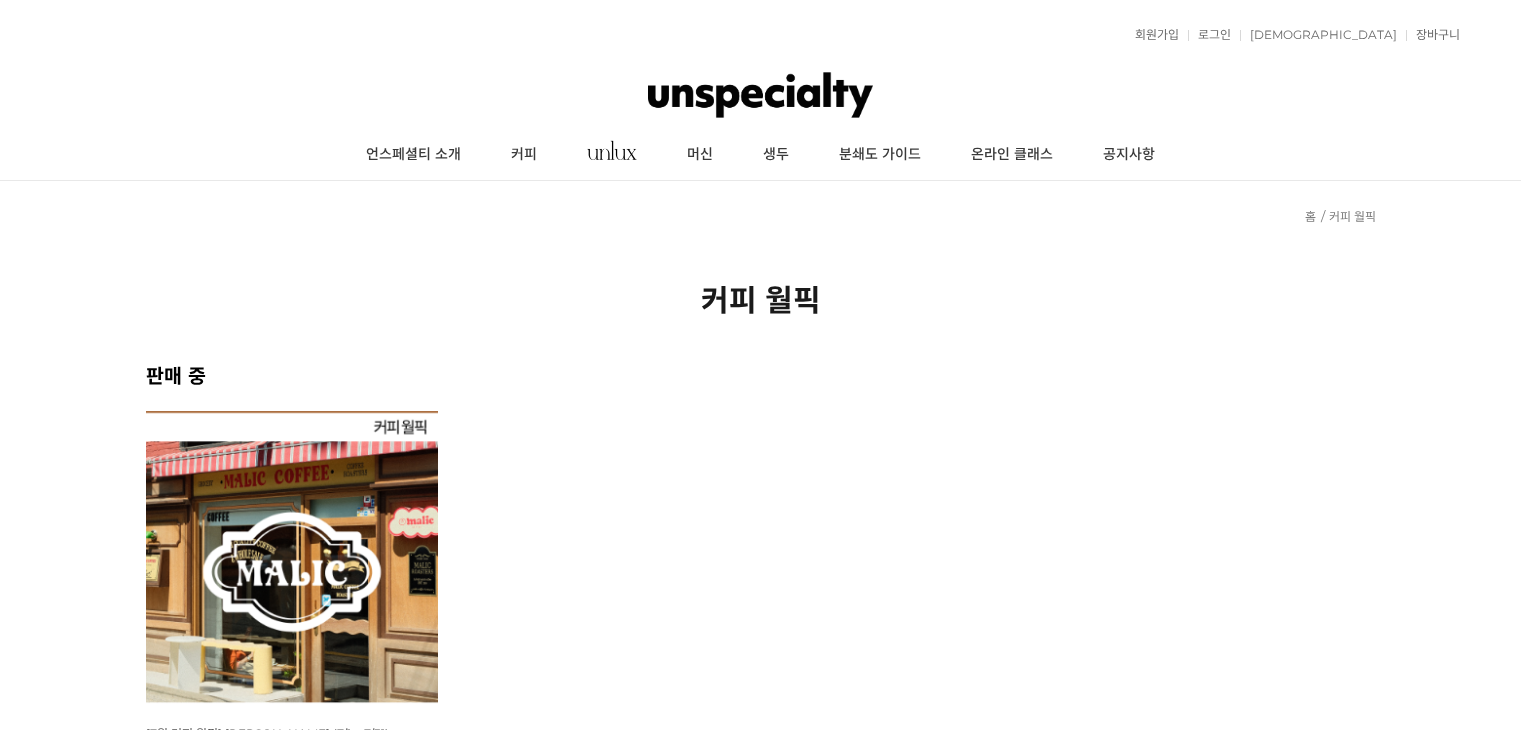scroll, scrollTop: 1058, scrollLeft: 0, axis: vertical 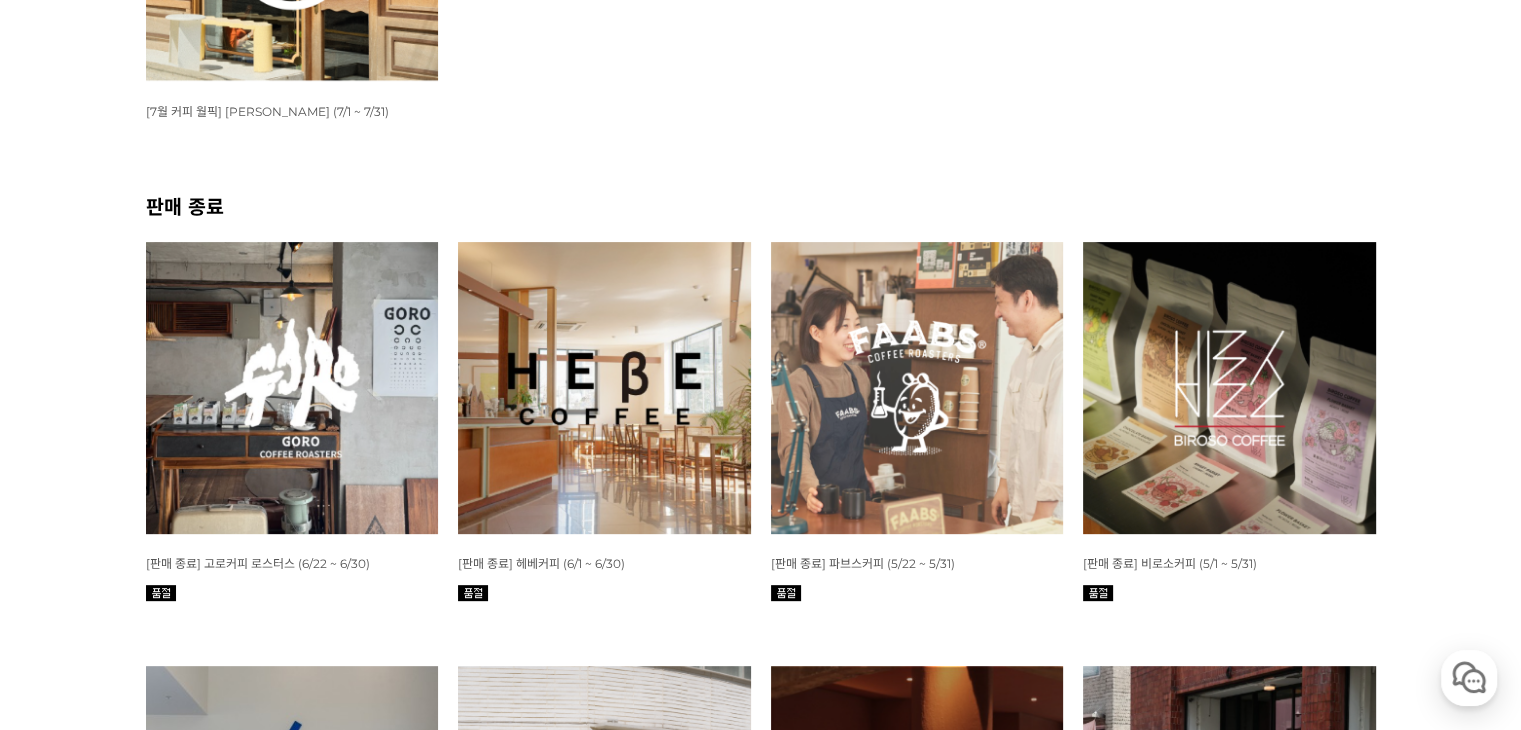 click at bounding box center (917, 388) 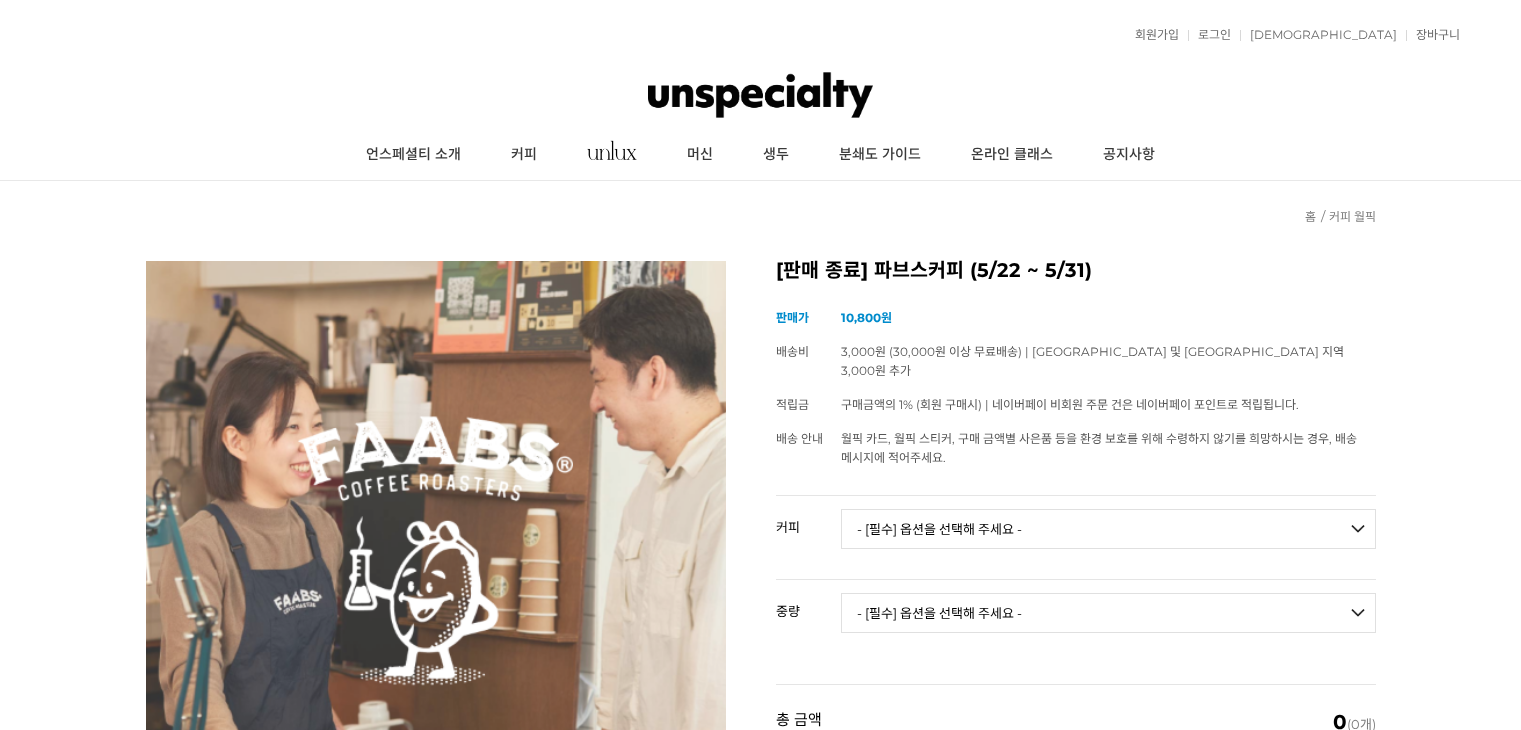 scroll, scrollTop: 0, scrollLeft: 0, axis: both 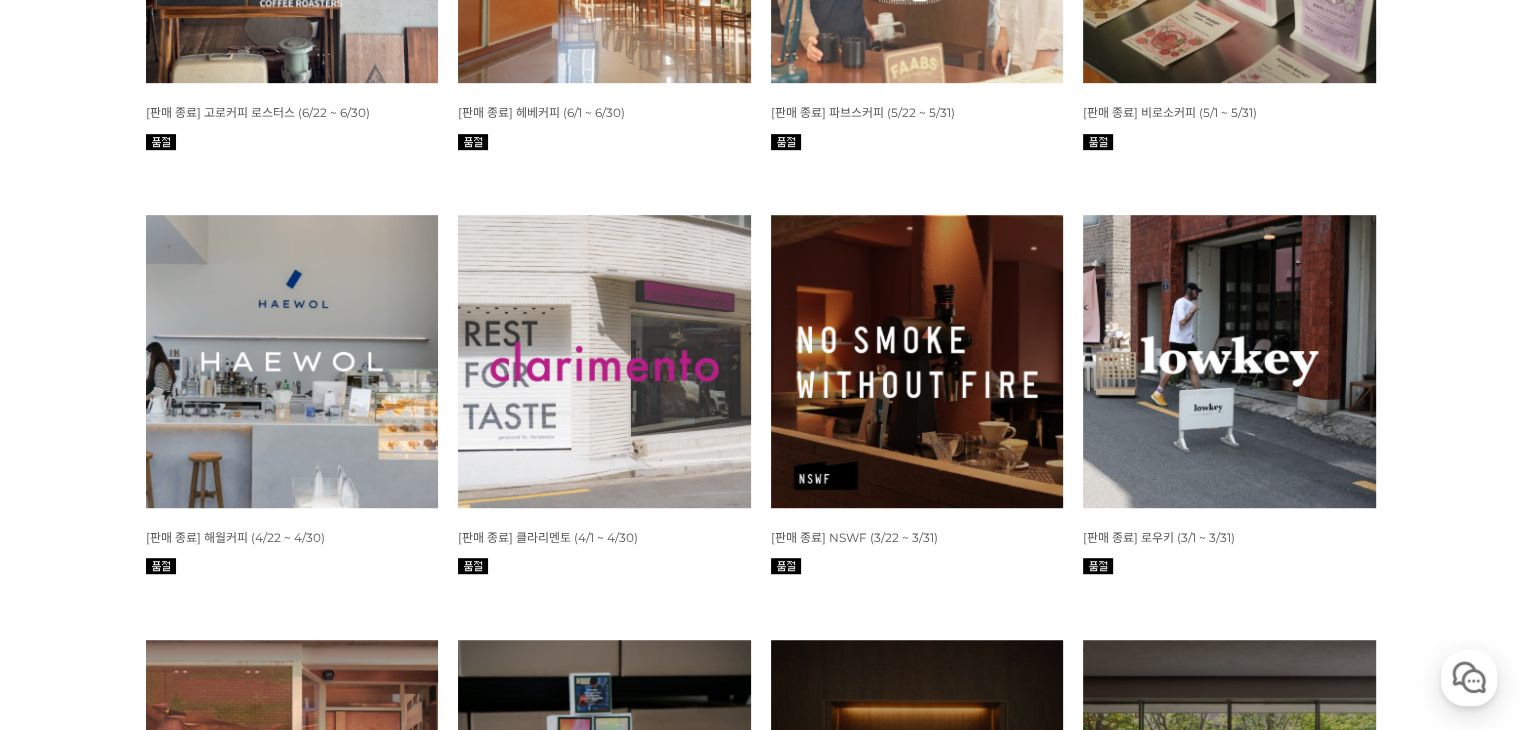 click at bounding box center [292, -63] 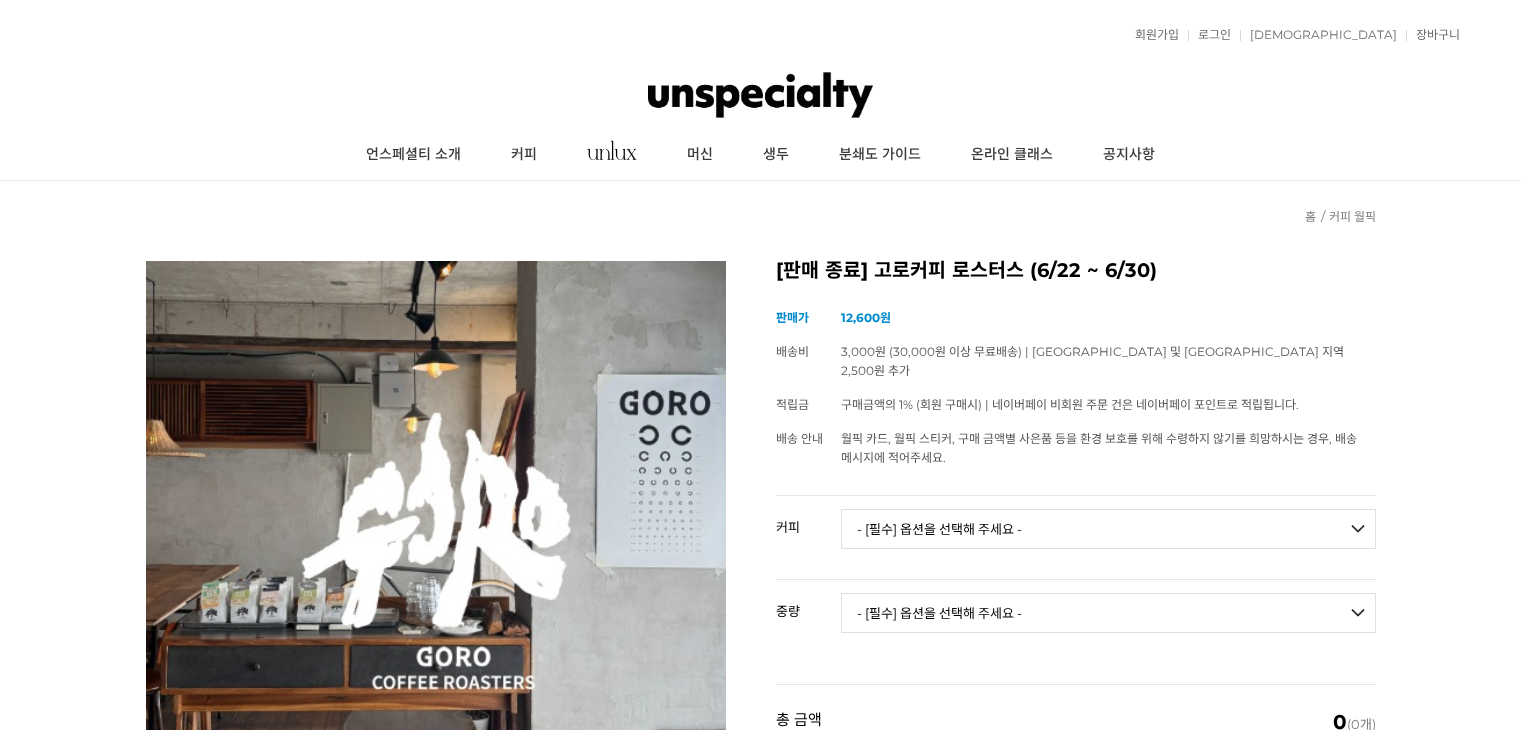 scroll, scrollTop: 0, scrollLeft: 0, axis: both 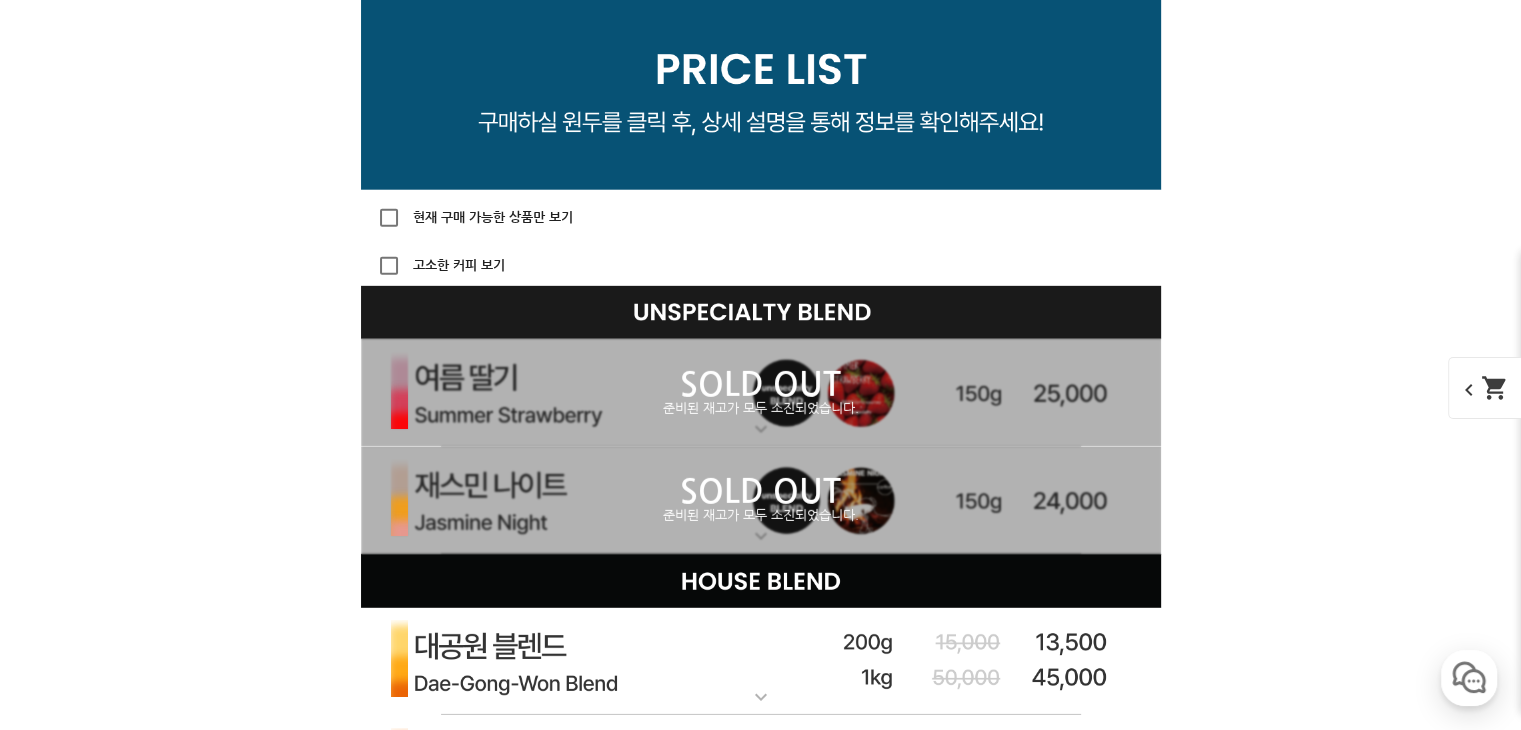 click on "SOLD OUT" at bounding box center [761, 385] 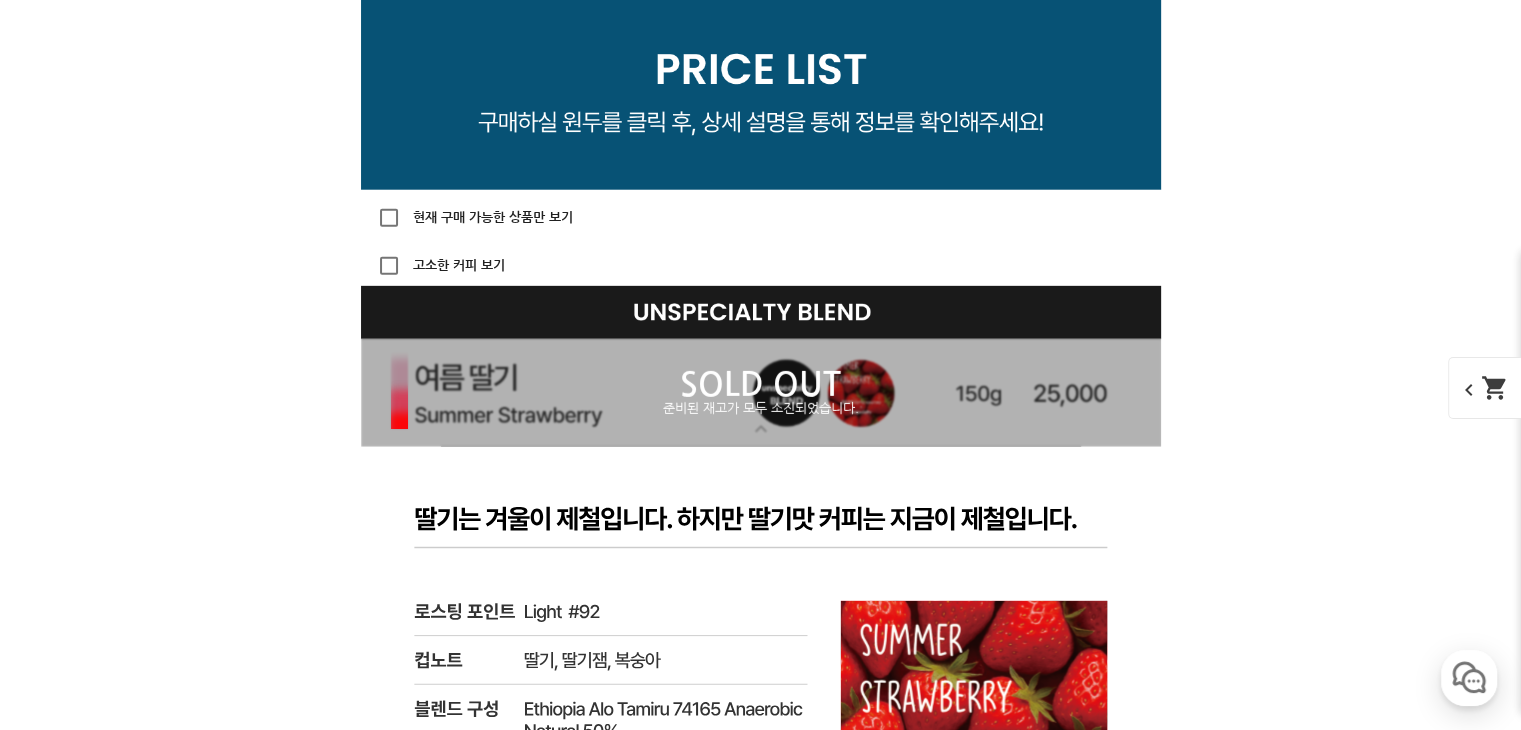 click on "SOLD OUT" at bounding box center (761, 385) 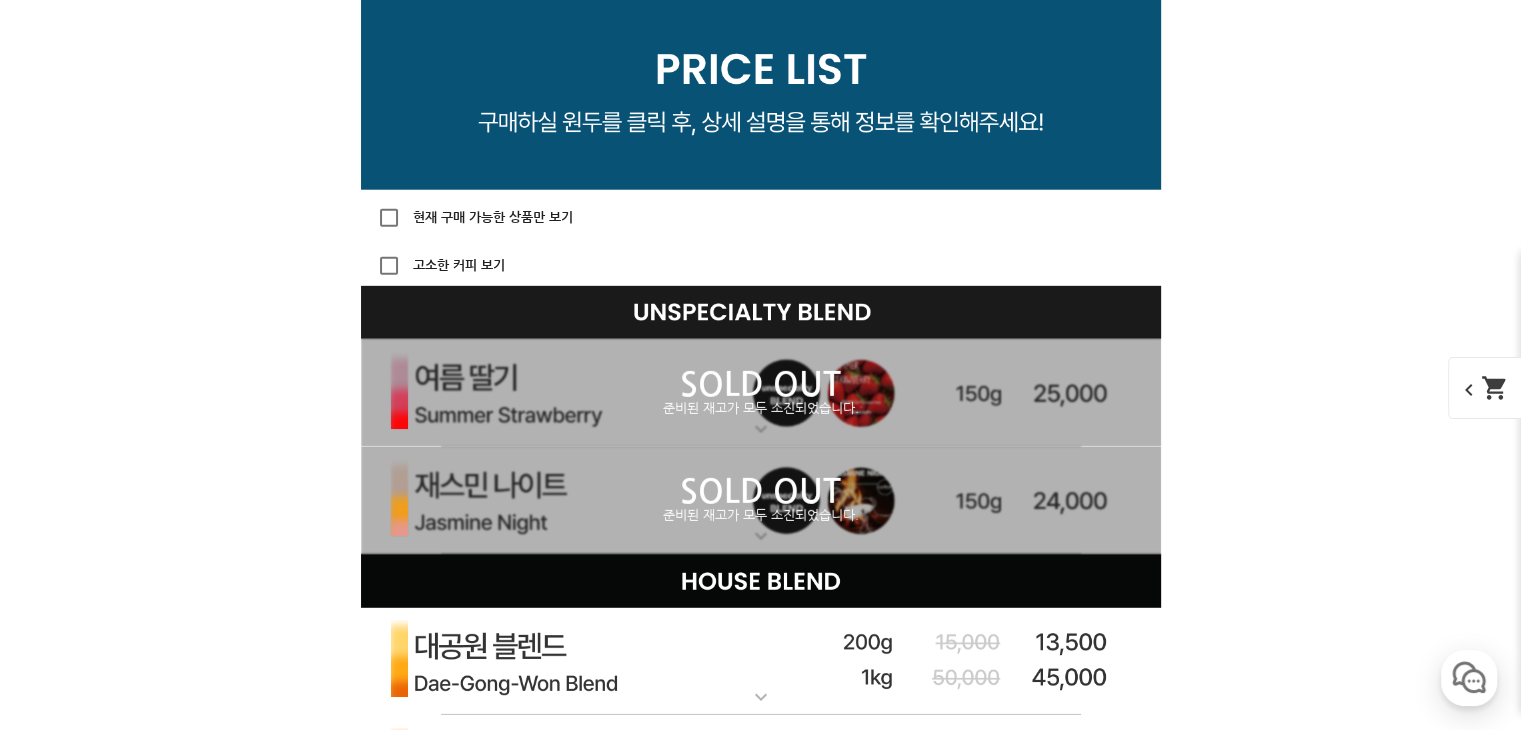 click on "SOLD OUT" at bounding box center [761, 385] 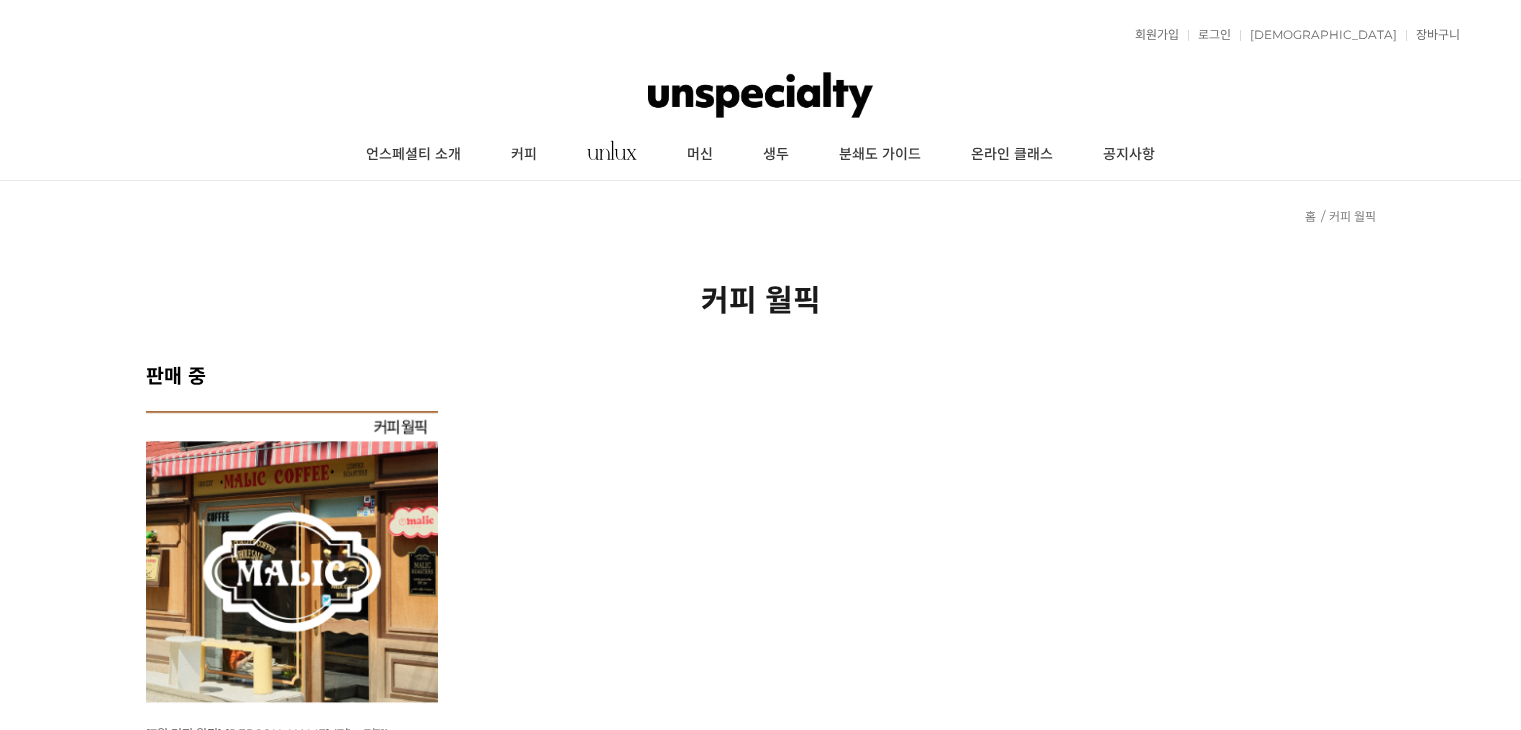 scroll, scrollTop: 1073, scrollLeft: 0, axis: vertical 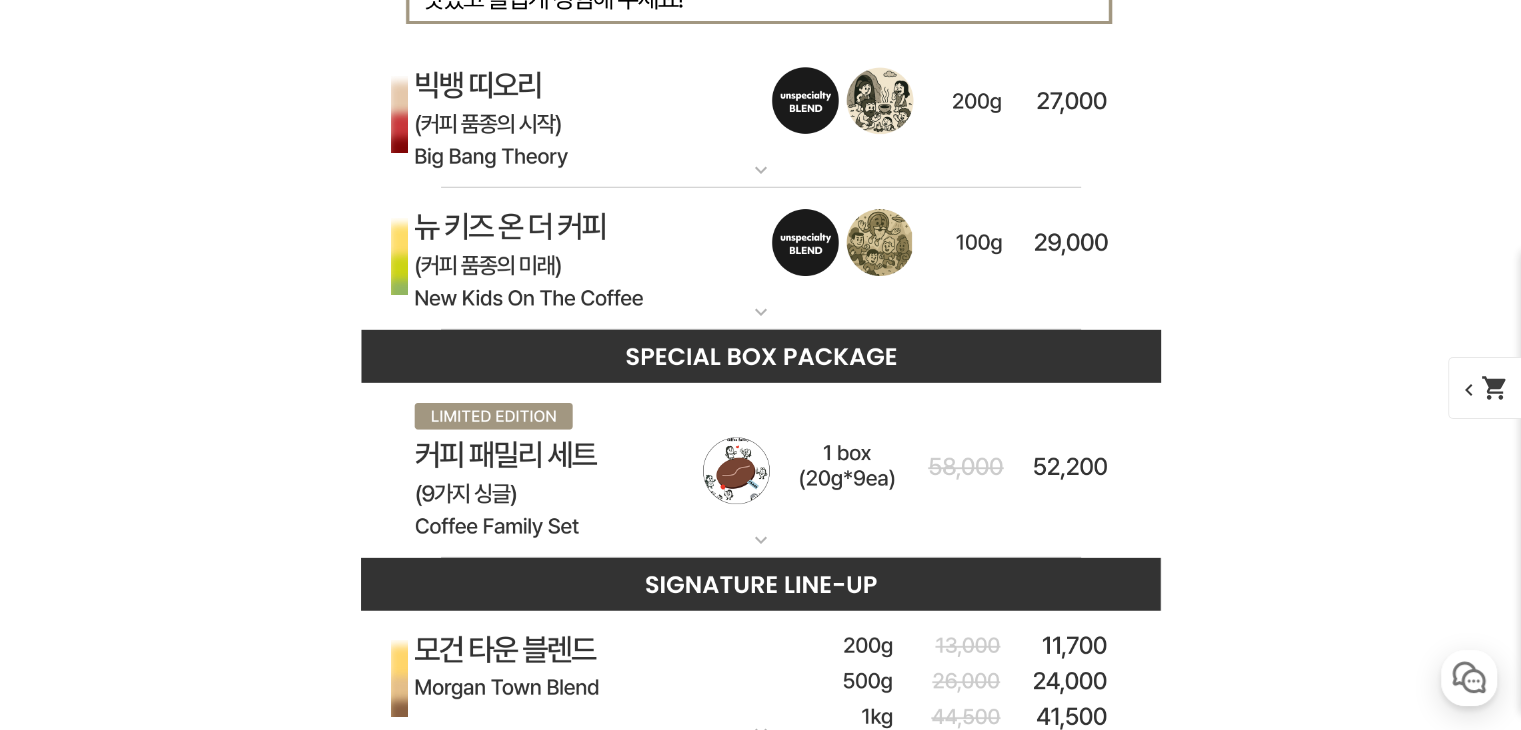 drag, startPoint x: 1519, startPoint y: 345, endPoint x: 1522, endPoint y: 378, distance: 33.13608 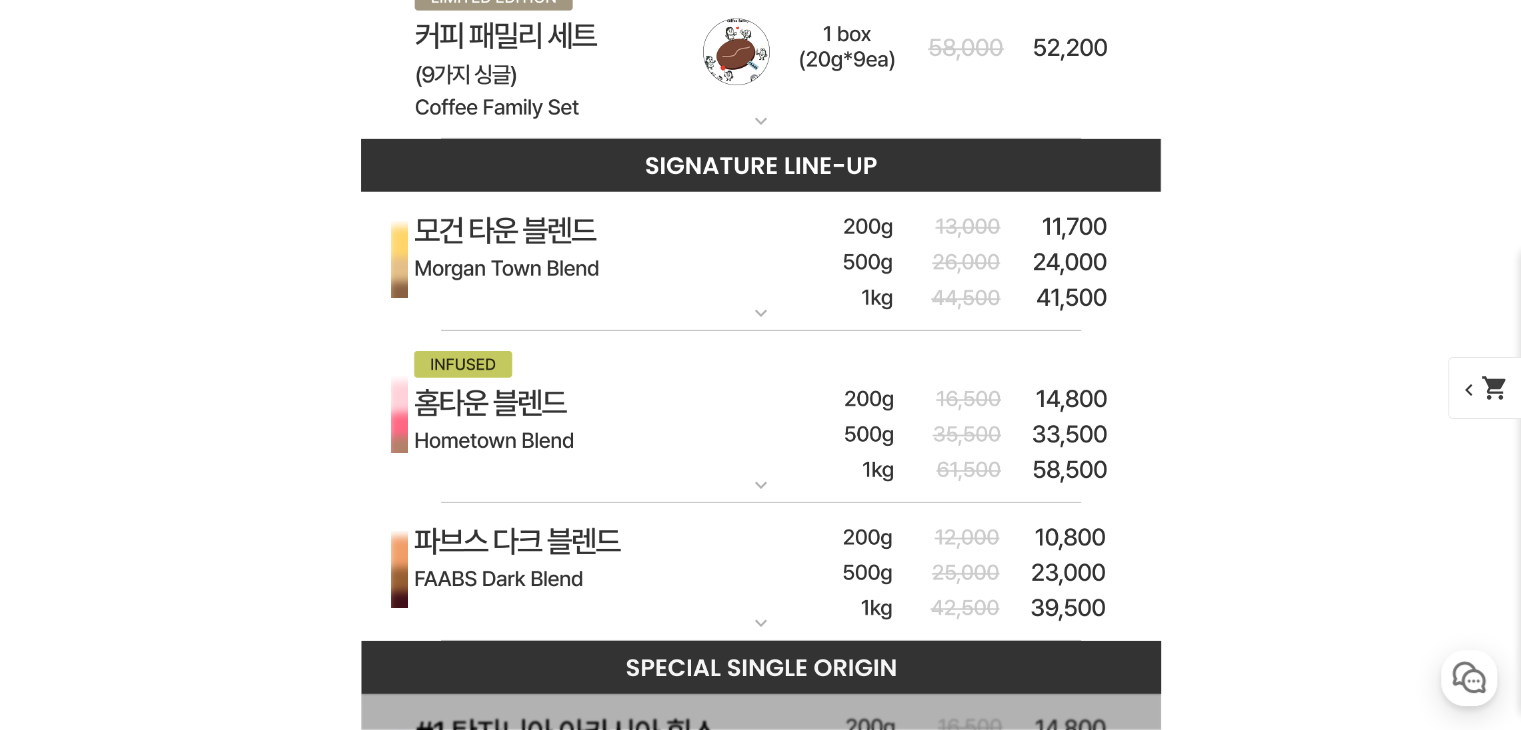click at bounding box center (761, -160) 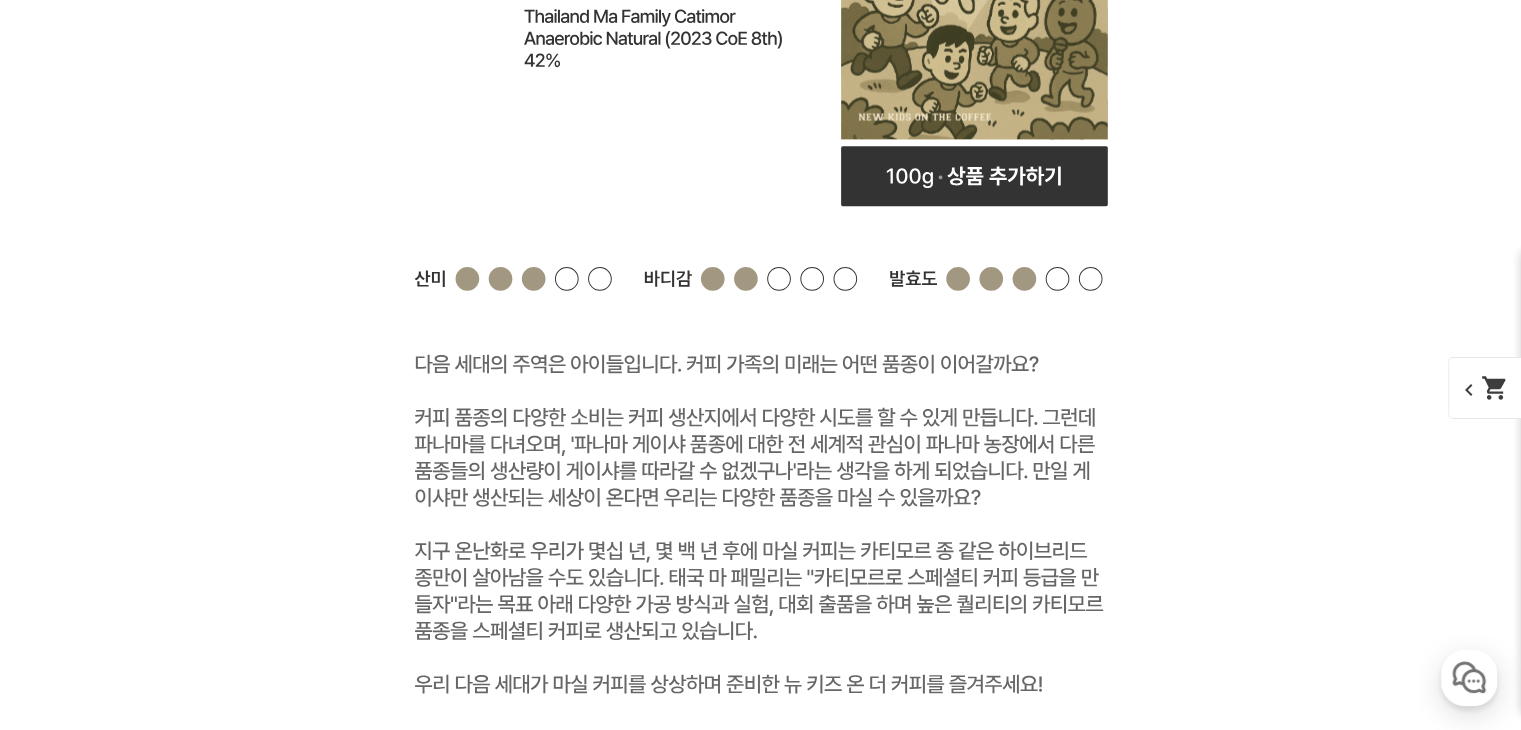 scroll, scrollTop: 6764, scrollLeft: 0, axis: vertical 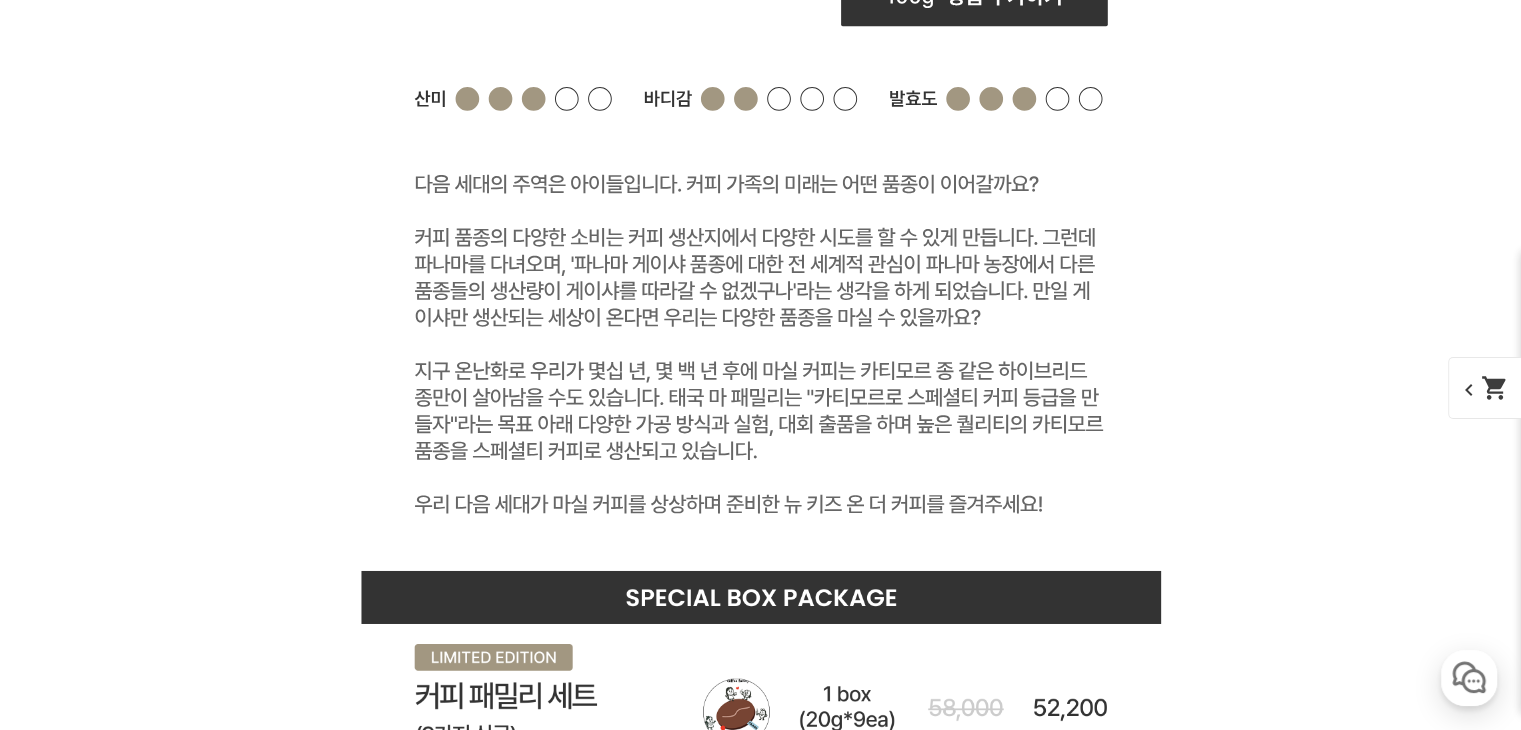 drag, startPoint x: 312, startPoint y: 71, endPoint x: 1113, endPoint y: 240, distance: 818.6342 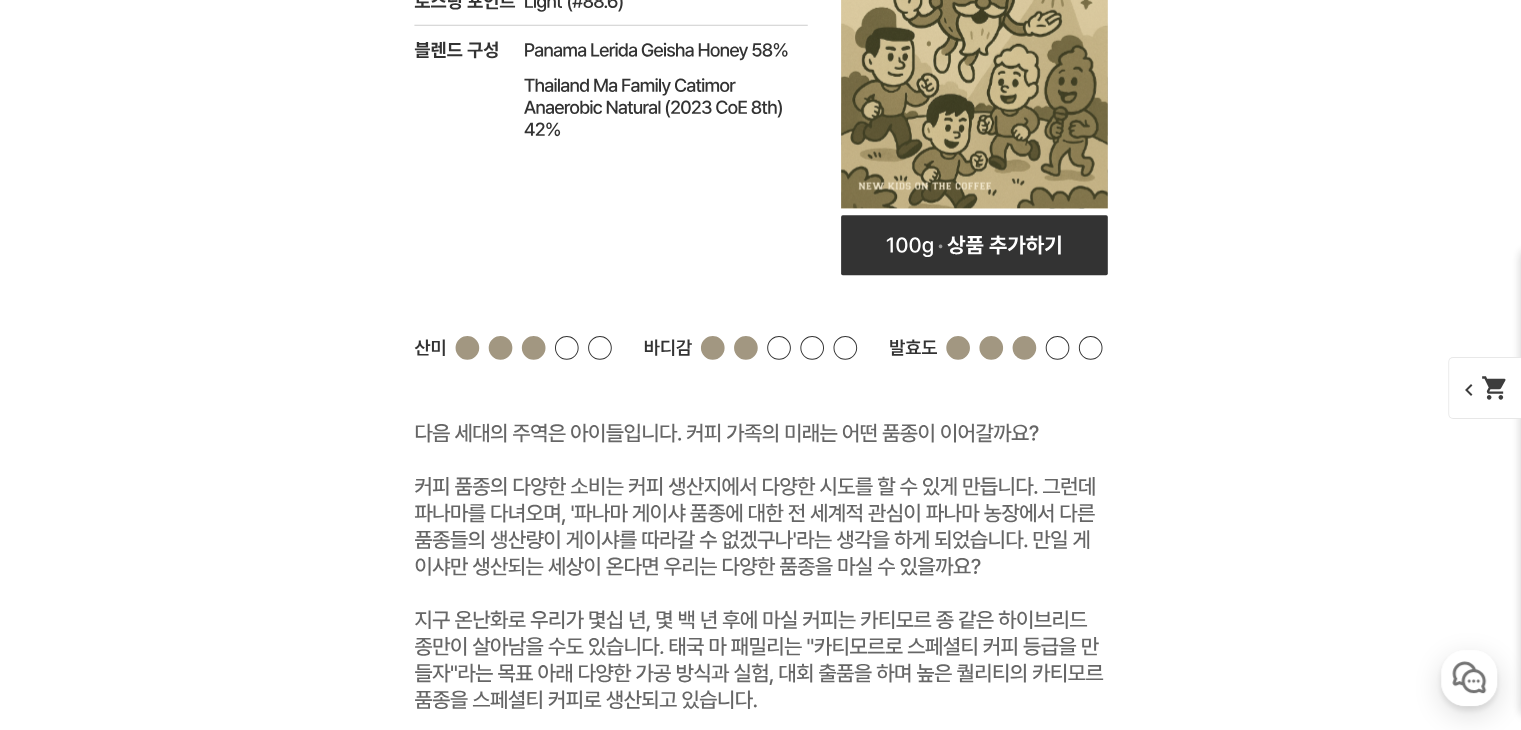 scroll, scrollTop: 6532, scrollLeft: 0, axis: vertical 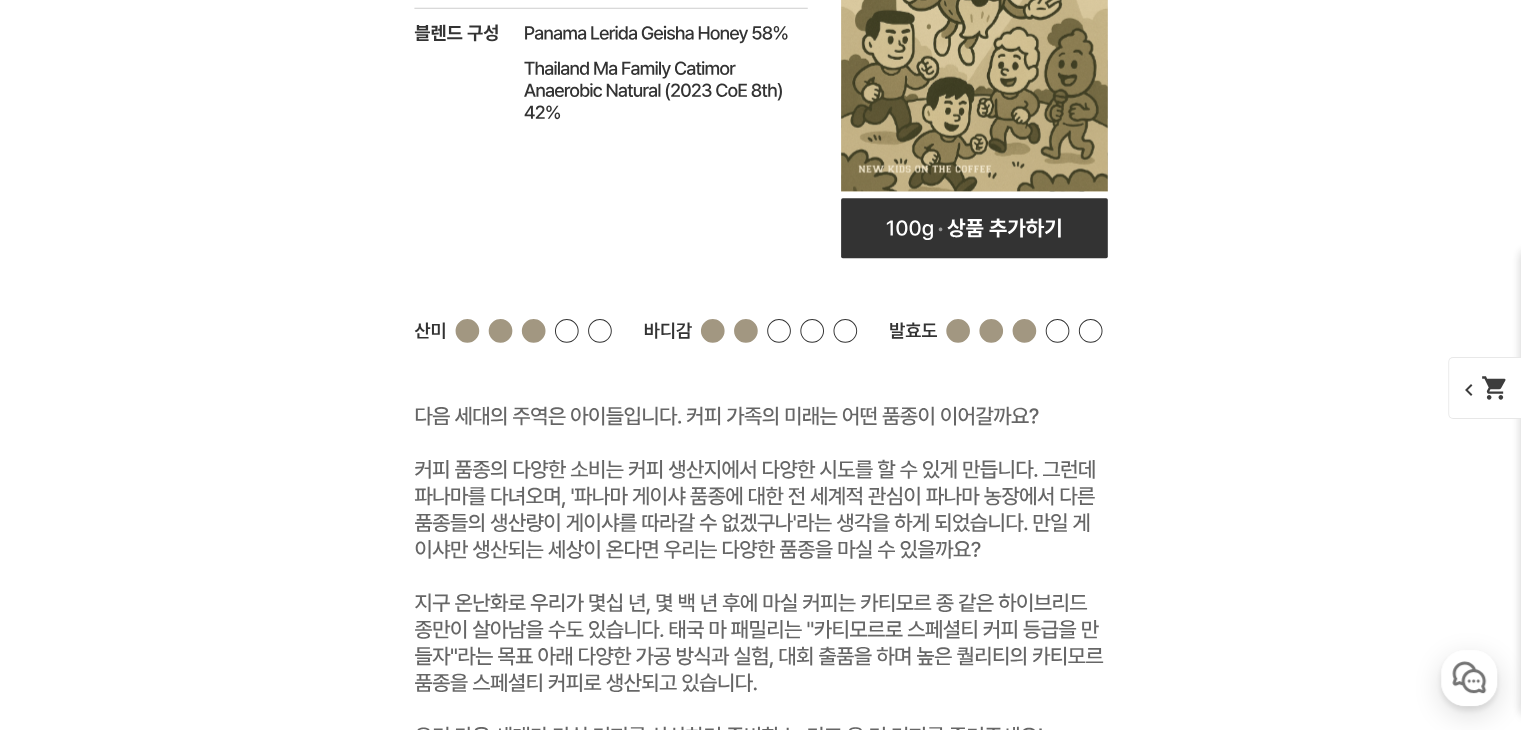 click at bounding box center [761, -441] 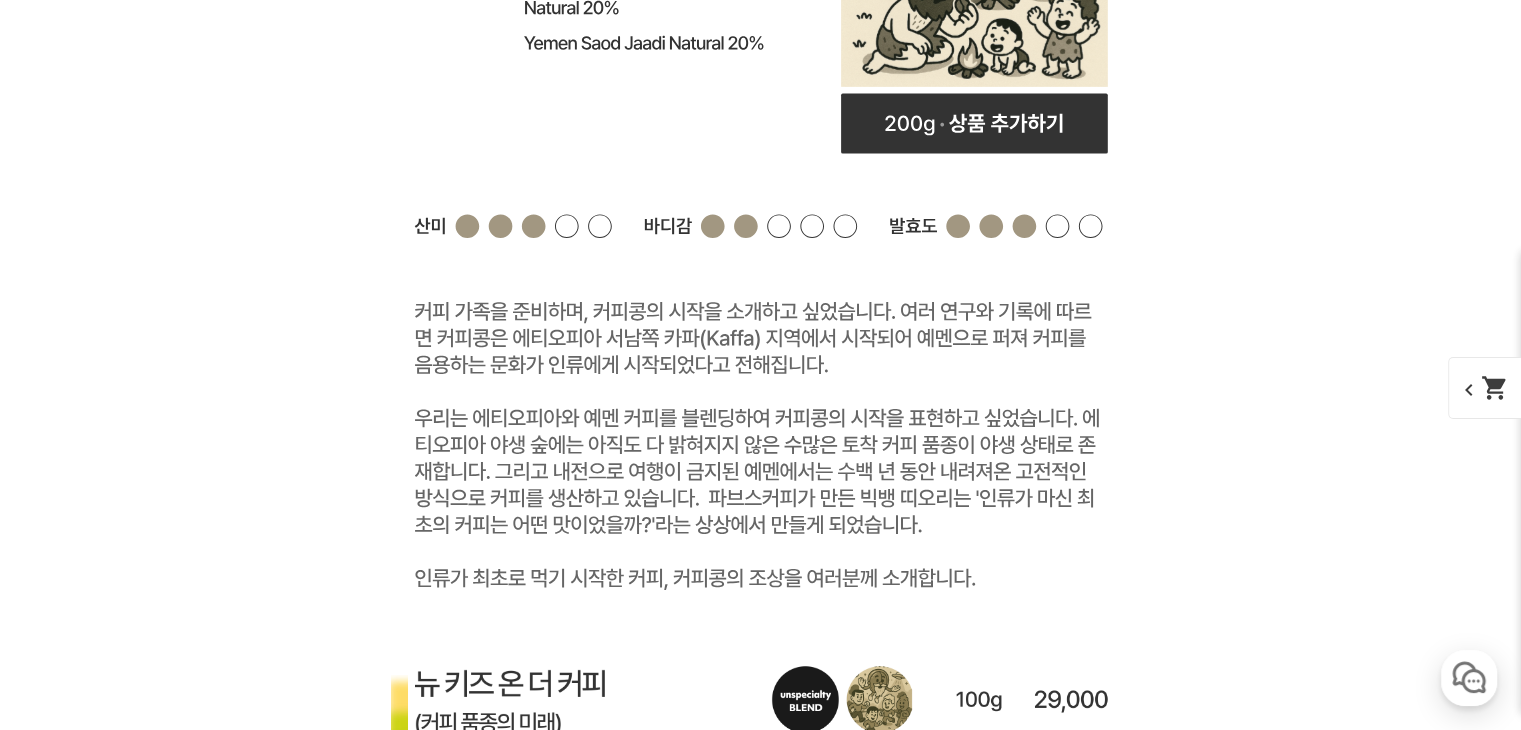drag, startPoint x: 523, startPoint y: 555, endPoint x: 754, endPoint y: 577, distance: 232.04526 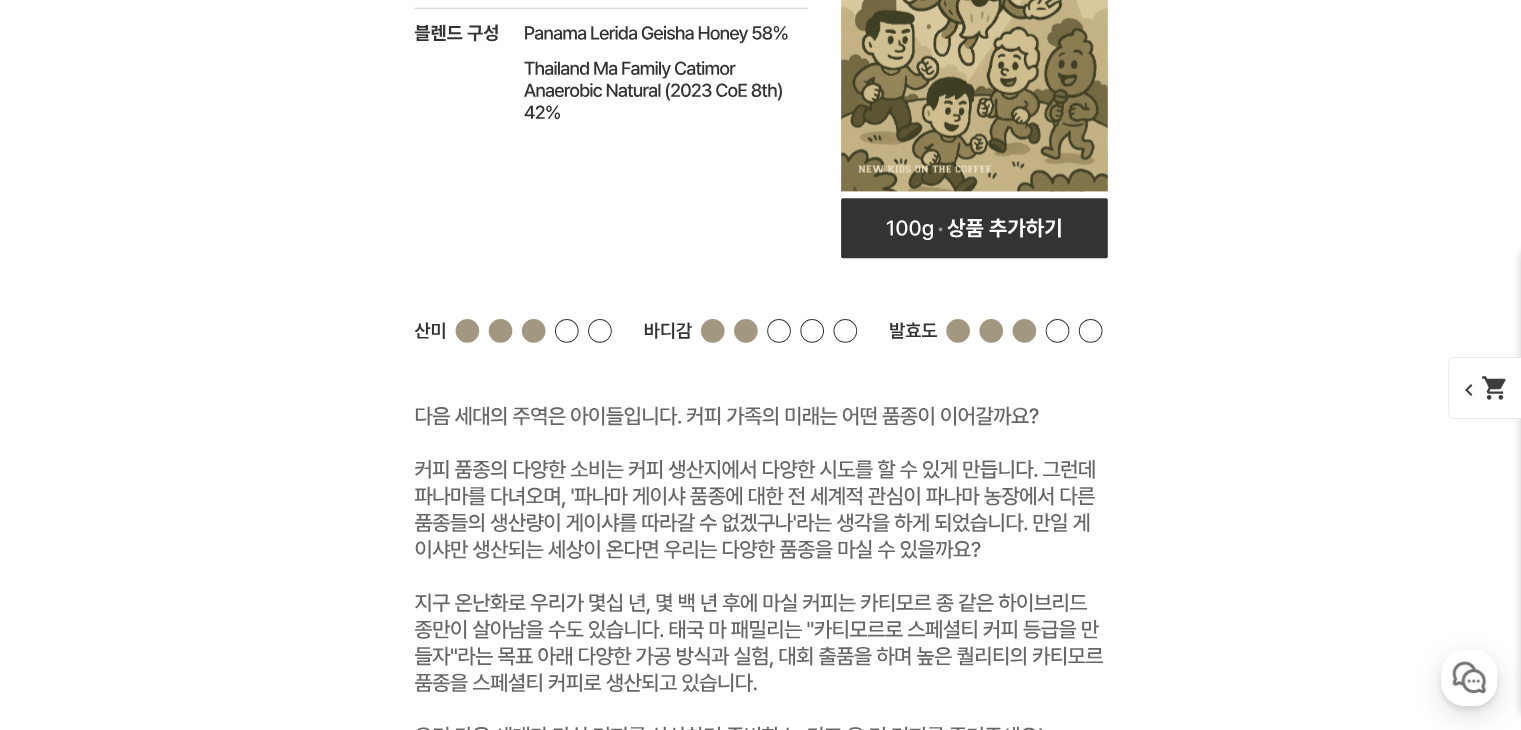 click at bounding box center (761, -300) 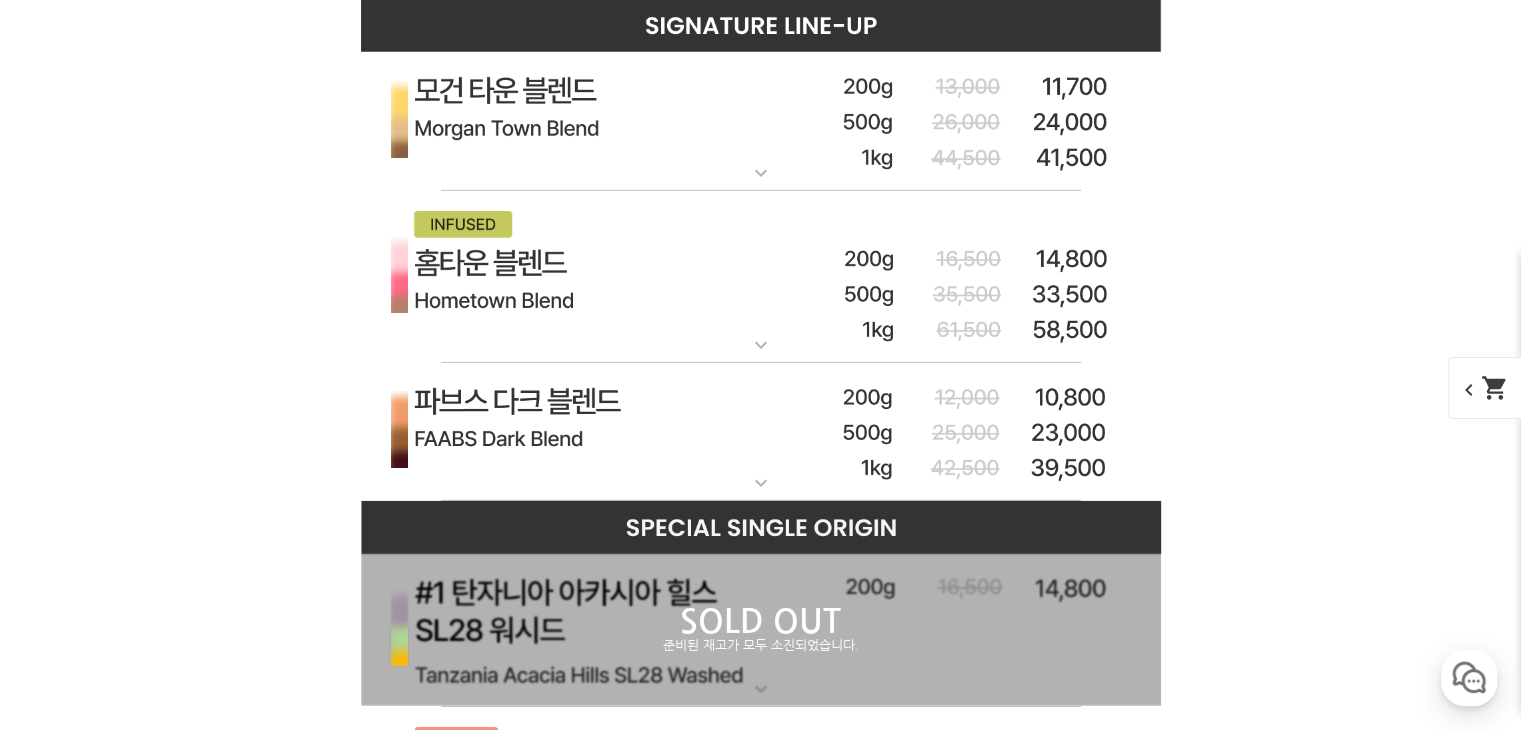 click at bounding box center (761, -441) 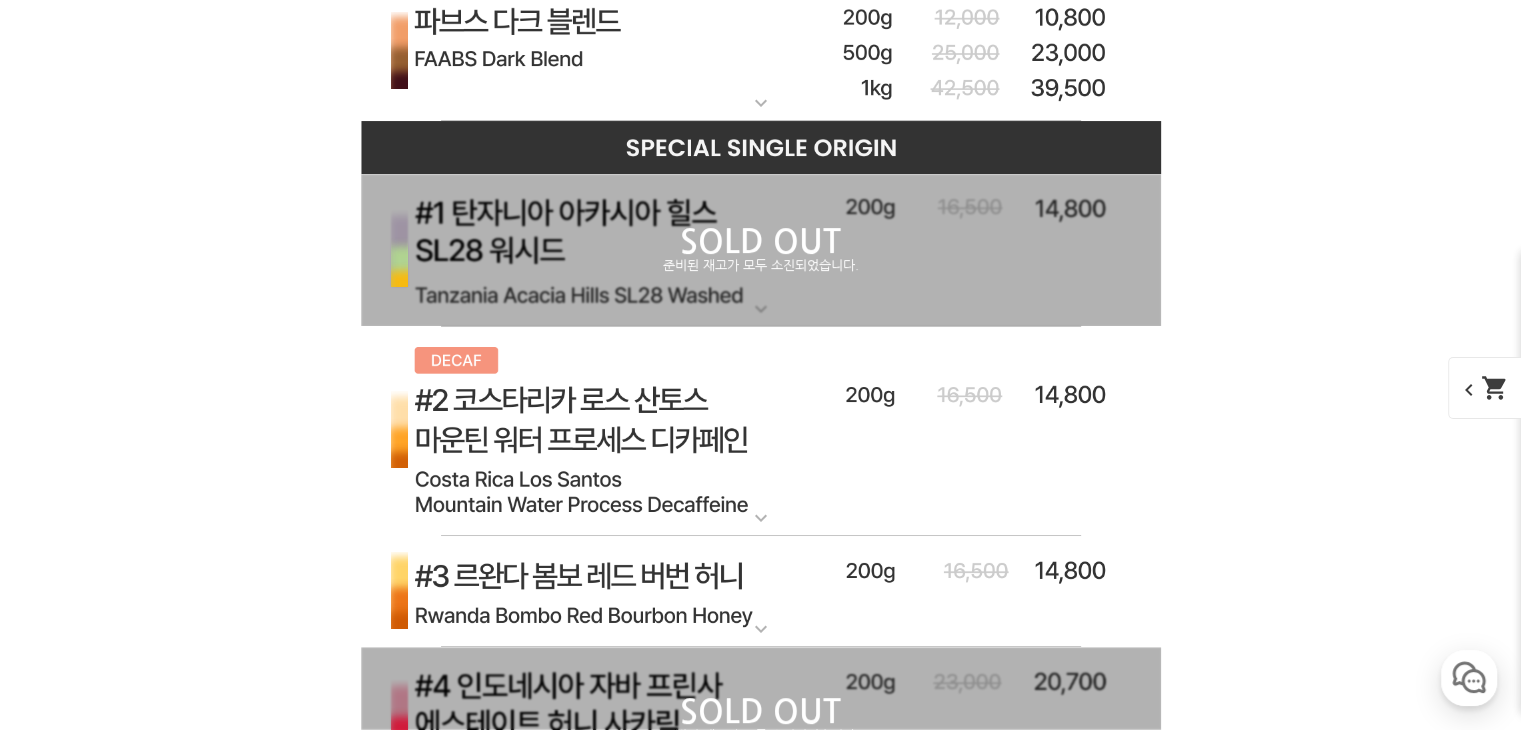 scroll, scrollTop: 7896, scrollLeft: 0, axis: vertical 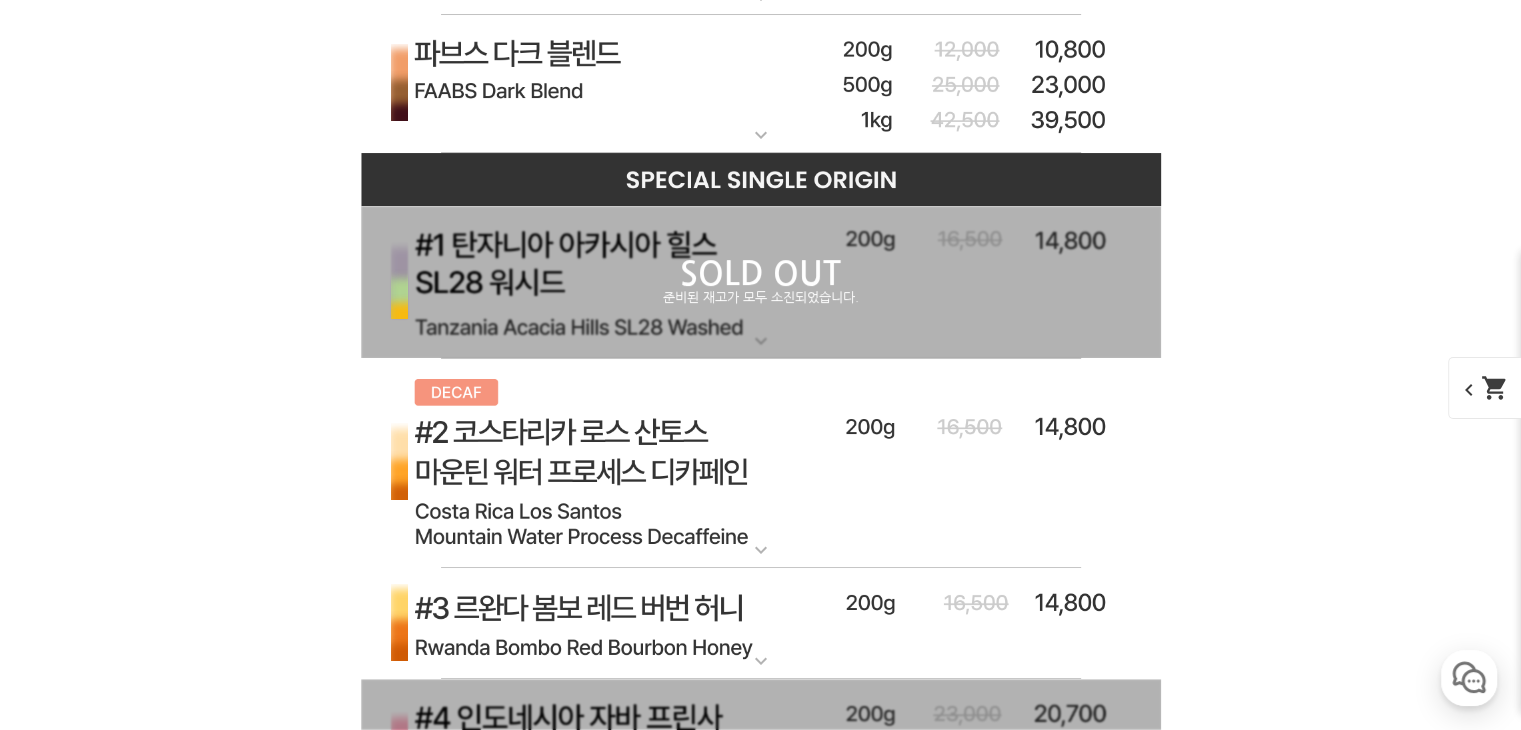 click at bounding box center (761, -436) 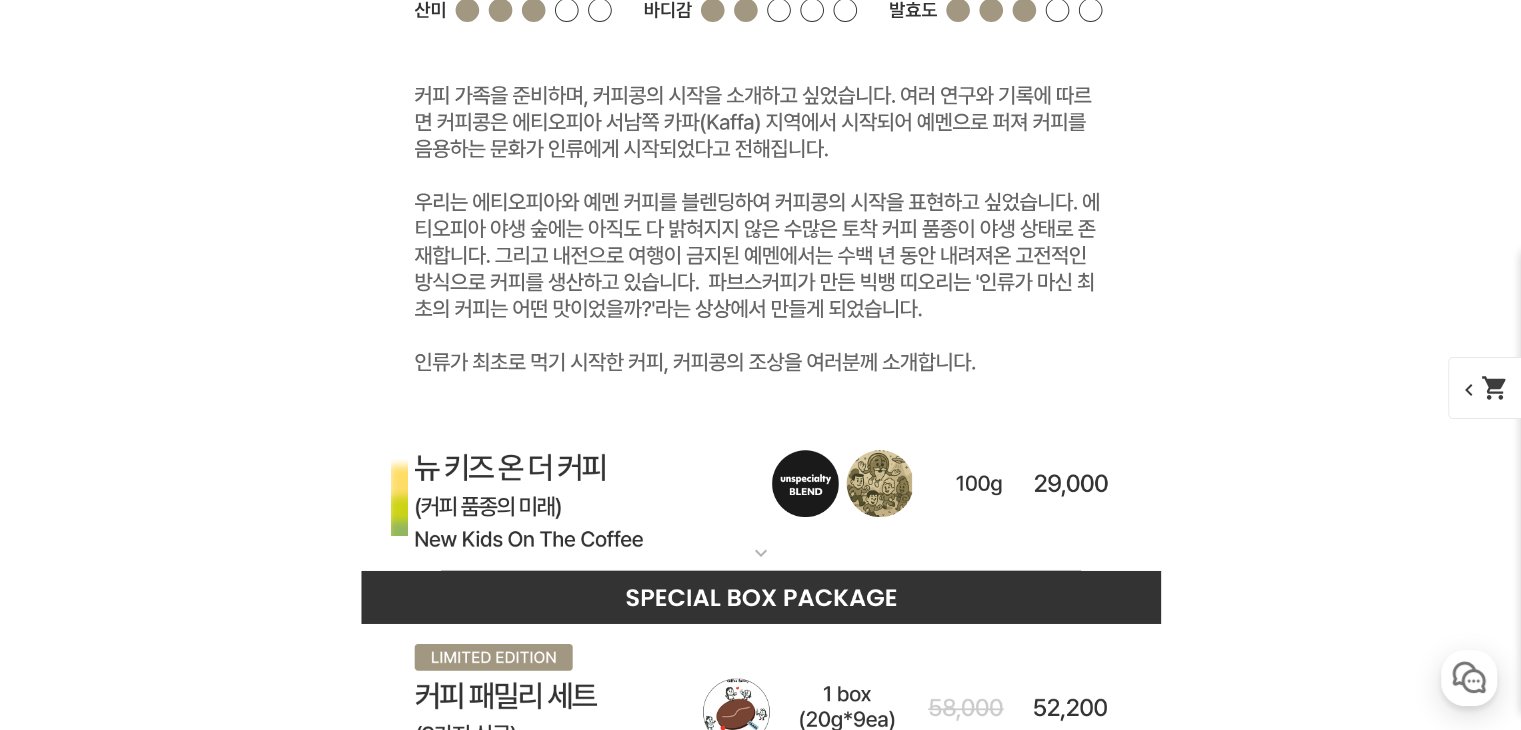 scroll, scrollTop: 6519, scrollLeft: 0, axis: vertical 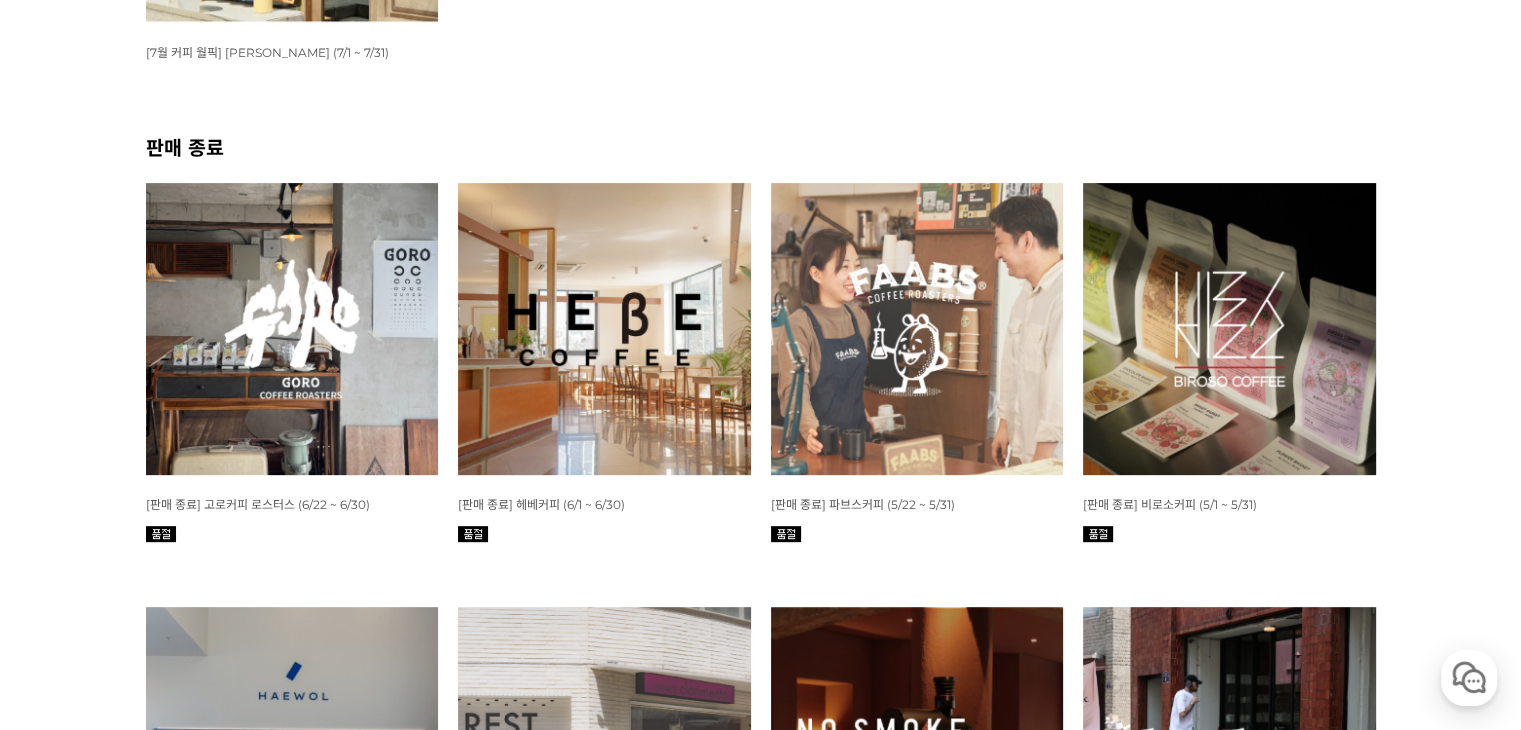 click at bounding box center (292, 329) 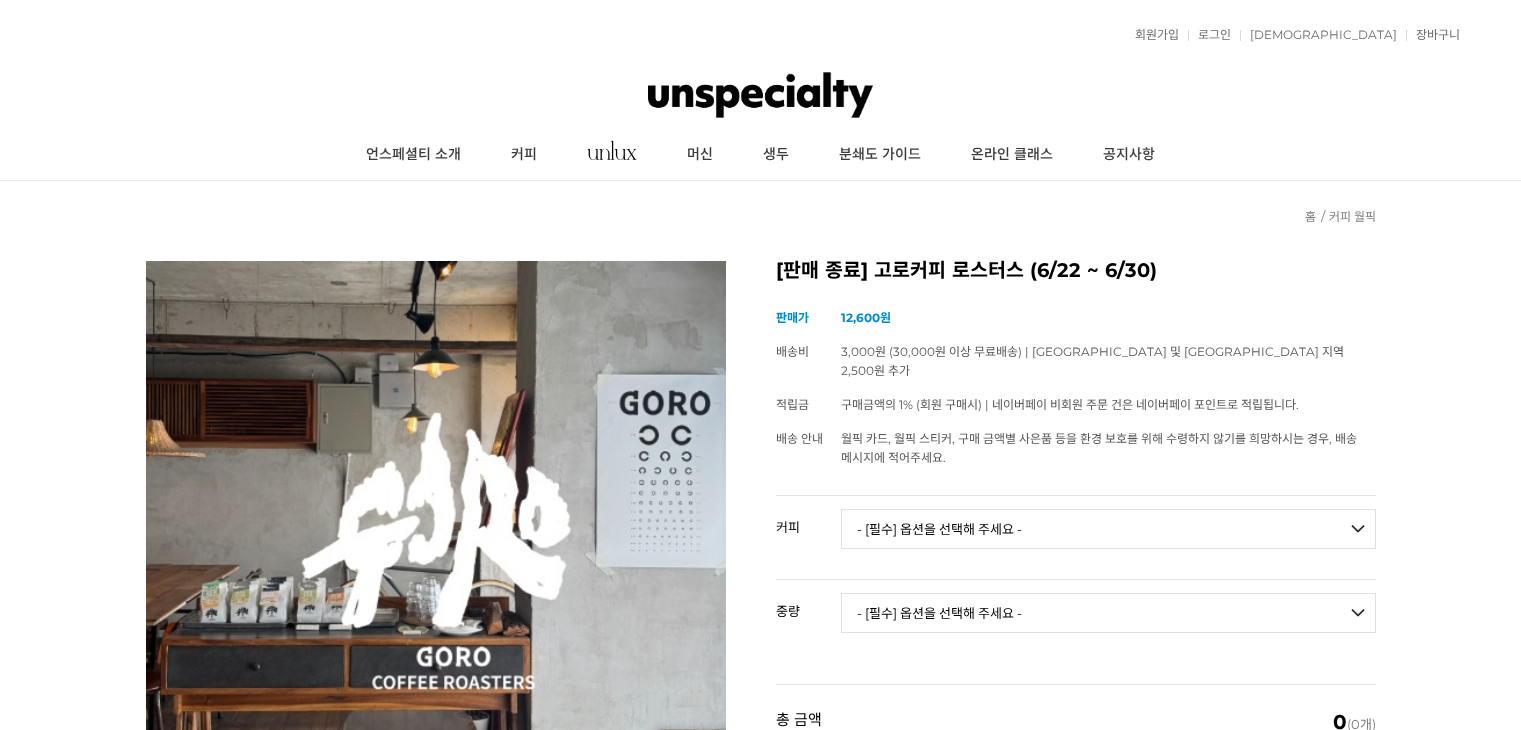 scroll, scrollTop: 0, scrollLeft: 0, axis: both 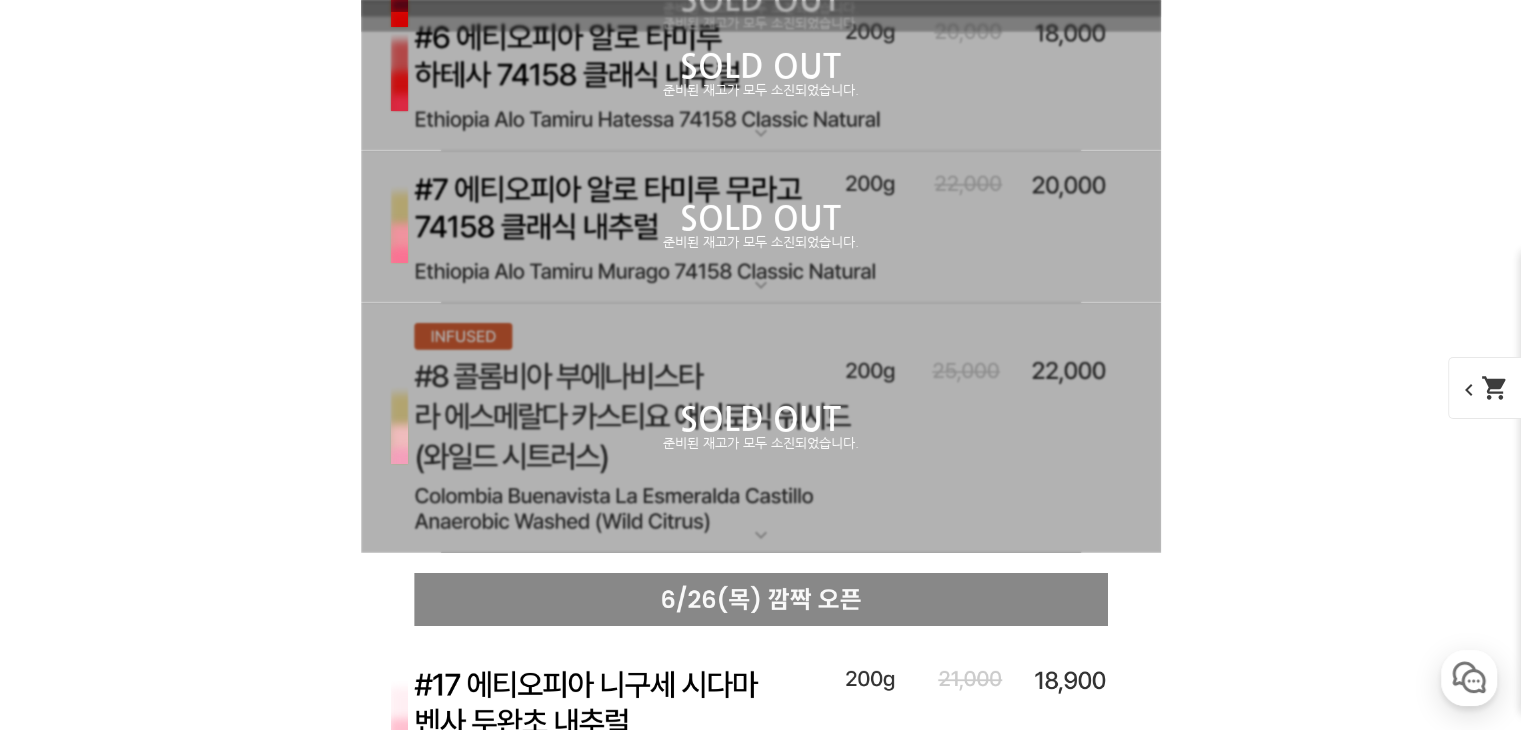 click on "준비된 재고가 모두 소진되었습니다." at bounding box center [761, -36] 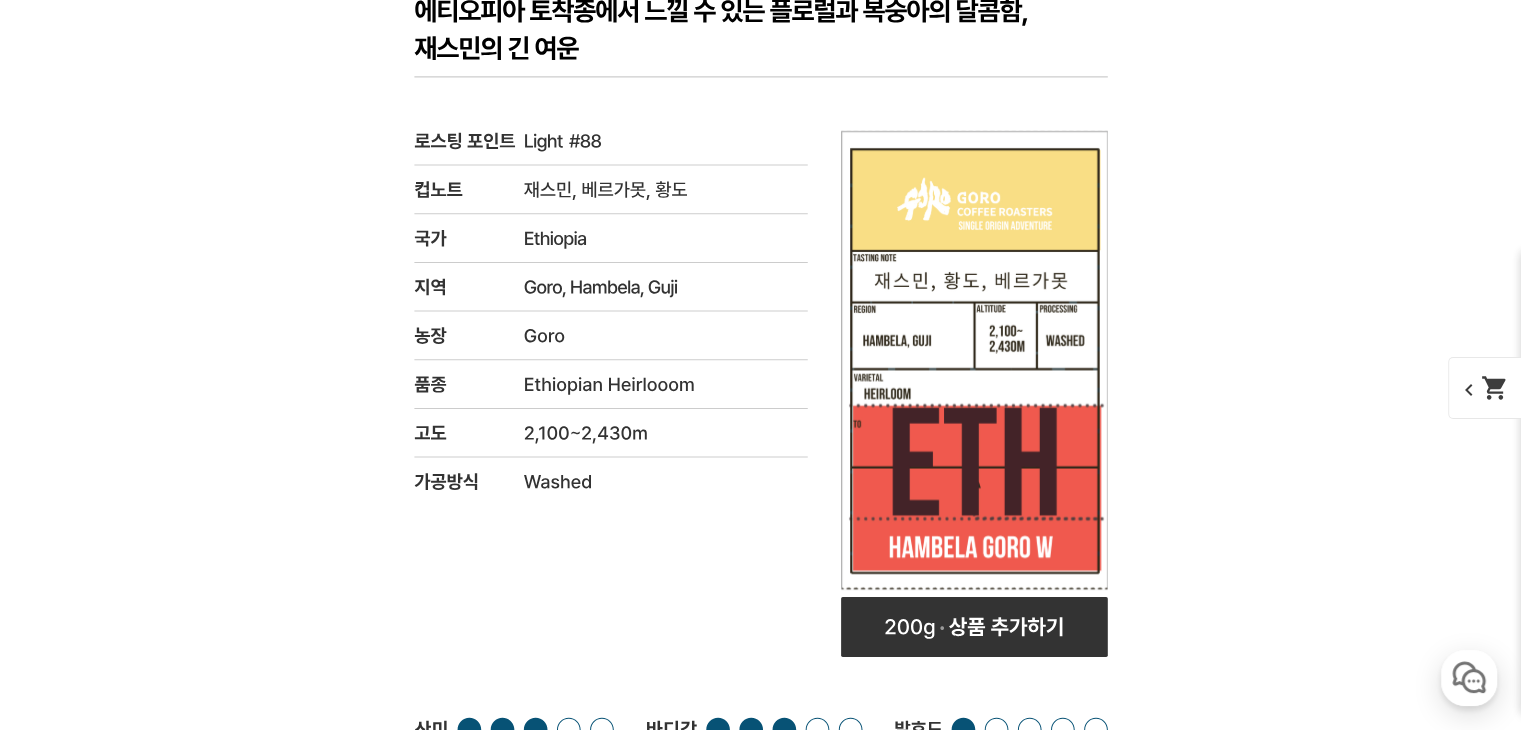 click on "SOLD OUT 준비된 재고가 모두 소진되었습니다." at bounding box center [761, -52] 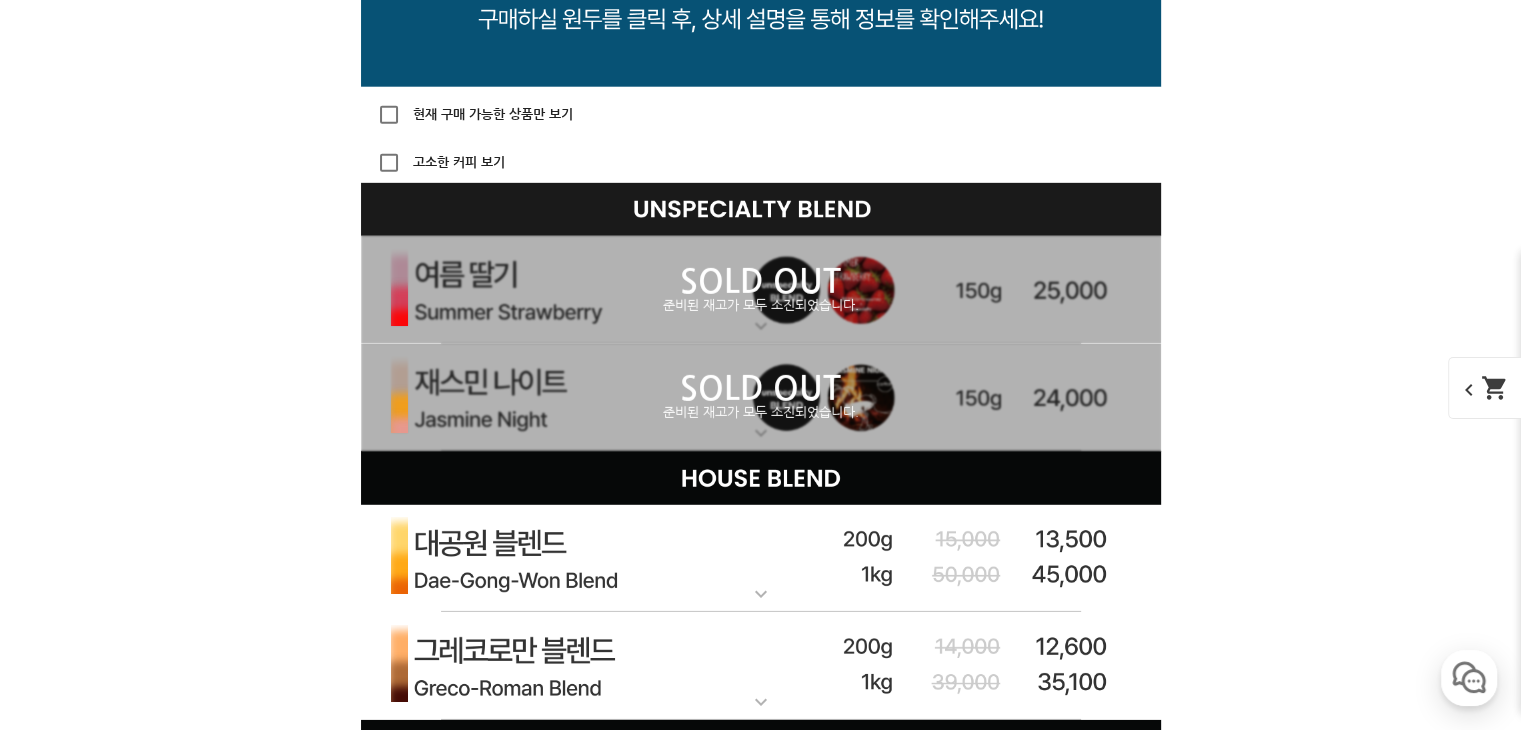 scroll, scrollTop: 6276, scrollLeft: 0, axis: vertical 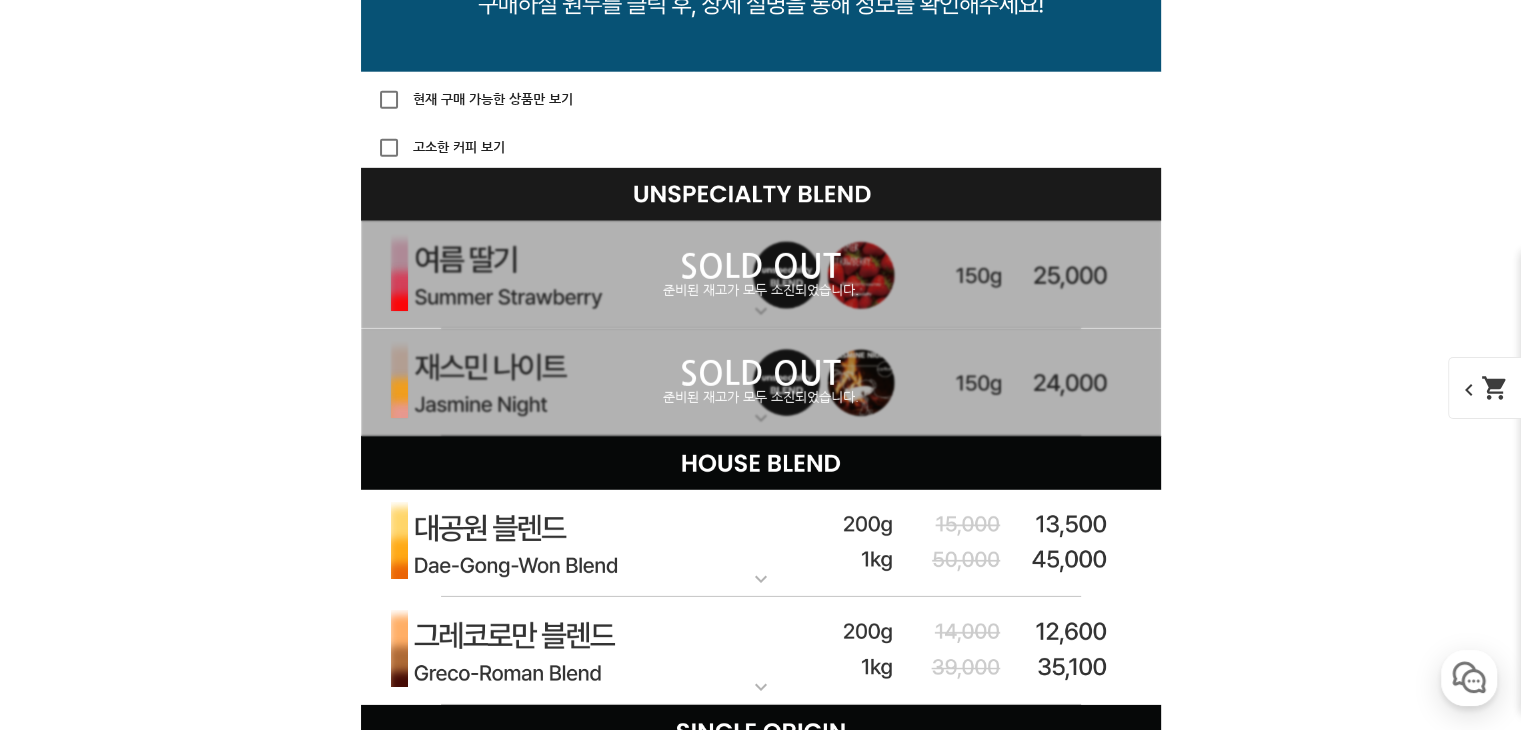 click on "SOLD OUT" at bounding box center (761, 374) 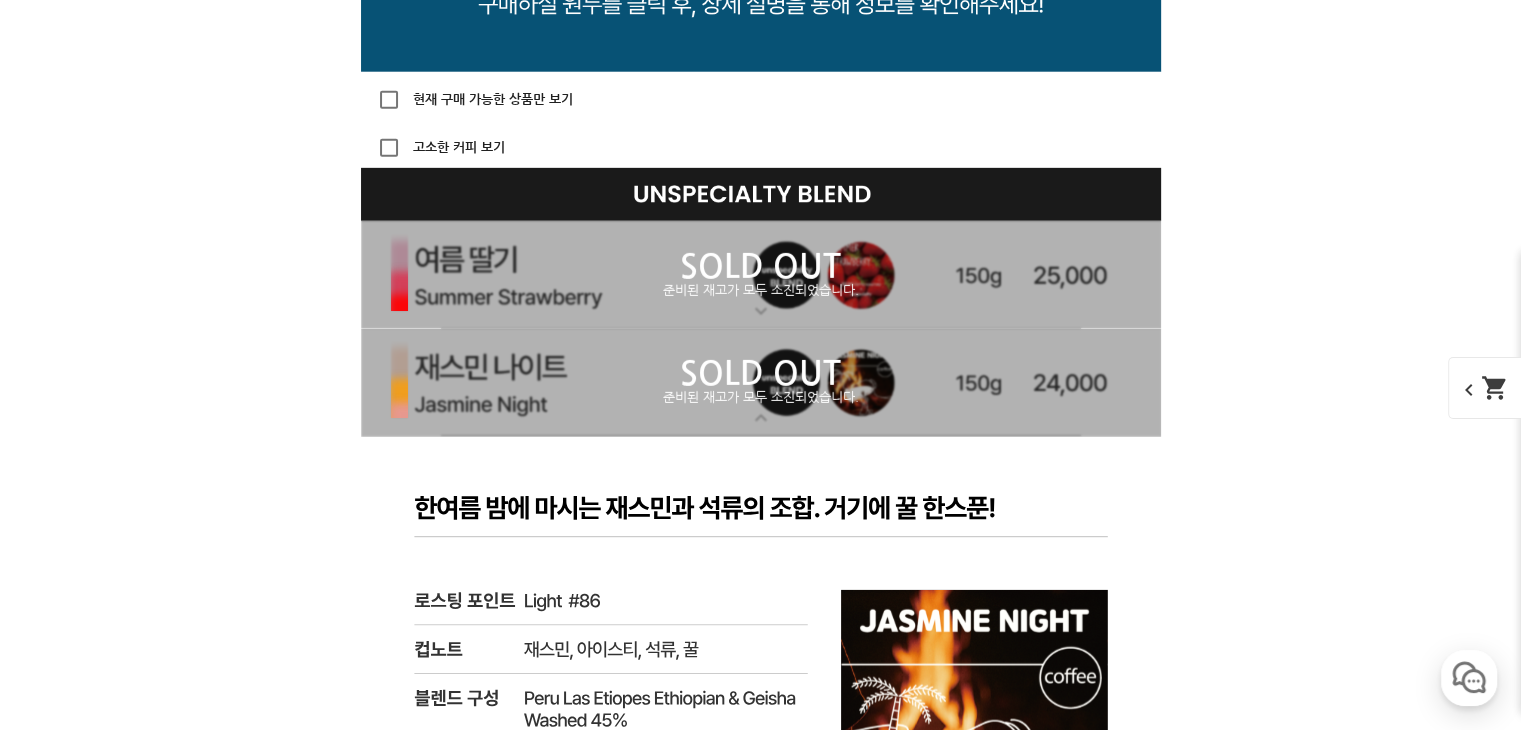 click on "SOLD OUT" at bounding box center (761, 374) 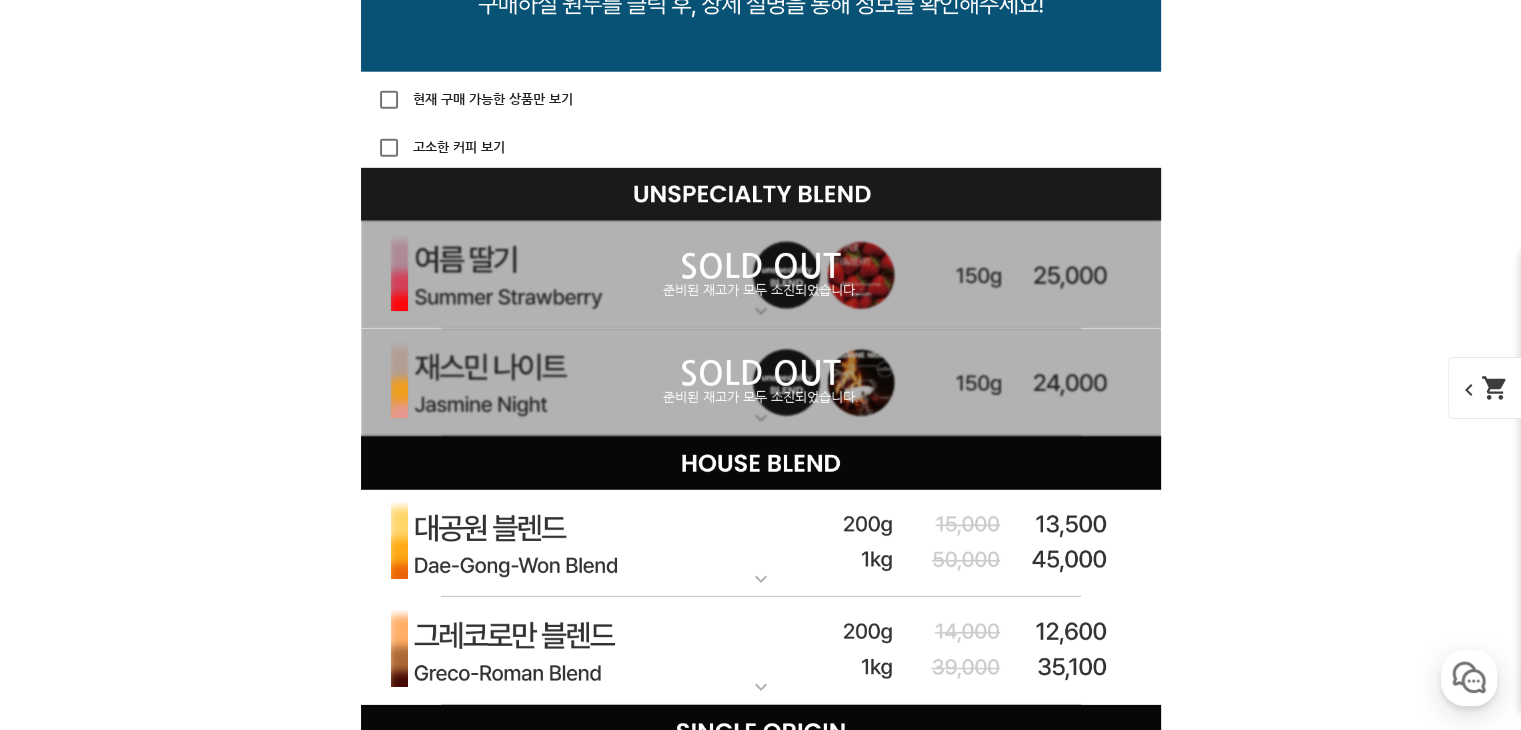 click on "SOLD OUT" at bounding box center [761, 374] 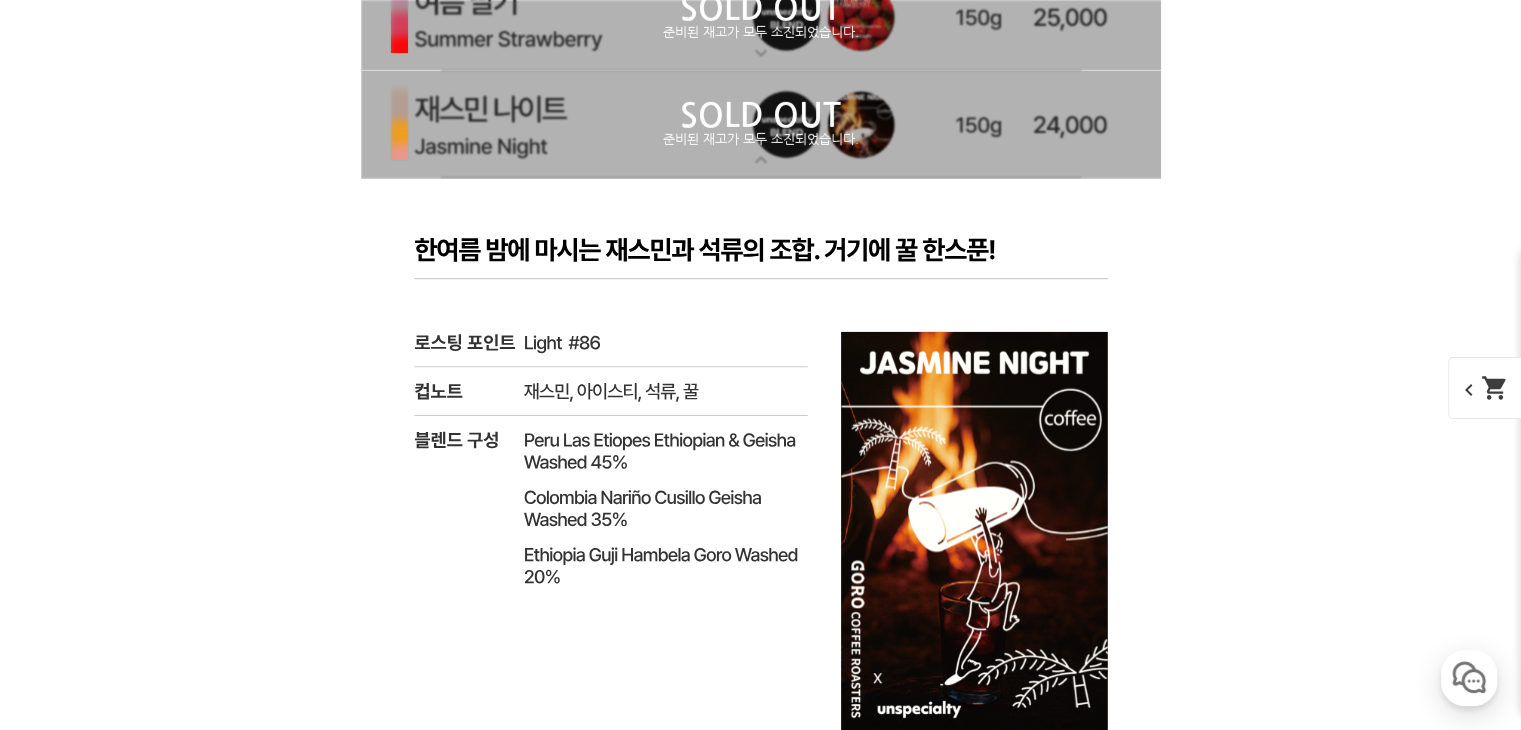 scroll, scrollTop: 6638, scrollLeft: 0, axis: vertical 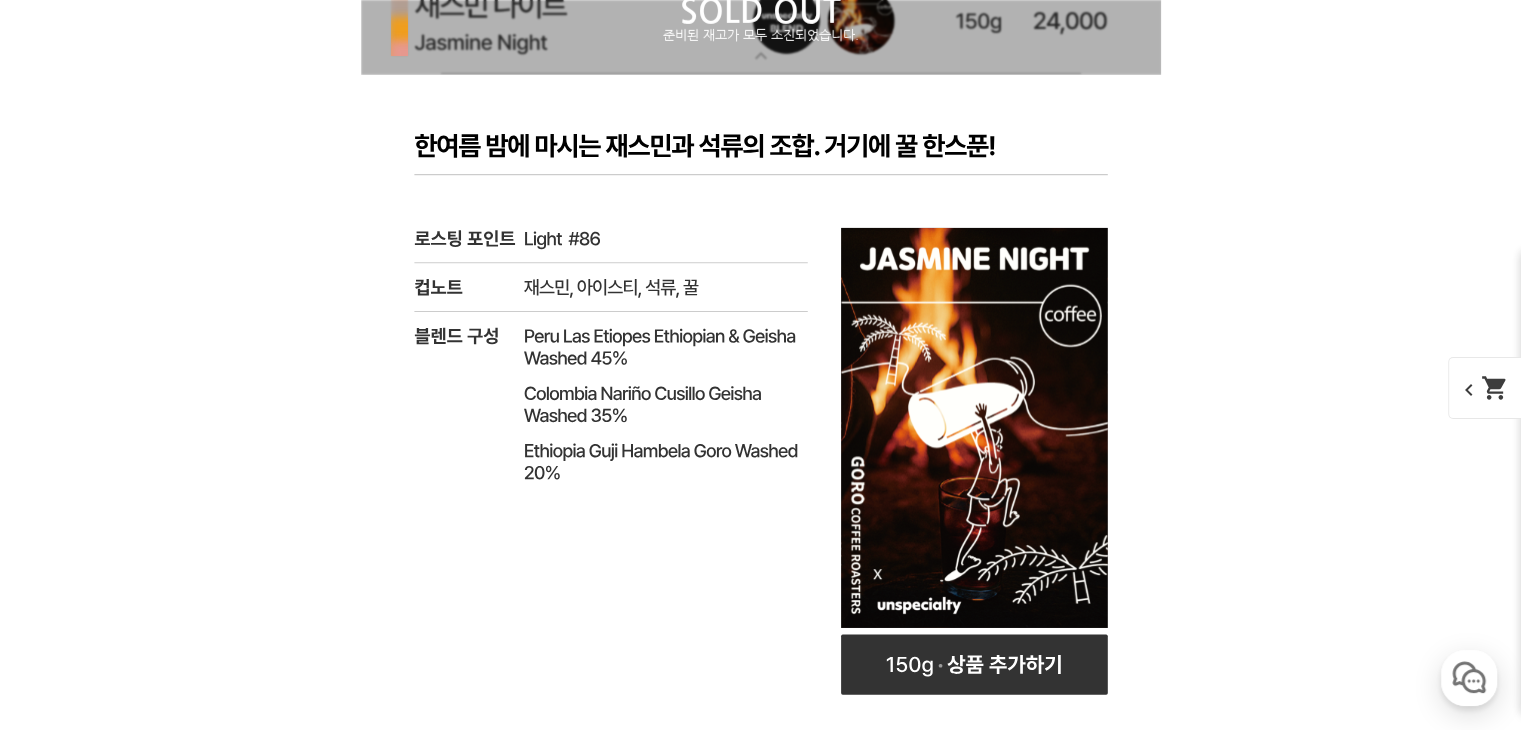 drag, startPoint x: 1384, startPoint y: 353, endPoint x: 0, endPoint y: 97, distance: 1407.4772 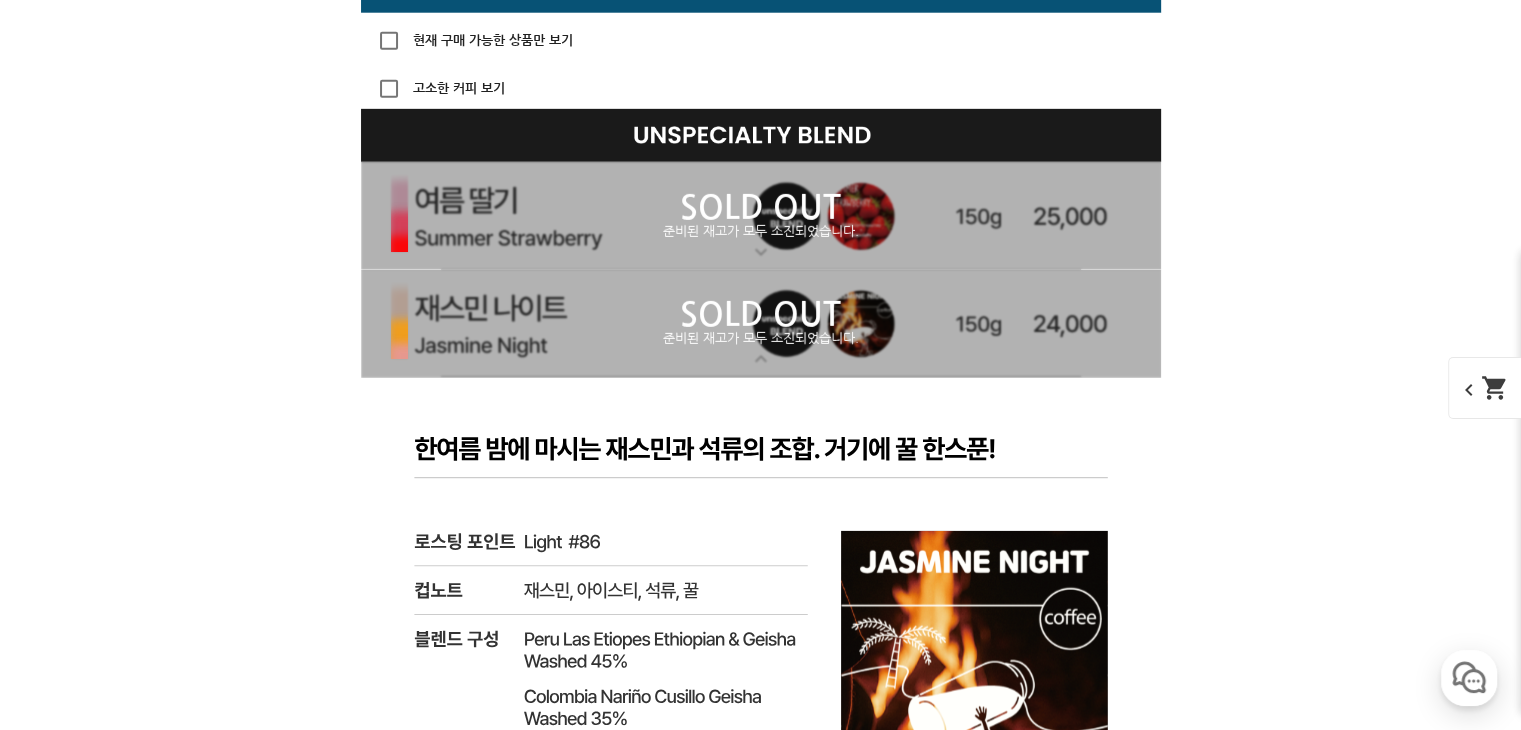 scroll, scrollTop: 6318, scrollLeft: 0, axis: vertical 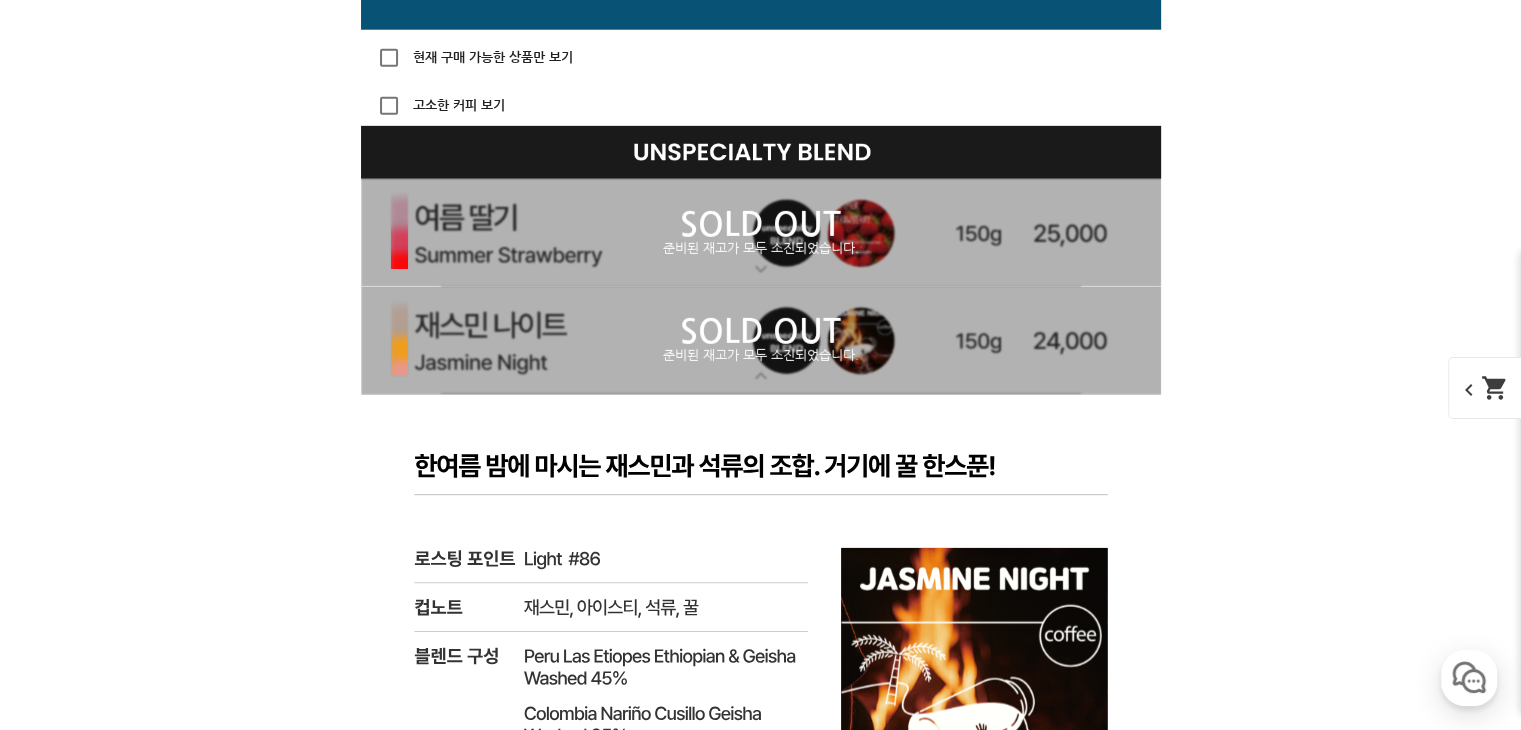 click on "SOLD OUT" at bounding box center (761, 332) 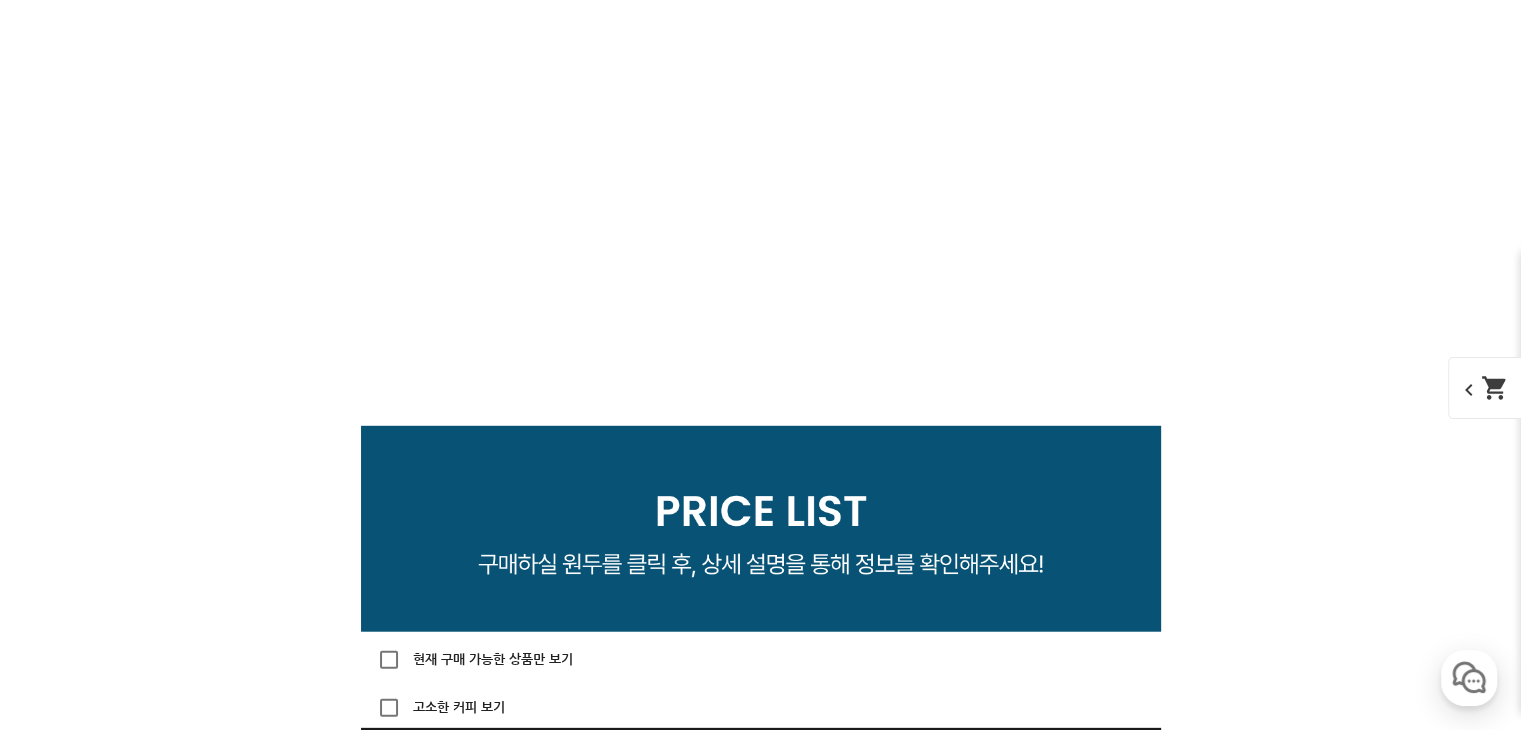 scroll, scrollTop: 6426, scrollLeft: 0, axis: vertical 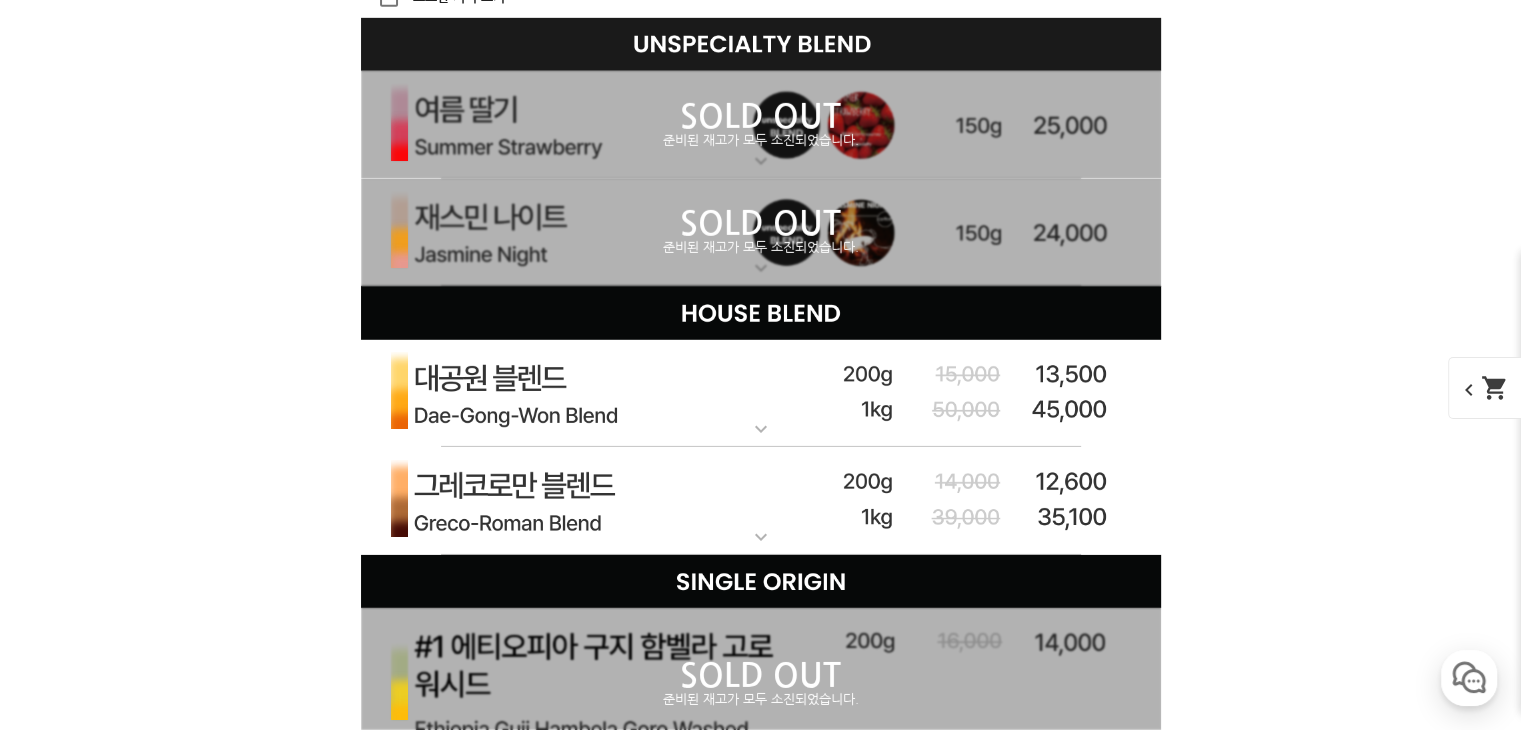 click on "SOLD OUT" at bounding box center [761, 117] 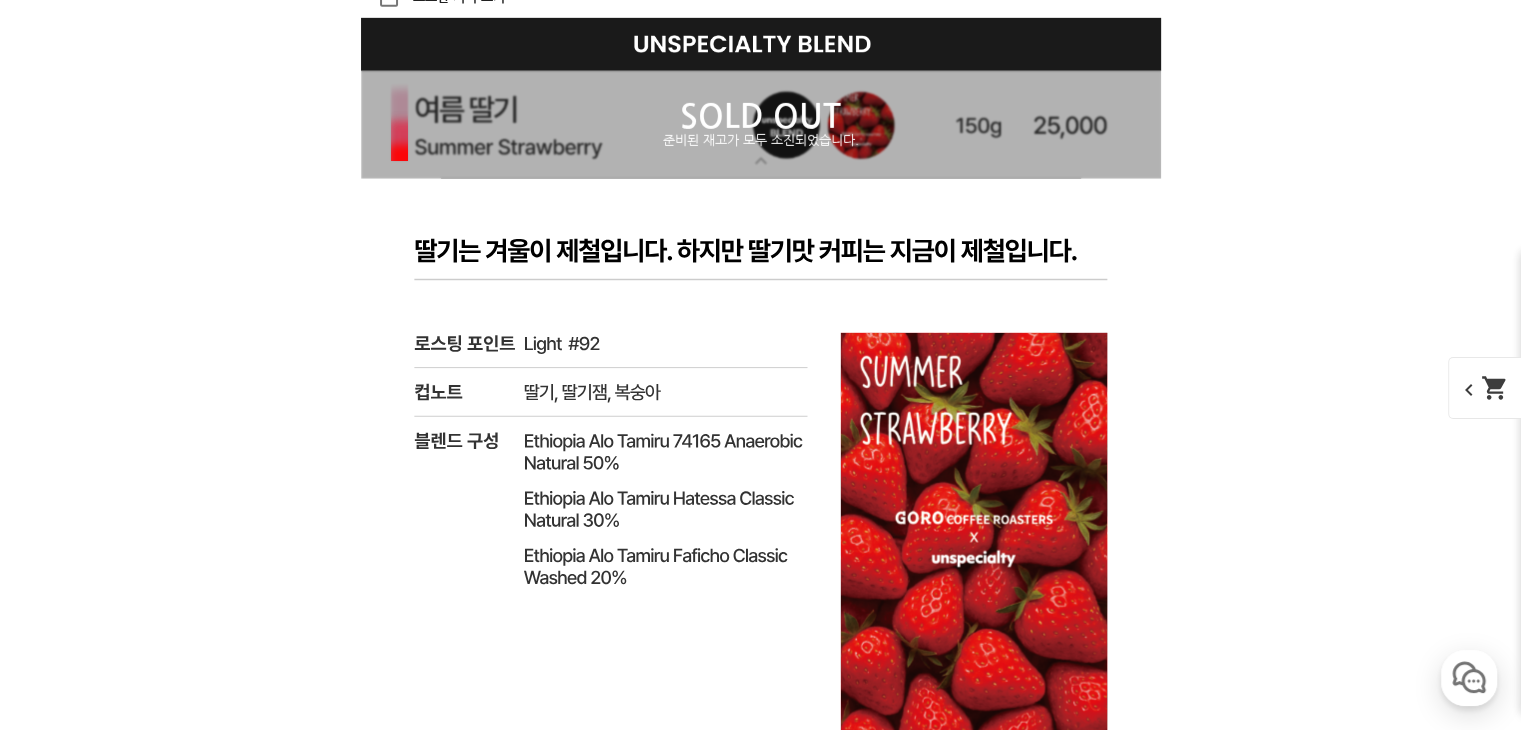 click on "SOLD OUT" at bounding box center [761, 117] 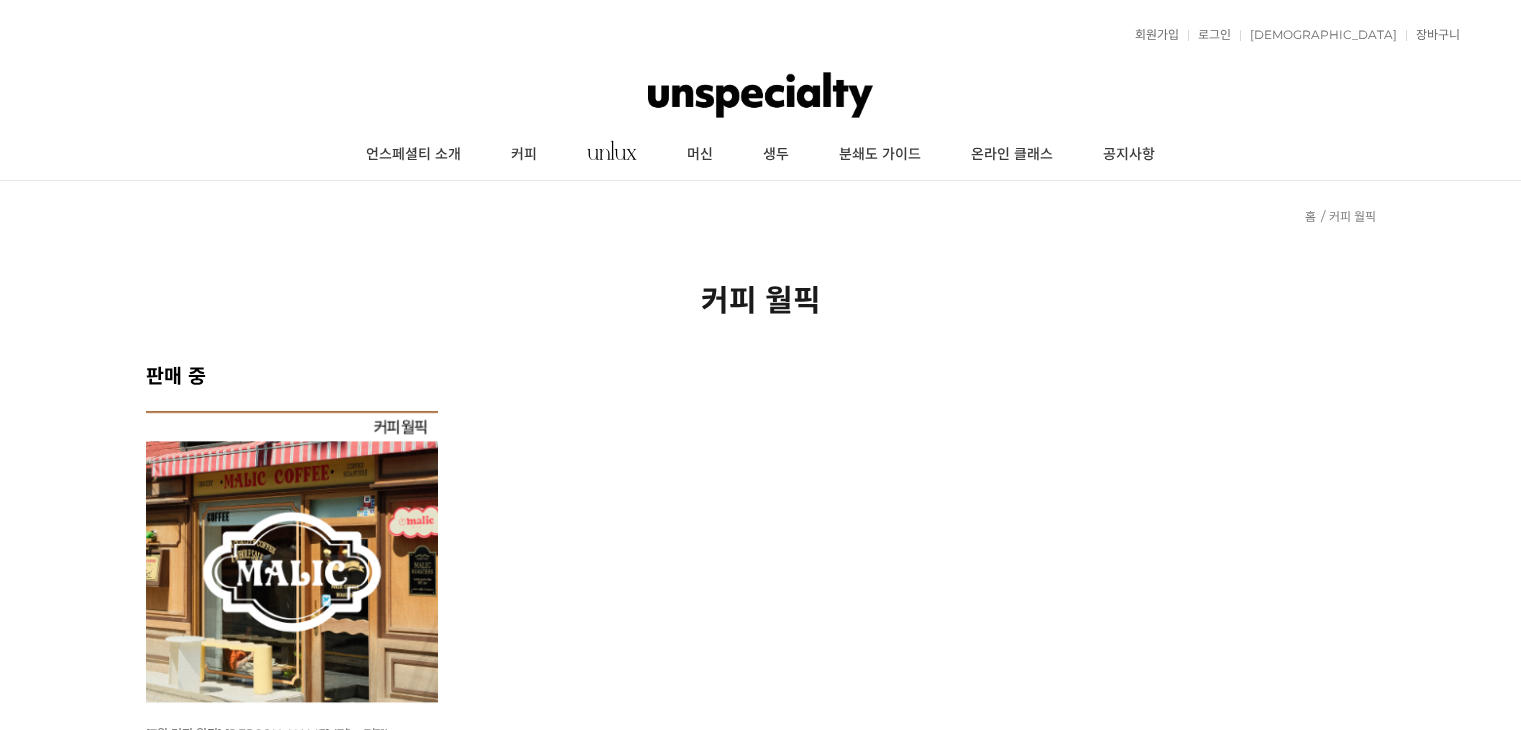 scroll, scrollTop: 1132, scrollLeft: 0, axis: vertical 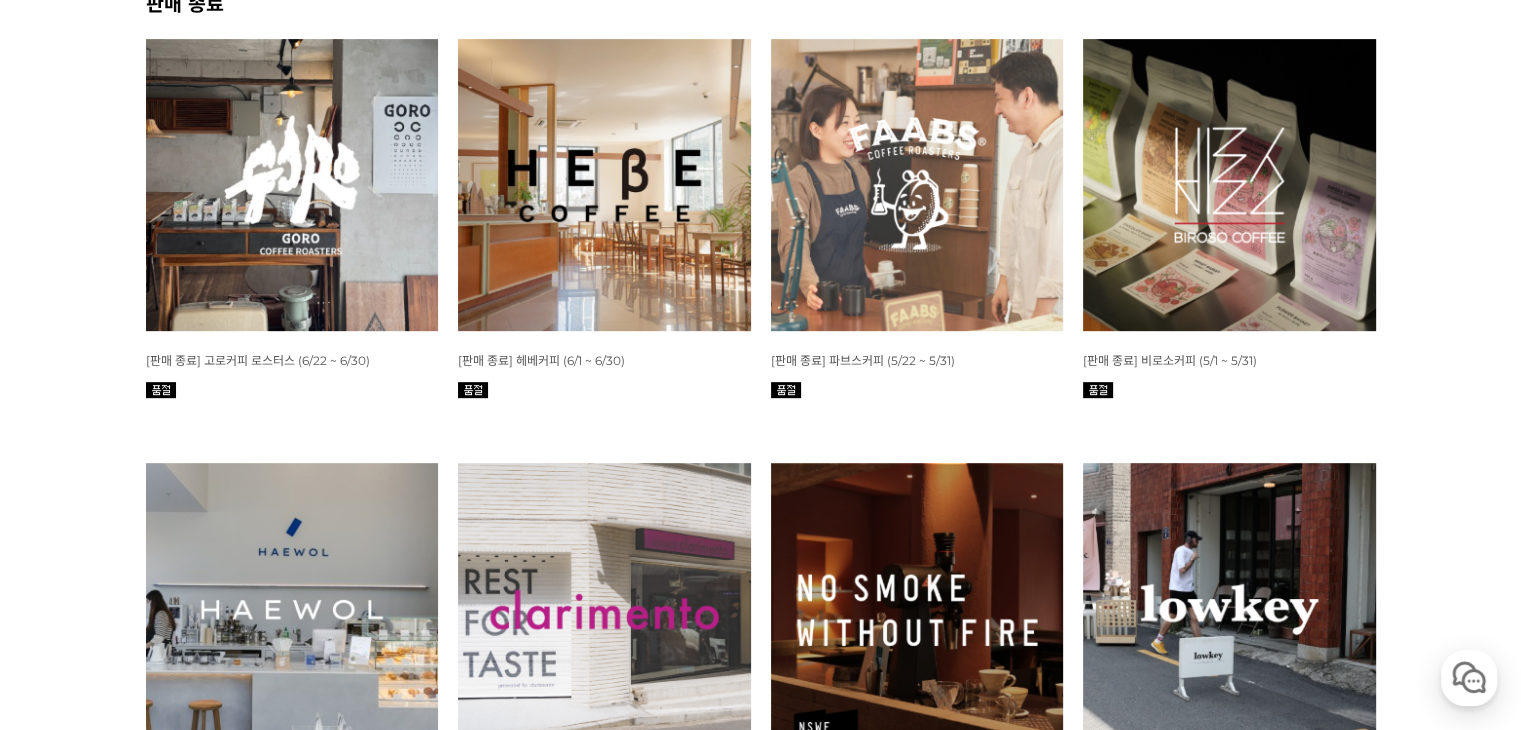 click at bounding box center [292, 185] 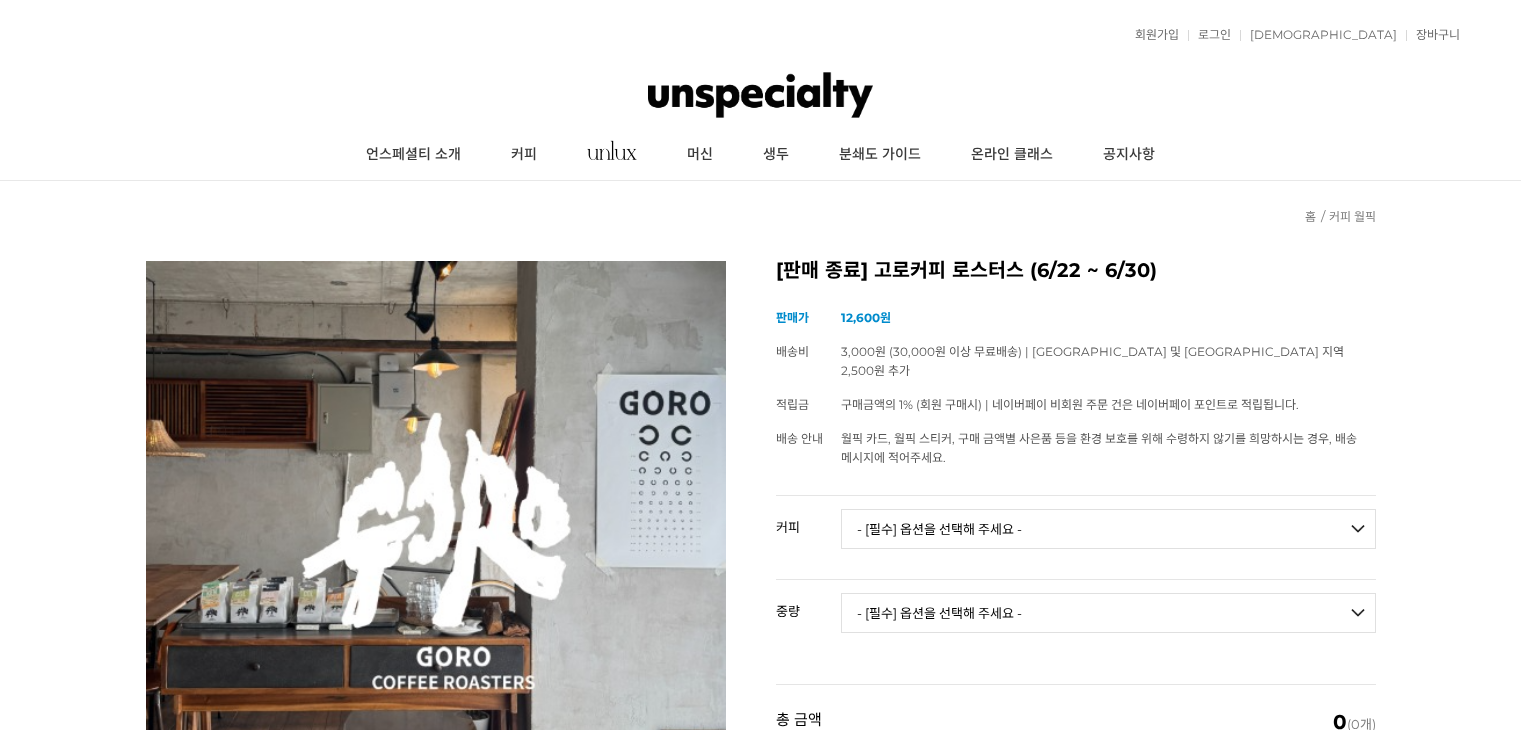 scroll, scrollTop: 0, scrollLeft: 0, axis: both 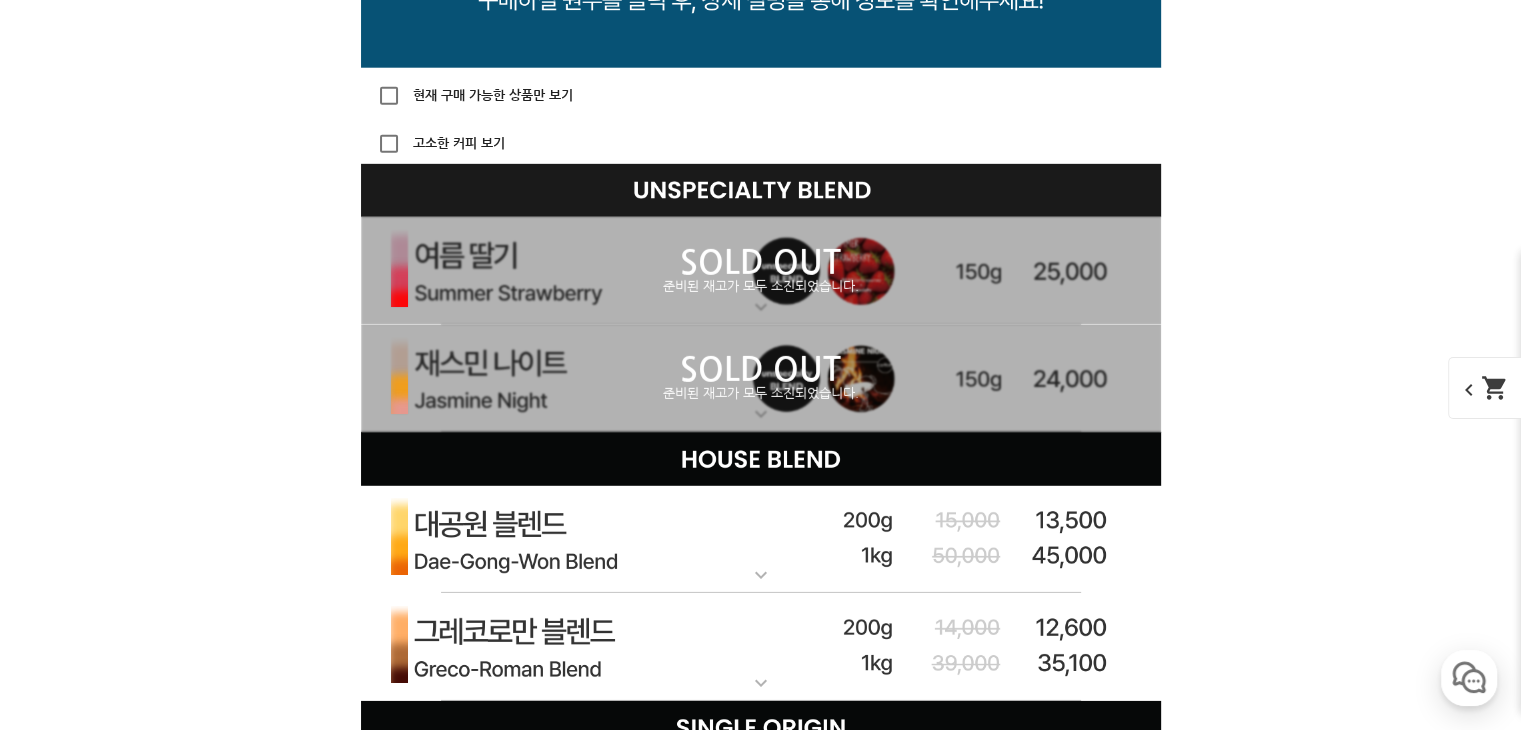 click on "SOLD OUT" at bounding box center [761, 370] 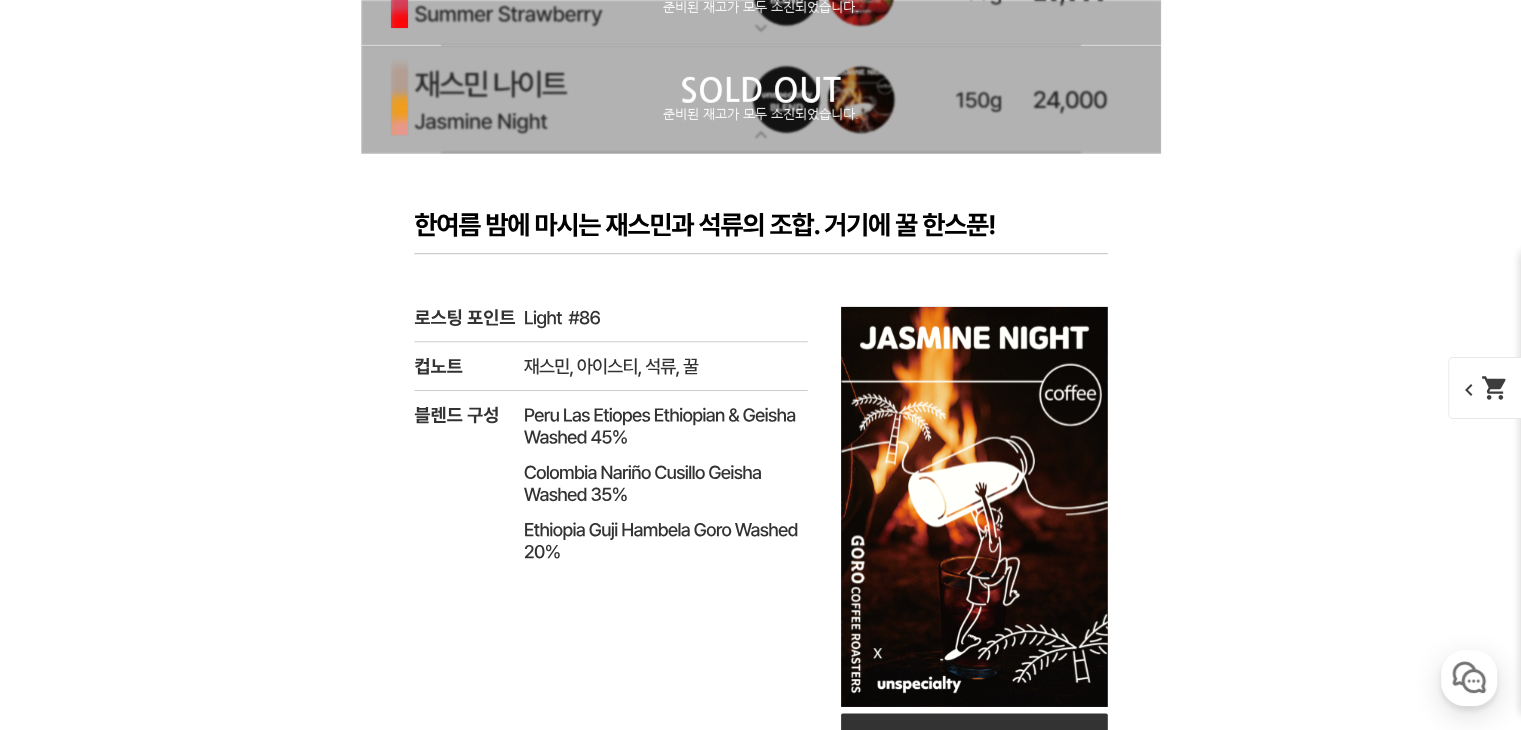 scroll, scrollTop: 6509, scrollLeft: 0, axis: vertical 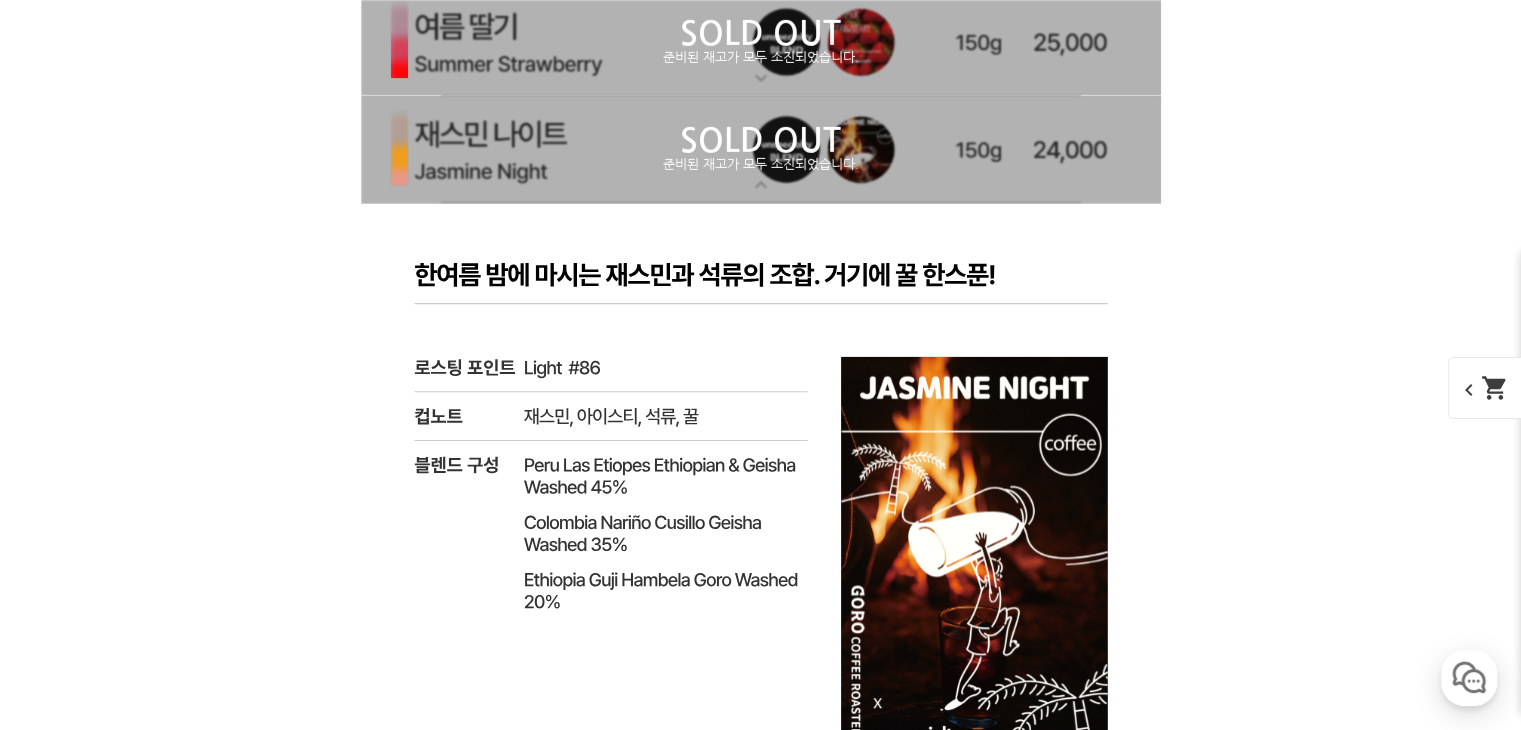click on "준비된 재고가 모두 소진되었습니다." at bounding box center [761, 165] 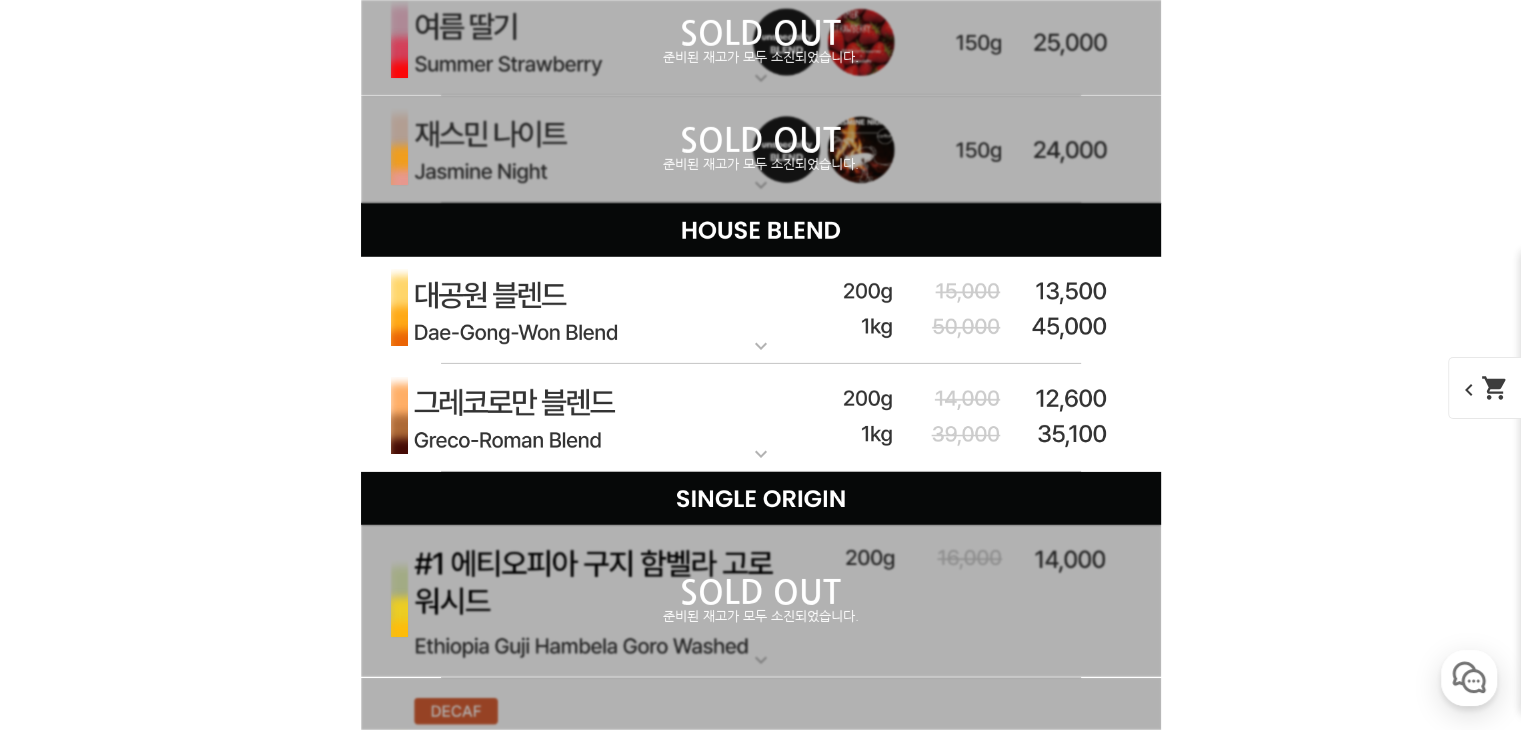click on "준비된 재고가 모두 소진되었습니다." at bounding box center (761, 165) 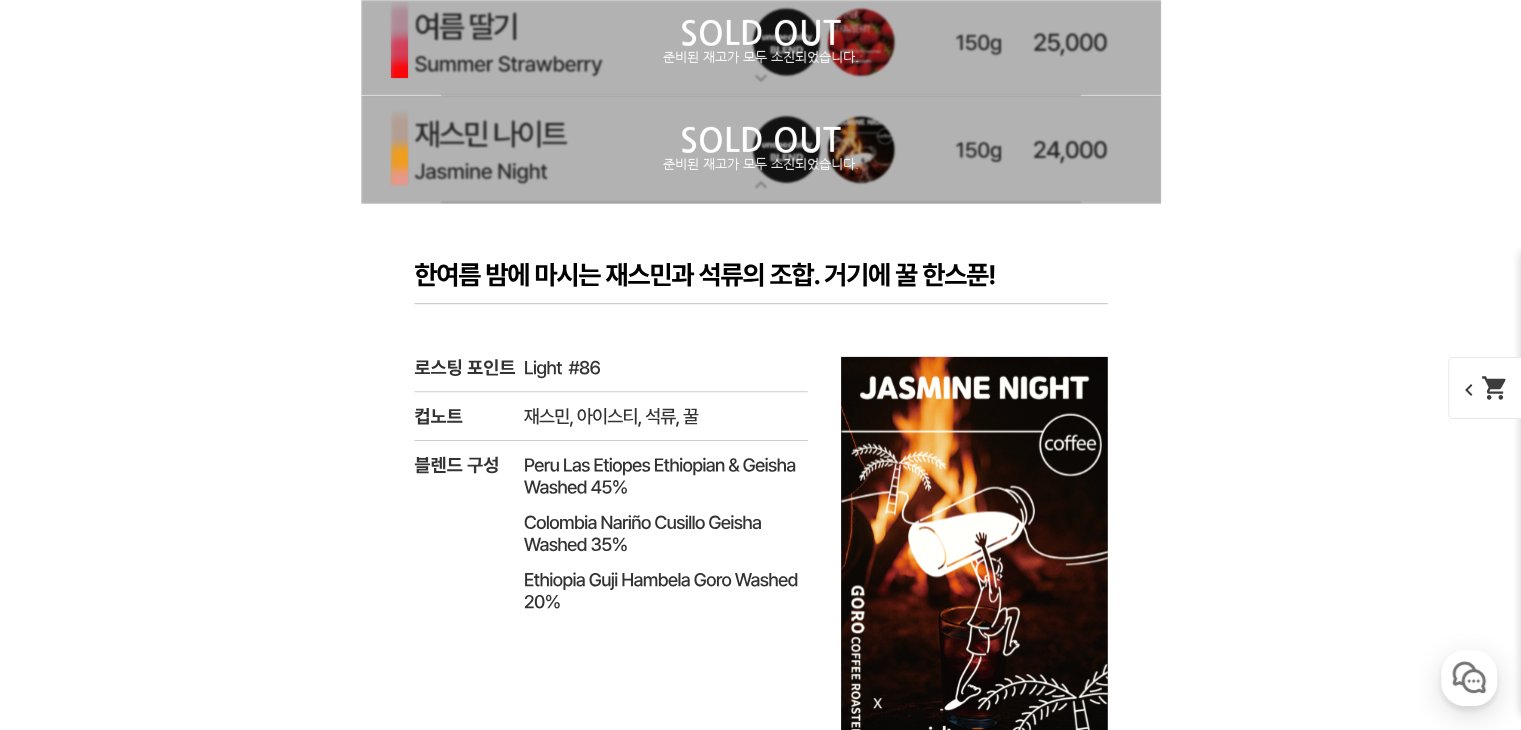 click on "준비된 재고가 모두 소진되었습니다." at bounding box center [761, 165] 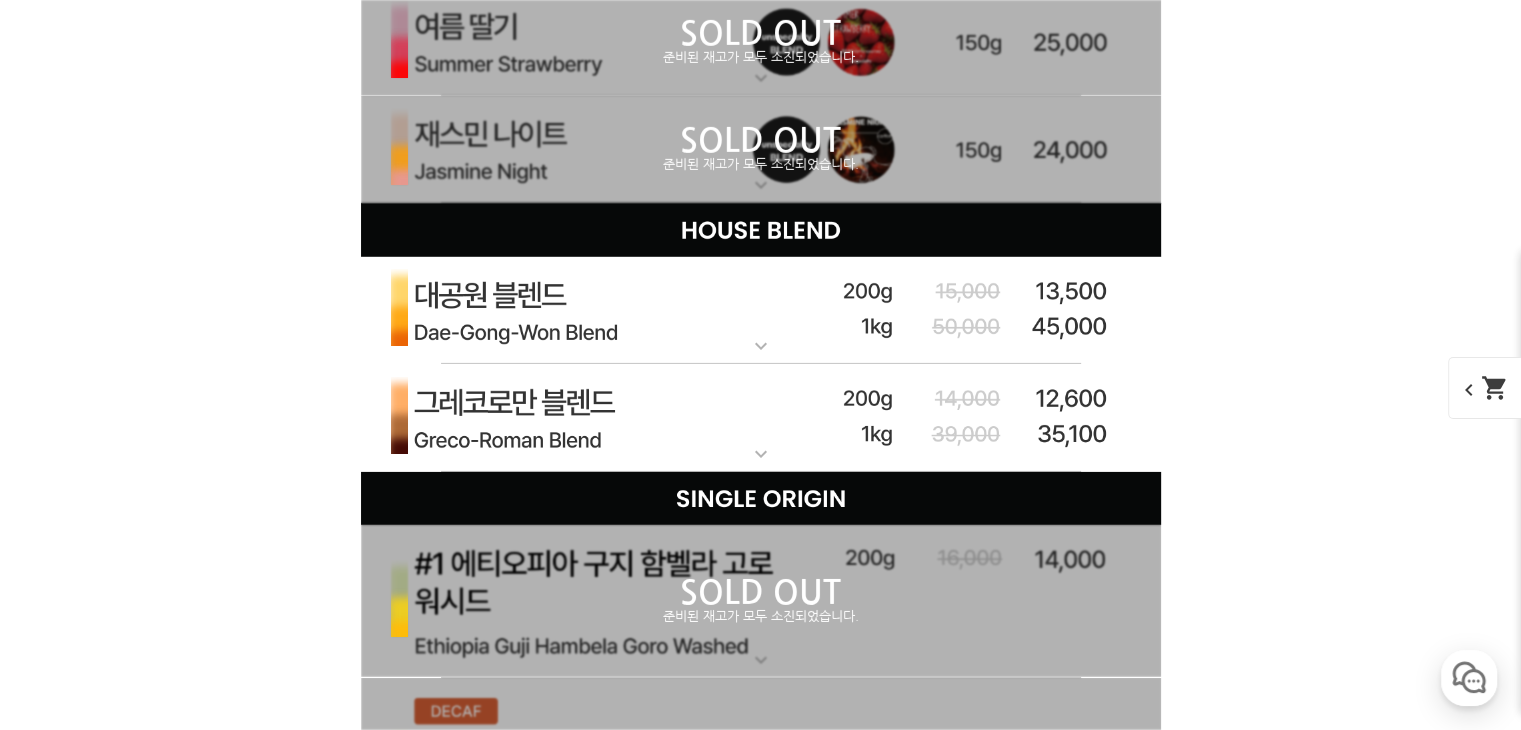 click on "준비된 재고가 모두 소진되었습니다." at bounding box center [761, 165] 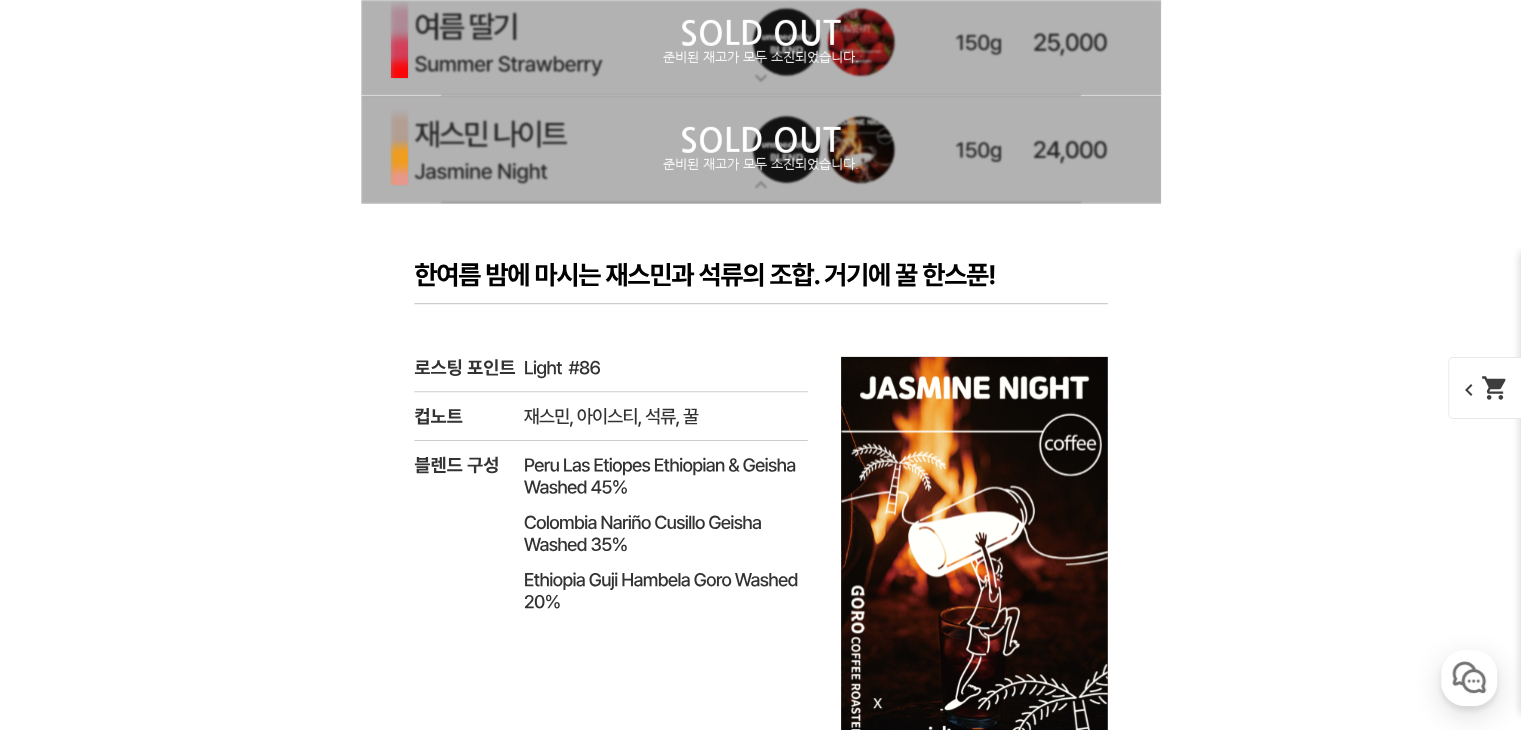 click on "준비된 재고가 모두 소진되었습니다." at bounding box center (761, 165) 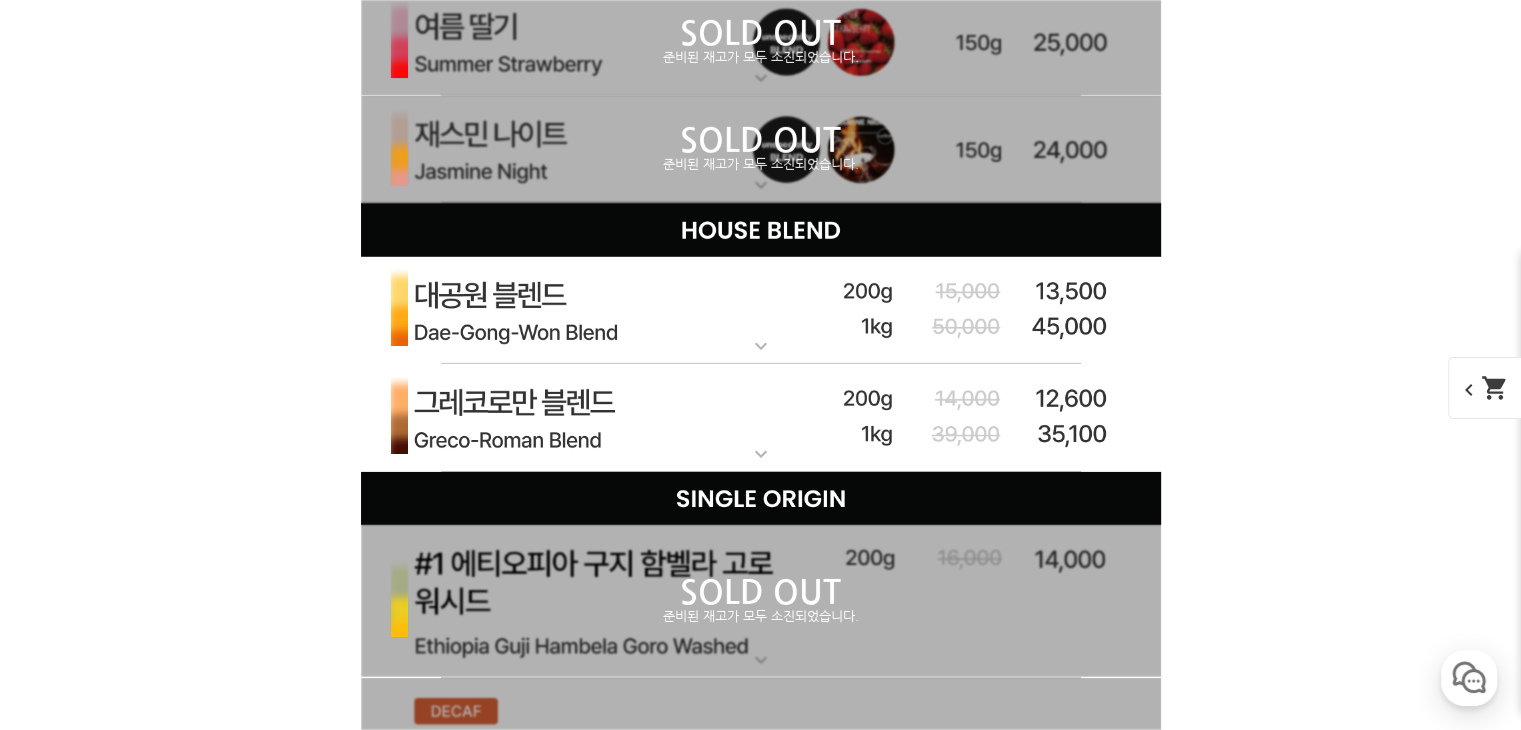 click on "준비된 재고가 모두 소진되었습니다." at bounding box center [761, 165] 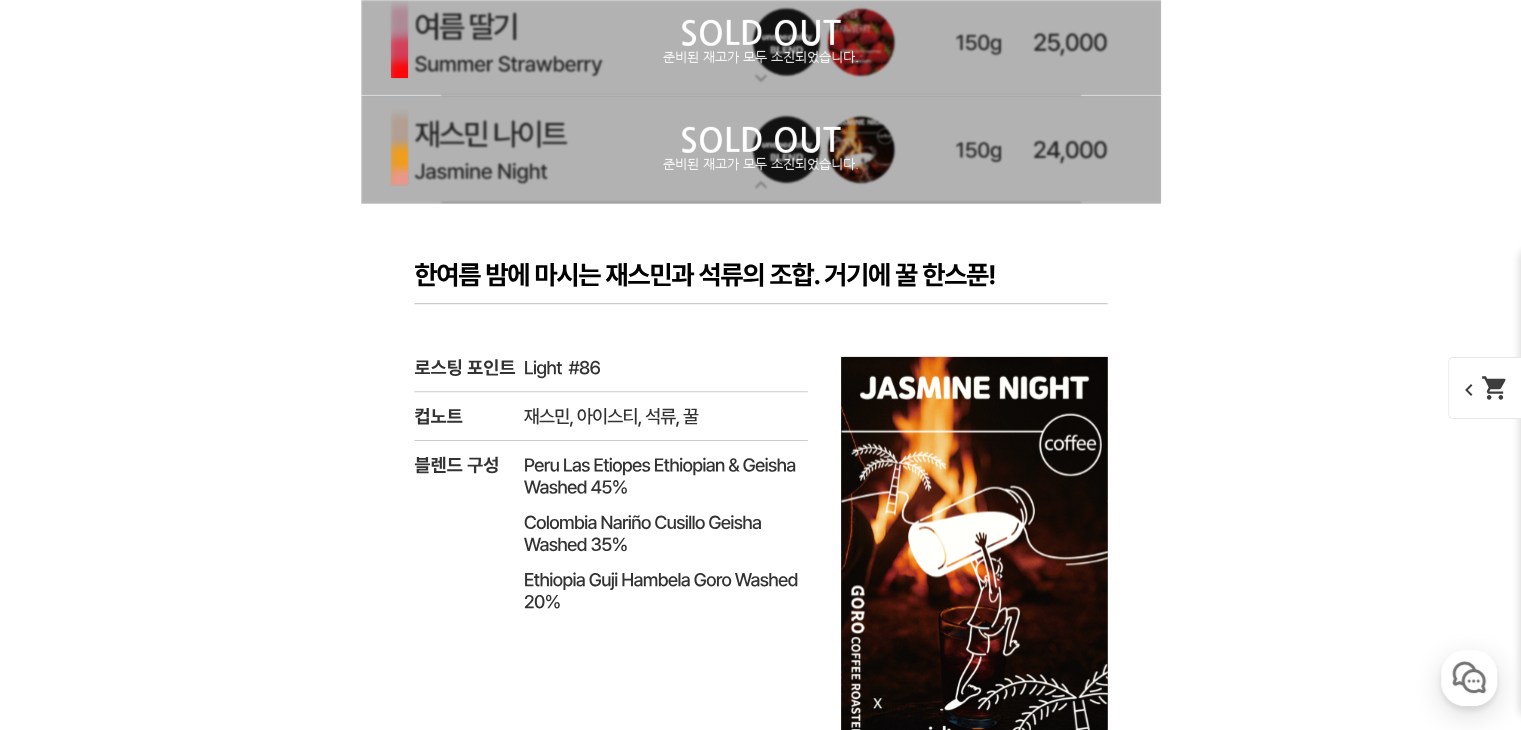 click on "SOLD OUT 준비된 재고가 모두 소진되었습니다." at bounding box center [761, 150] 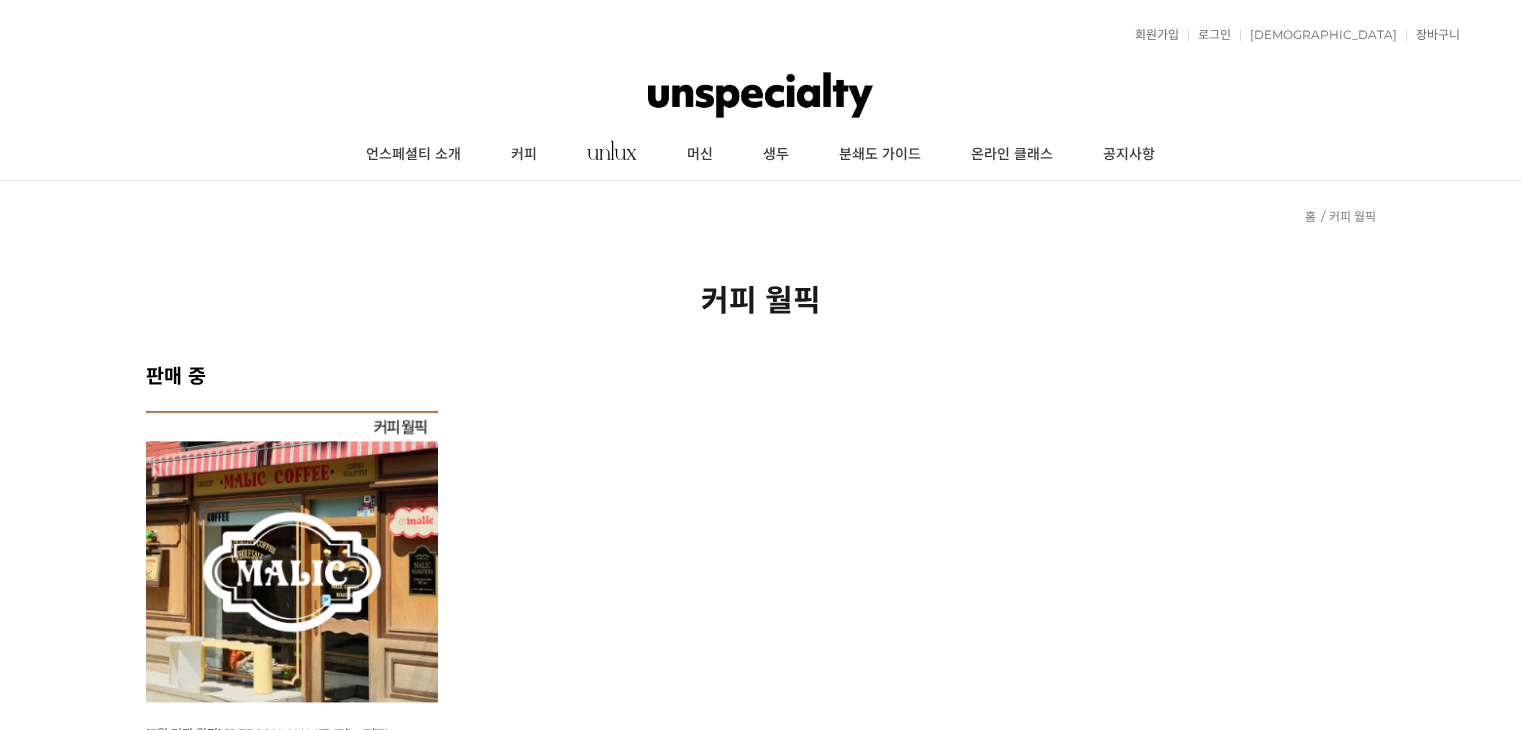 scroll, scrollTop: 822, scrollLeft: 0, axis: vertical 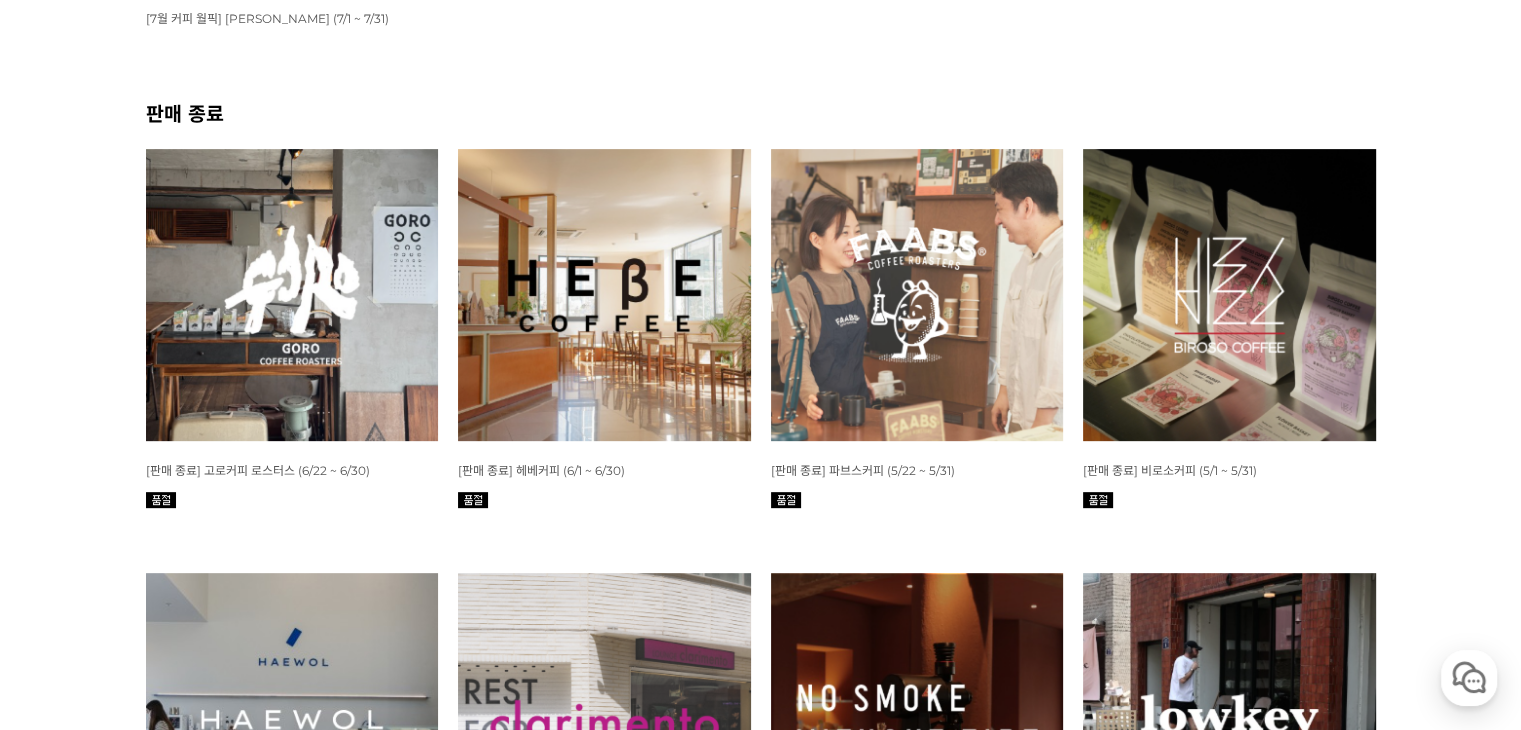 click on "WISH
ADD
OPTION
상품명  :   [판매 종료] 파브스커피 (5/22 ~ 5/31)
판매가  :   10,800원" at bounding box center [917, 331] 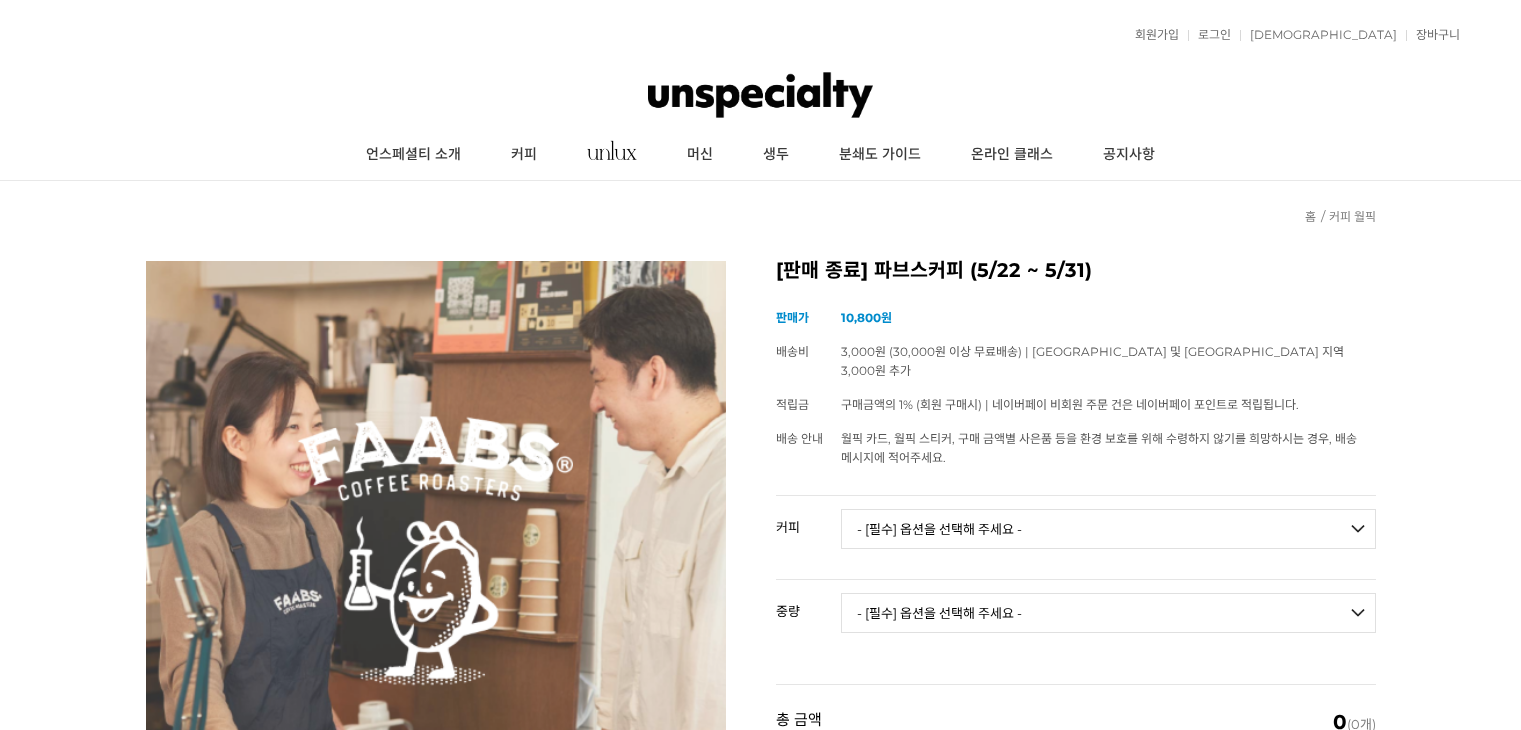scroll, scrollTop: 0, scrollLeft: 0, axis: both 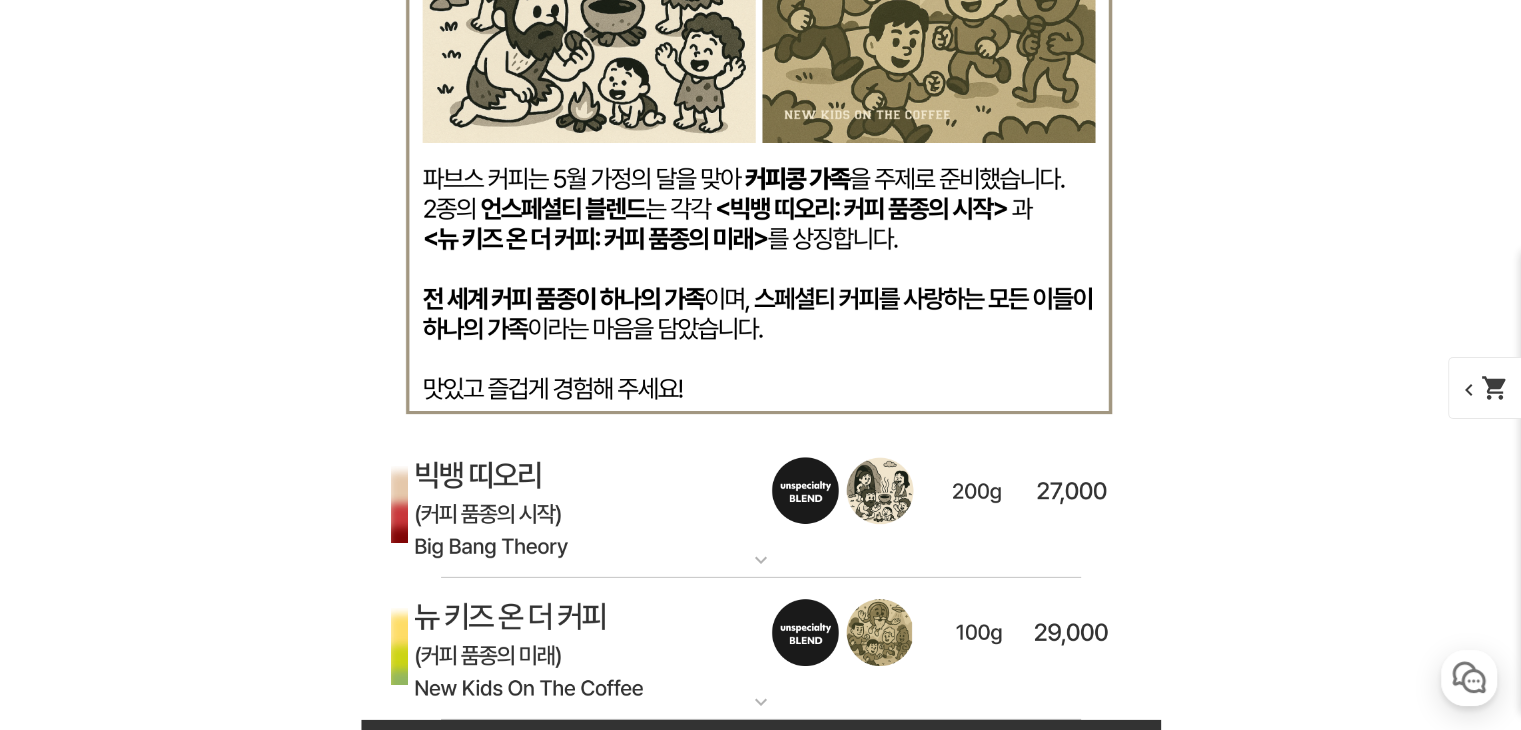 click at bounding box center (761, 508) 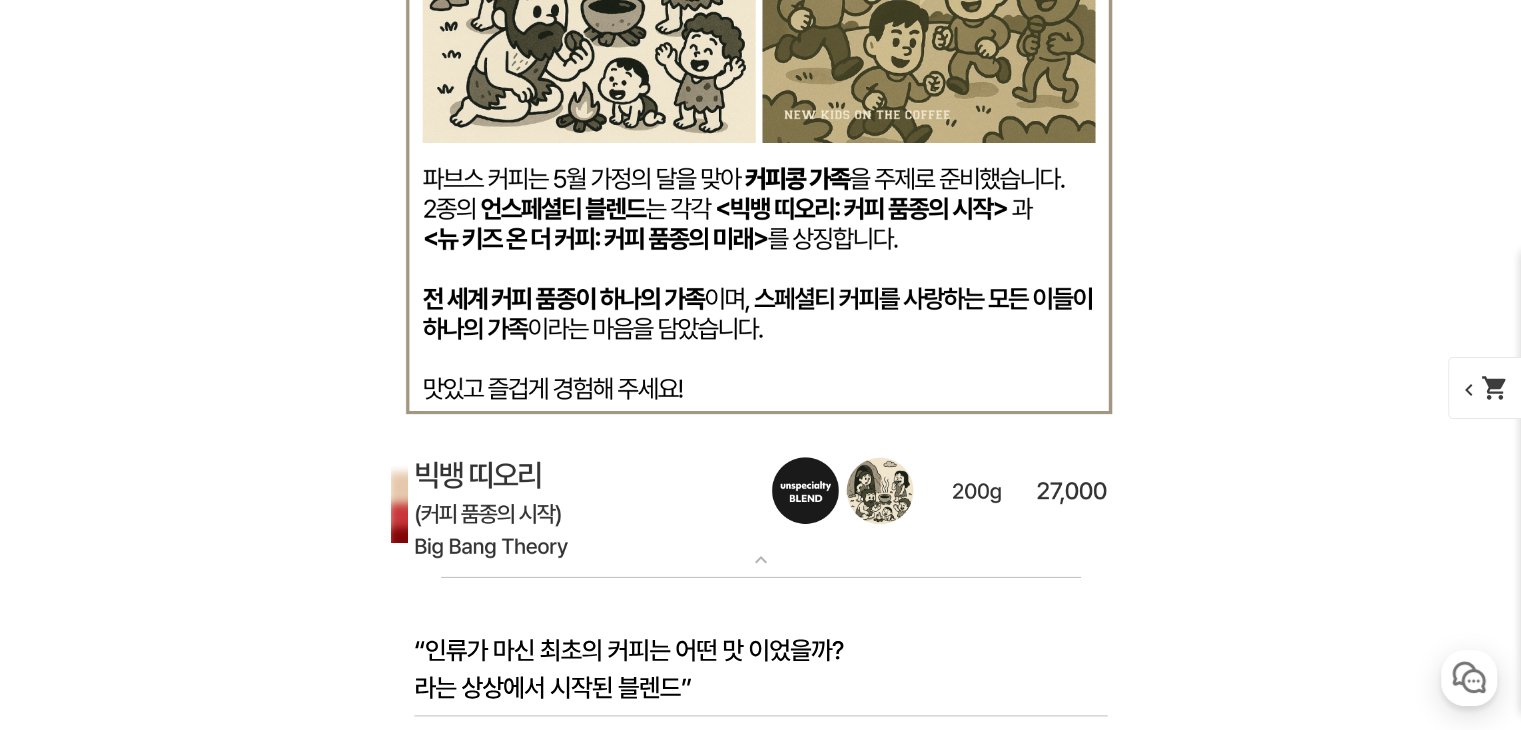 click at bounding box center (761, 508) 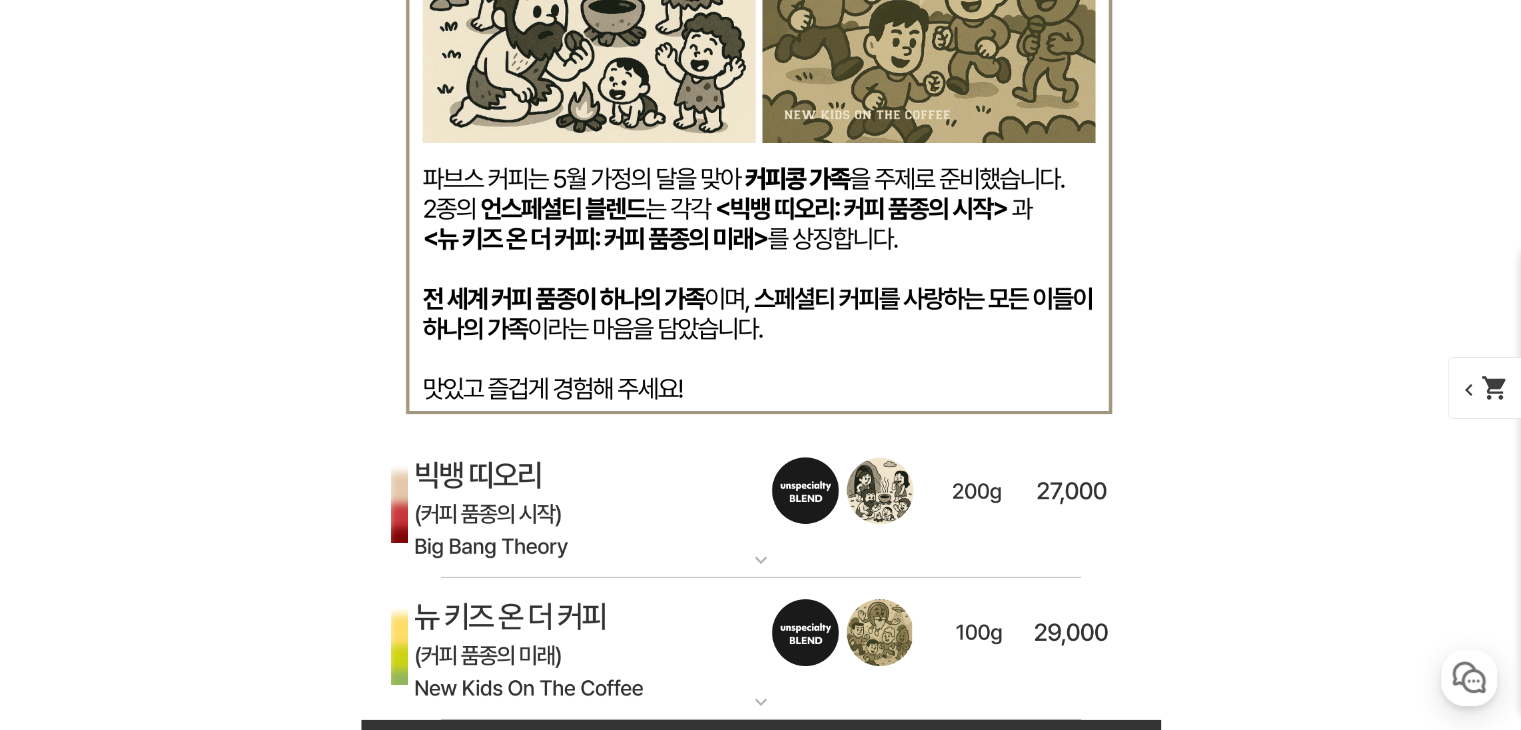 click at bounding box center [761, 508] 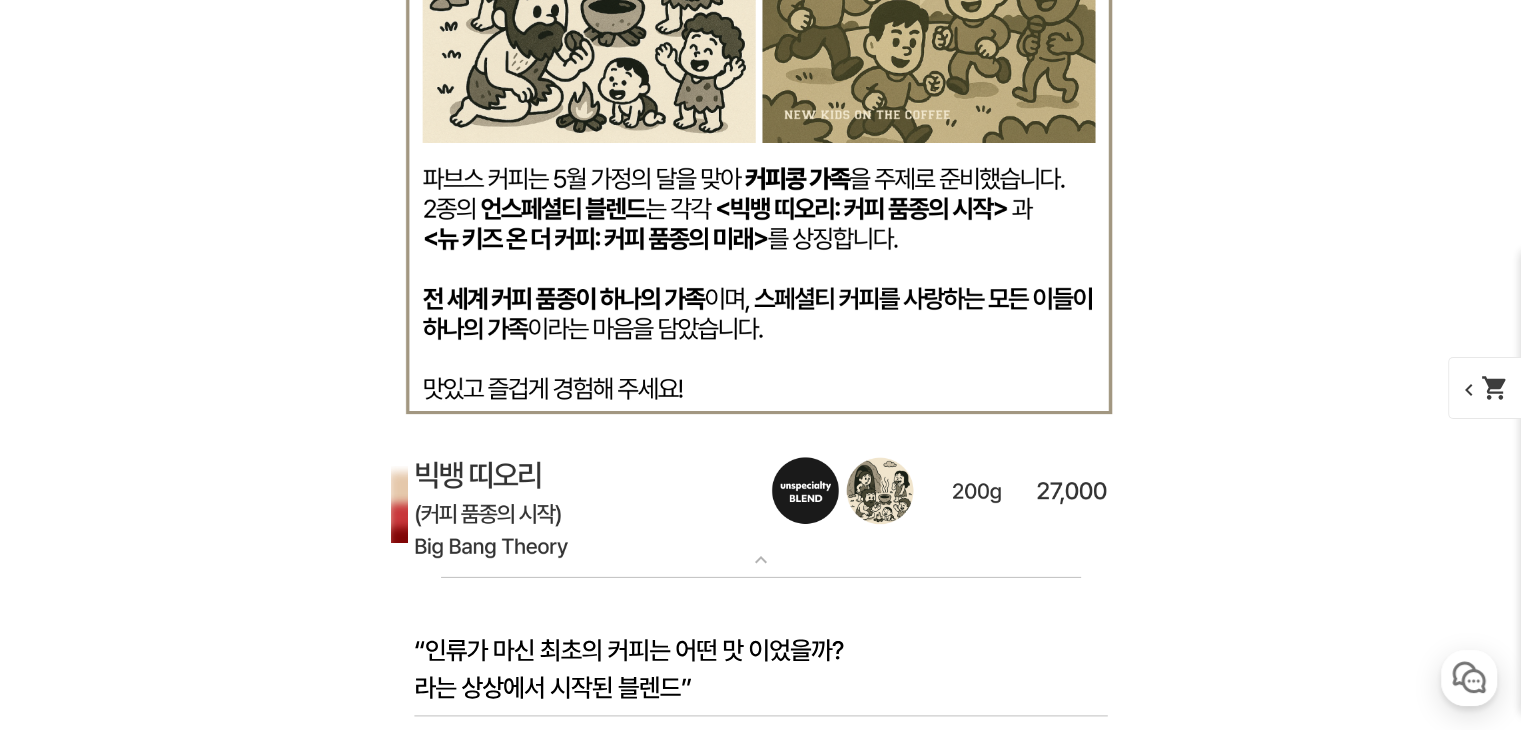 click at bounding box center (761, 508) 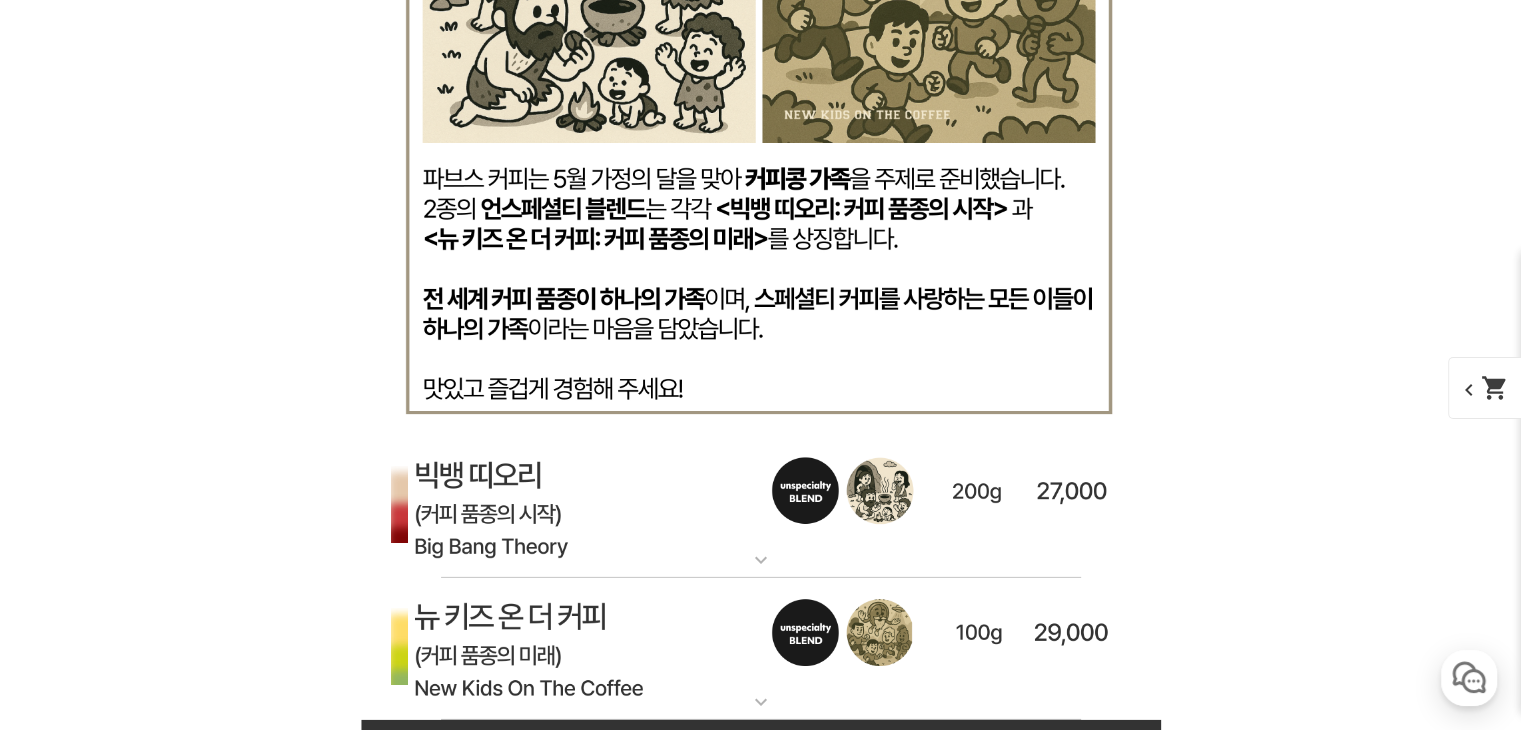 click at bounding box center [761, 649] 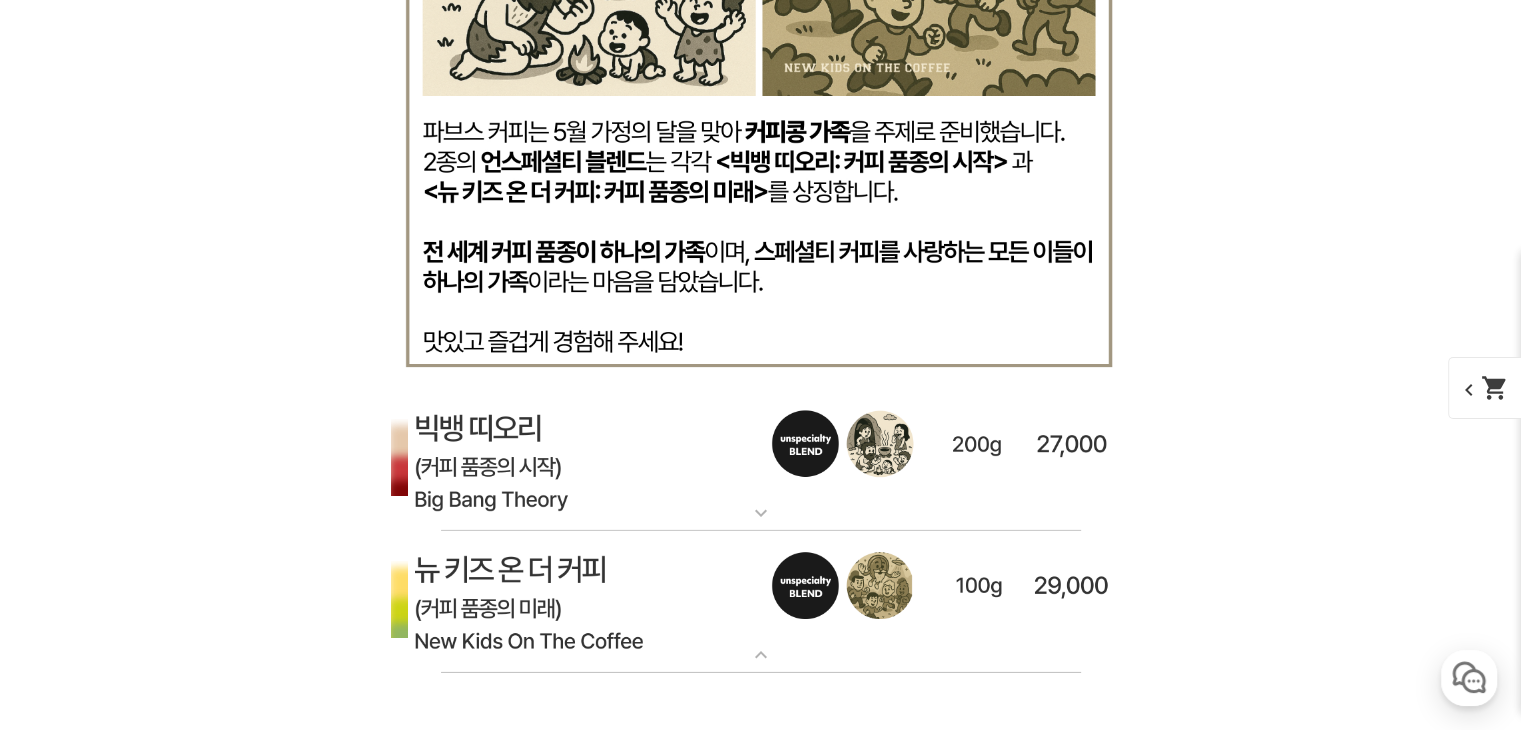 scroll, scrollTop: 6424, scrollLeft: 0, axis: vertical 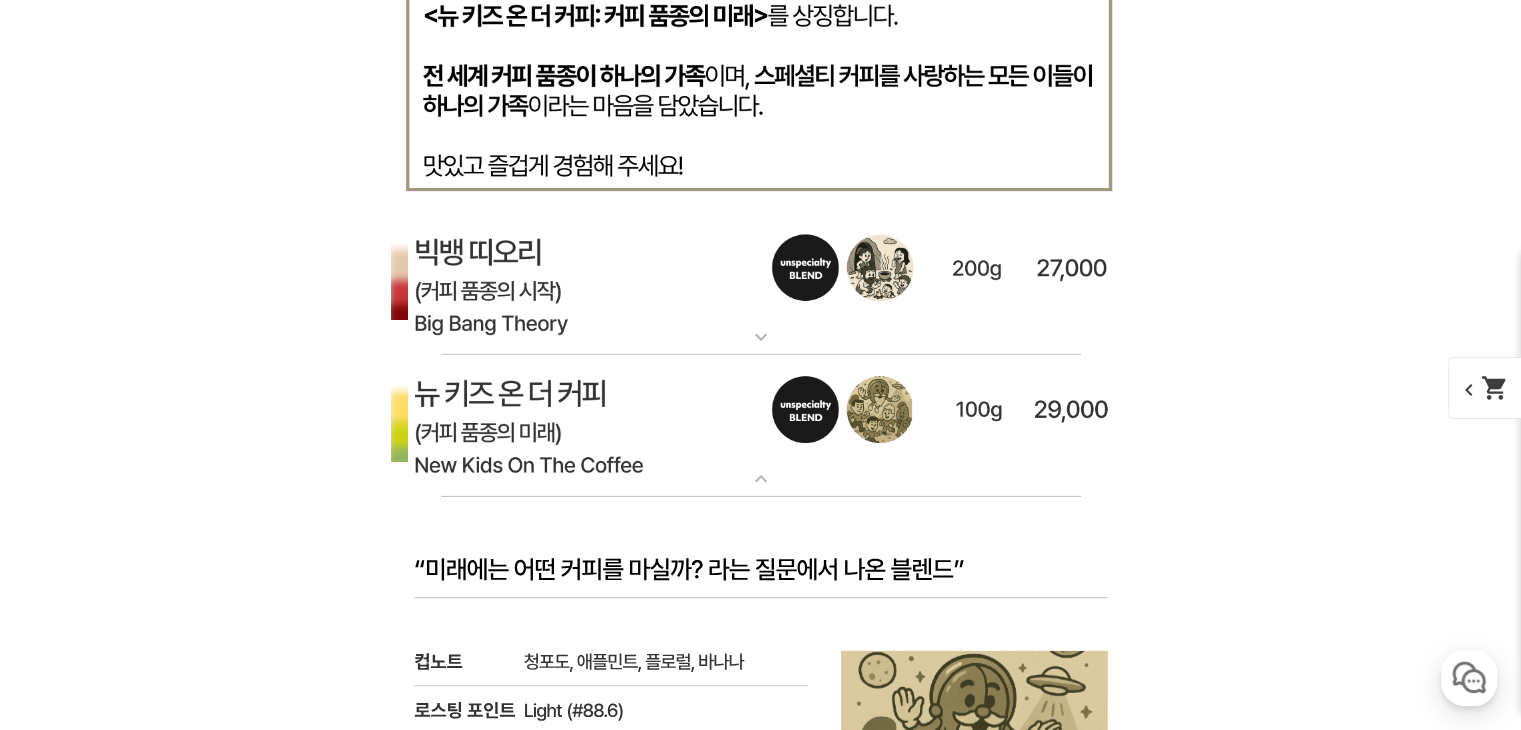 drag, startPoint x: 592, startPoint y: 425, endPoint x: 615, endPoint y: 427, distance: 23.086792 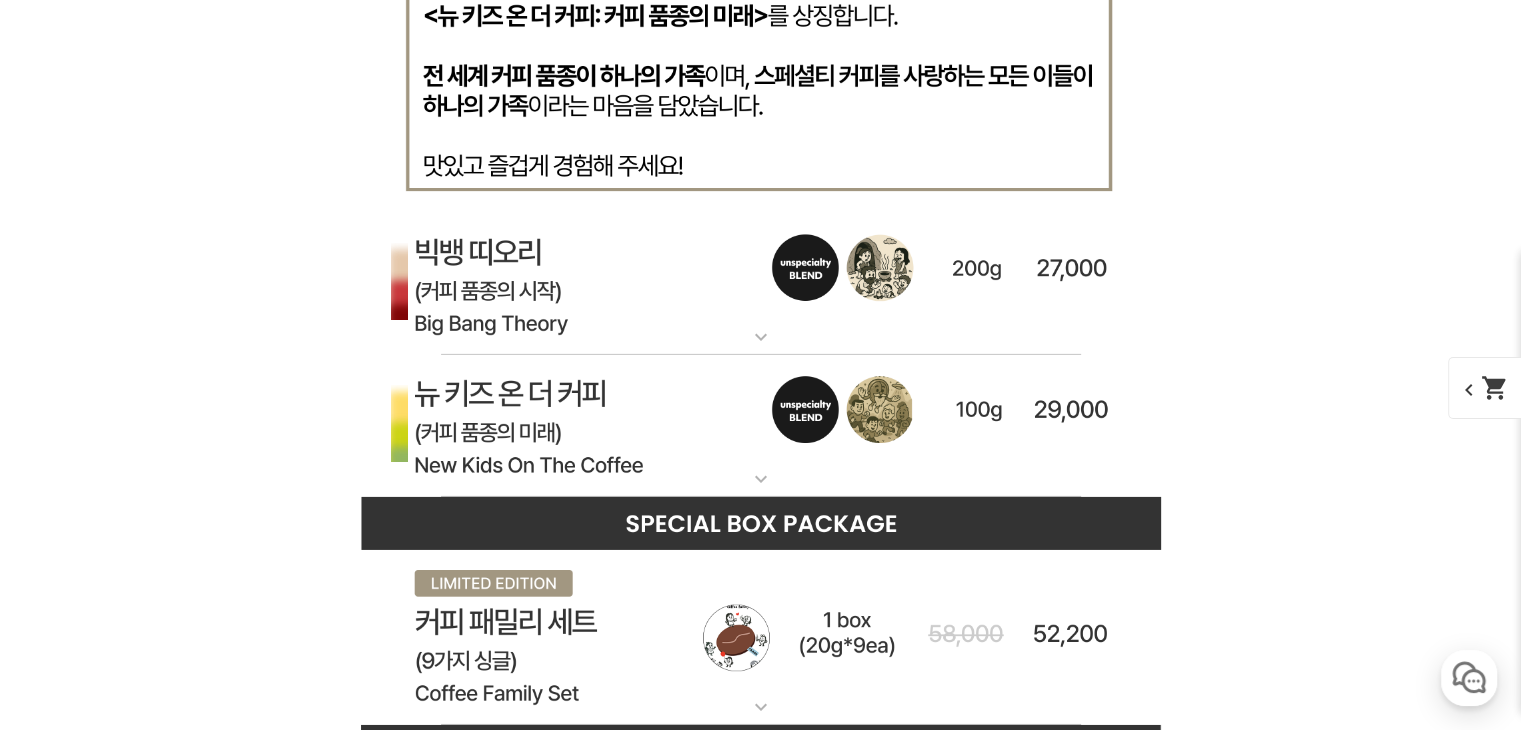 click at bounding box center (761, 426) 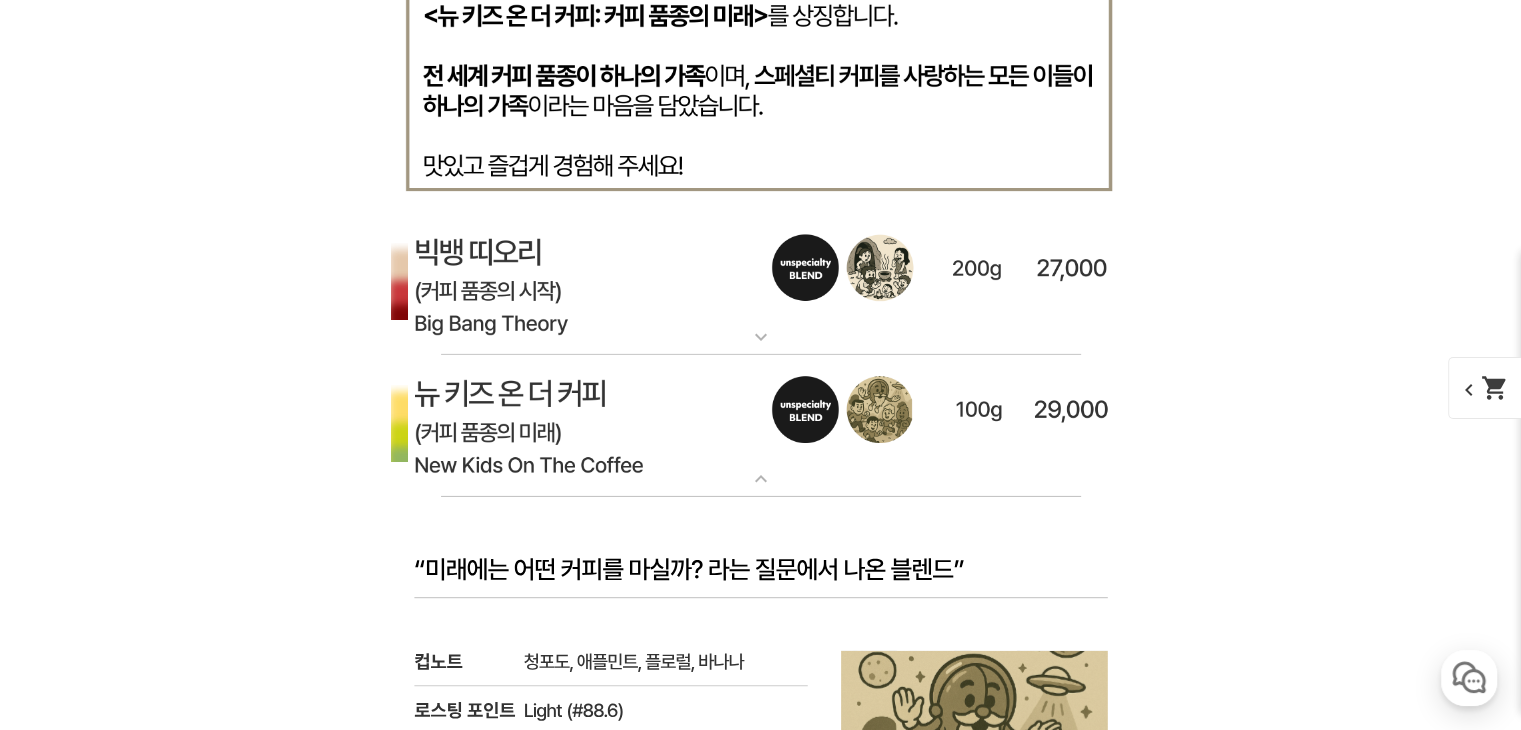 click at bounding box center (761, 285) 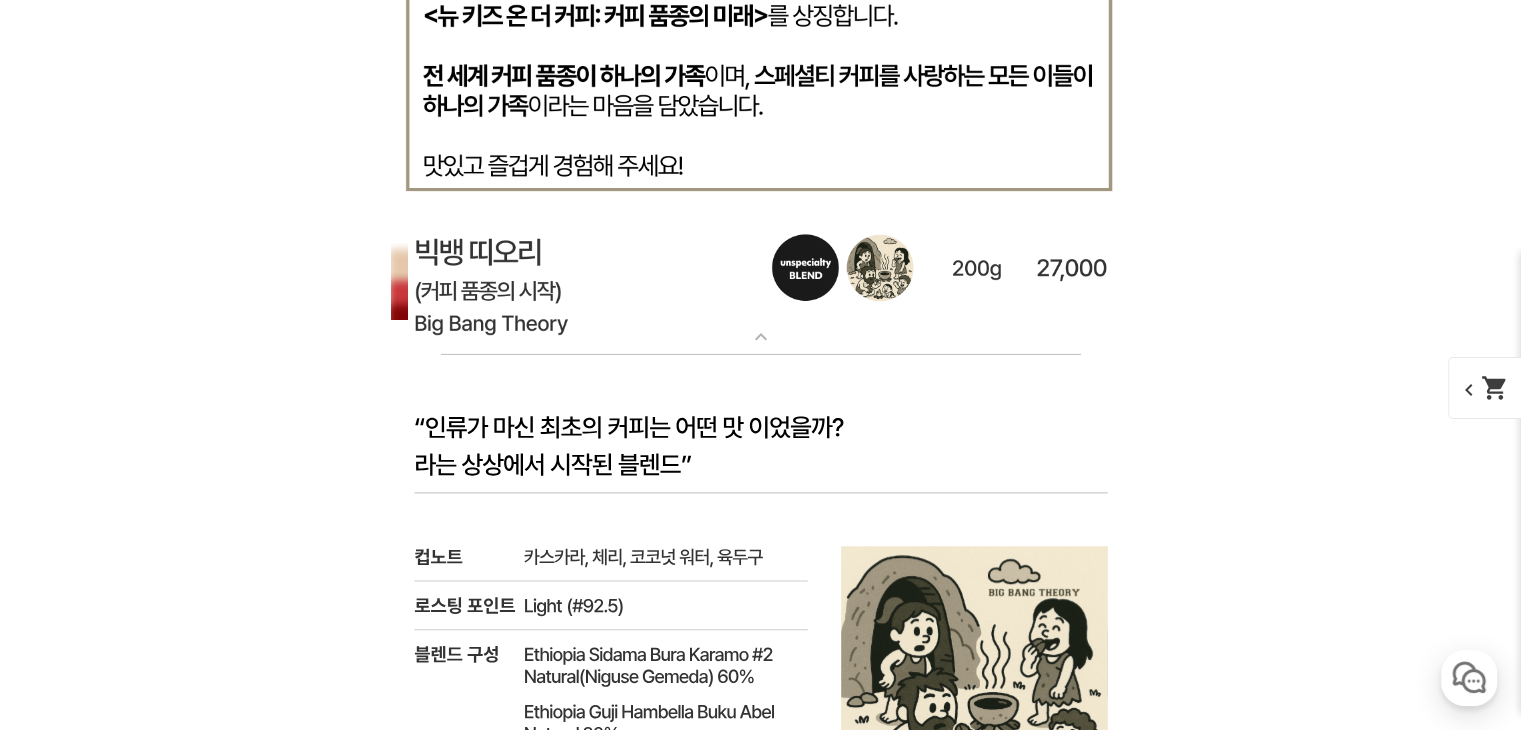 click at bounding box center (761, 285) 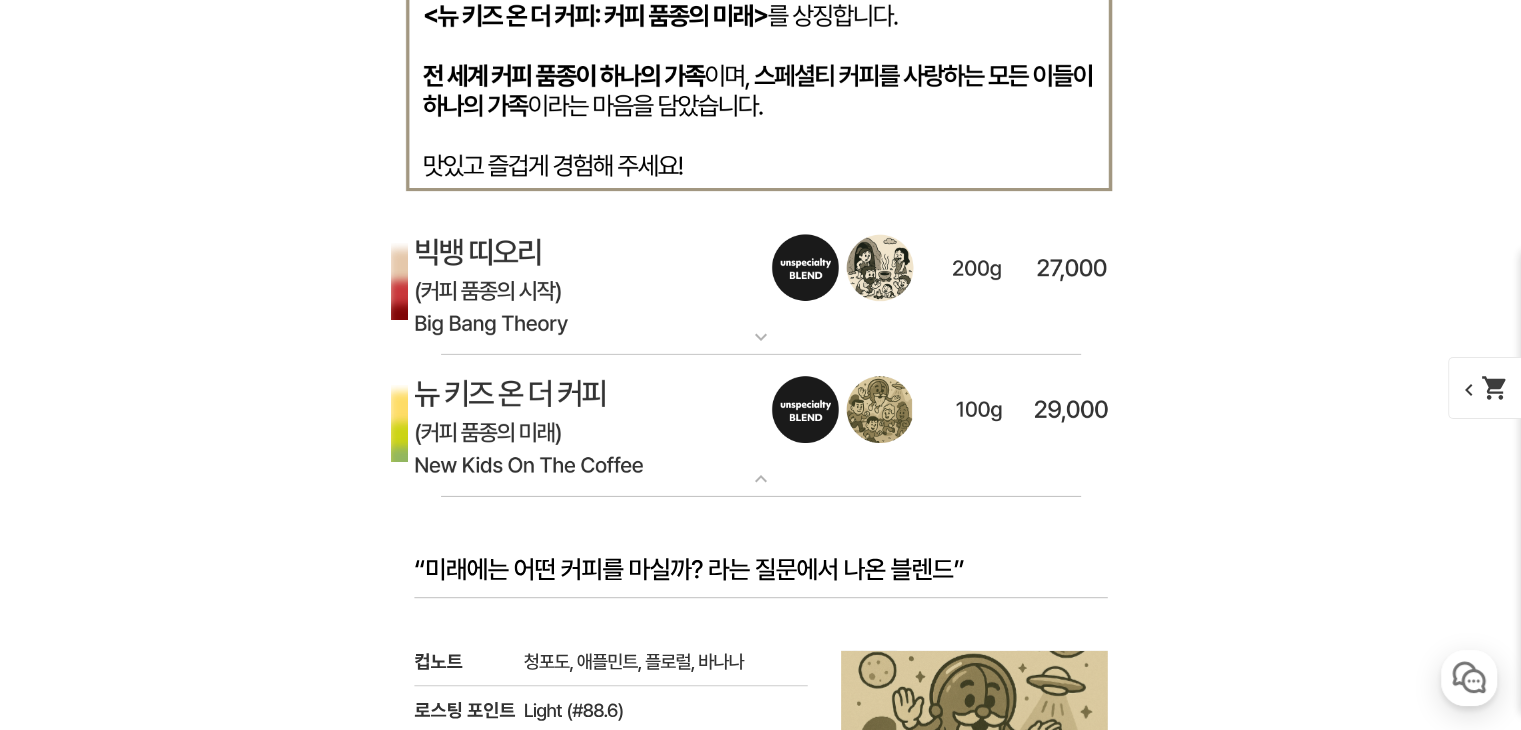 click at bounding box center [761, 285] 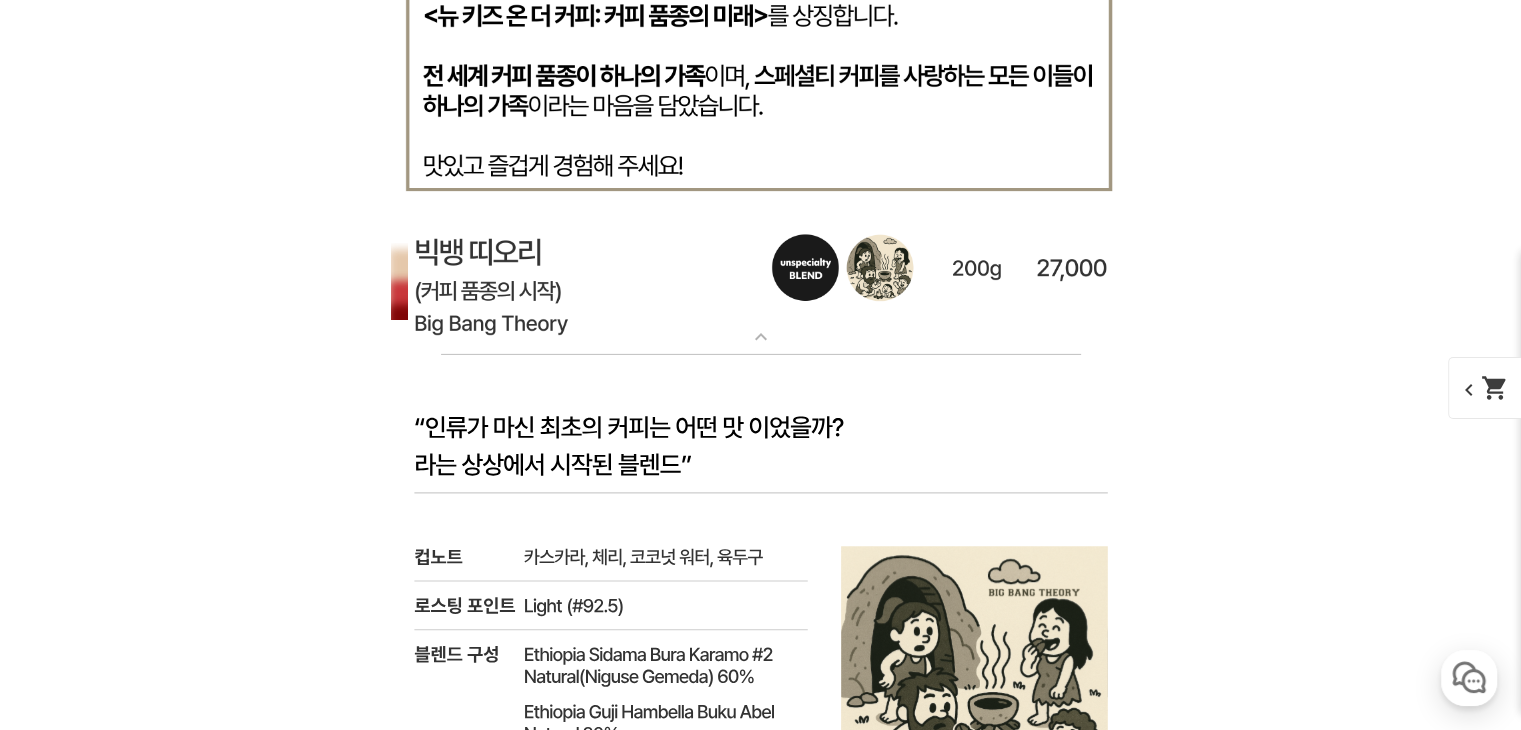 click at bounding box center [761, 285] 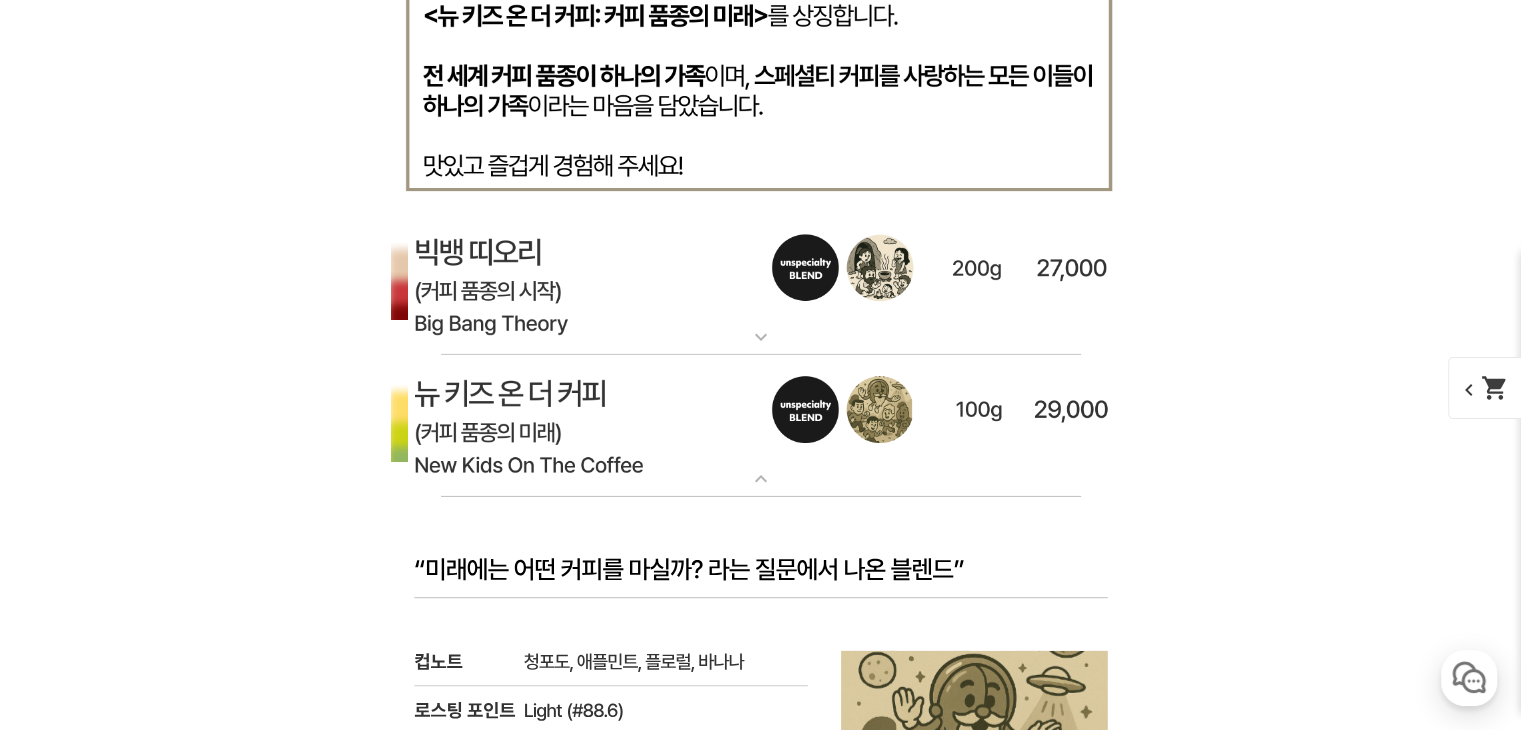 click at bounding box center (761, 285) 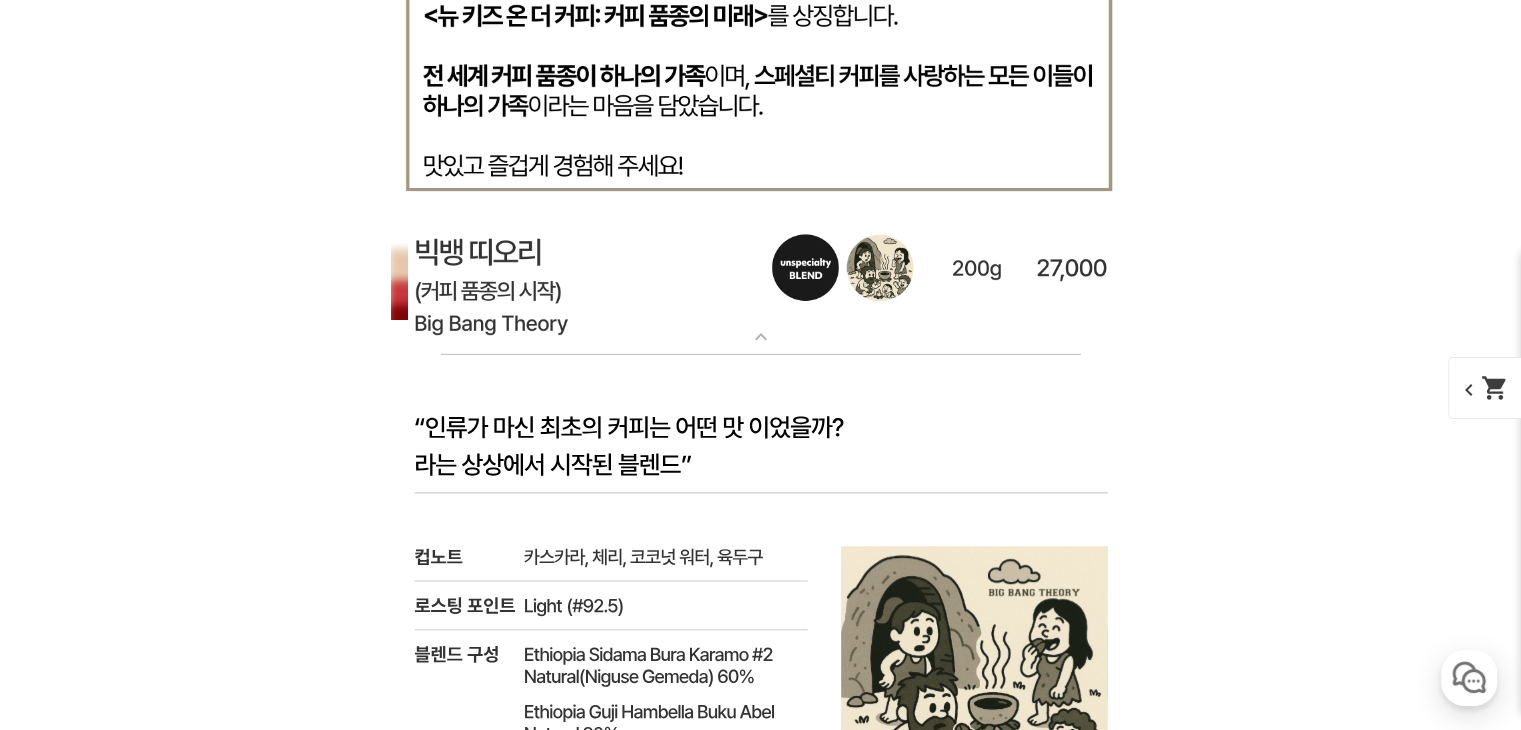 click at bounding box center (761, 285) 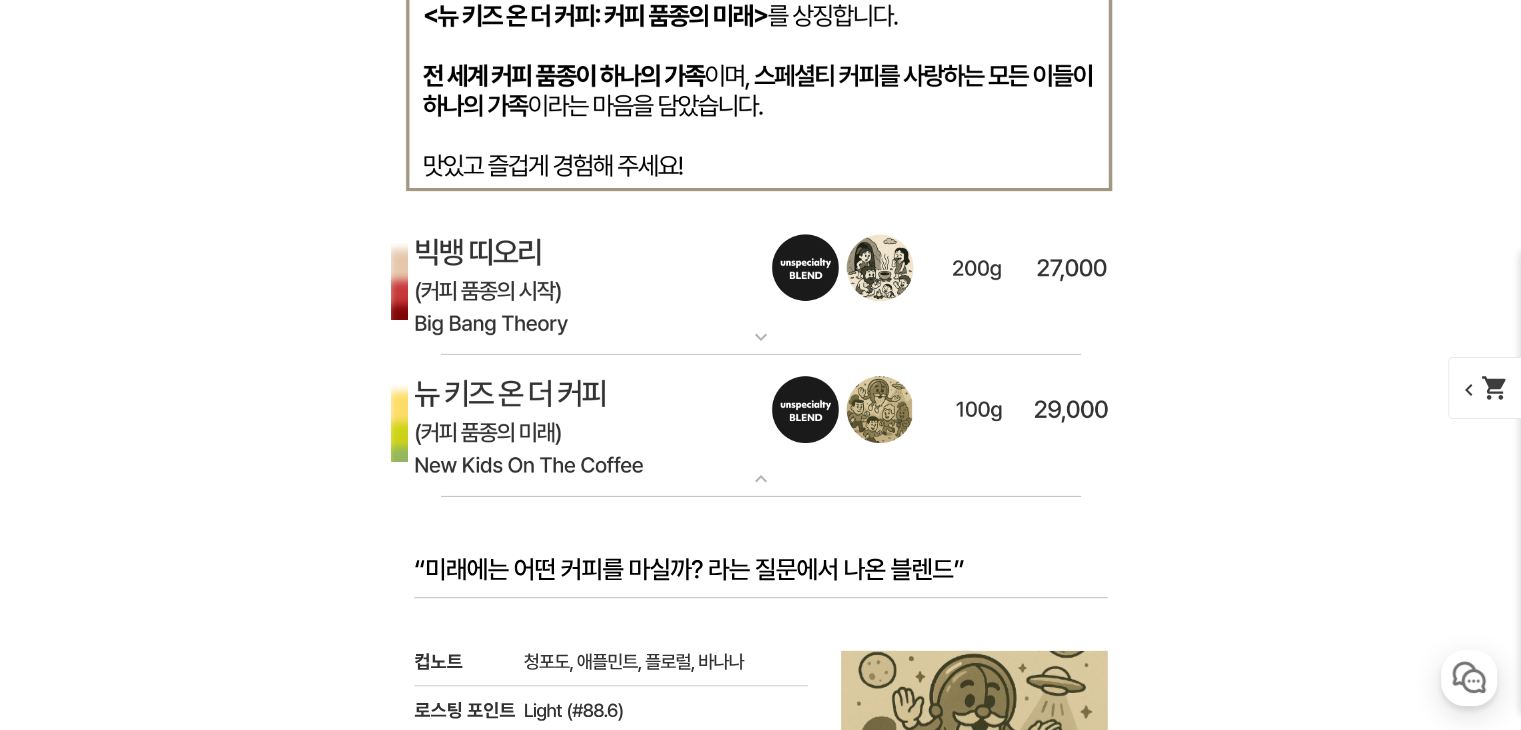 click at bounding box center (761, 426) 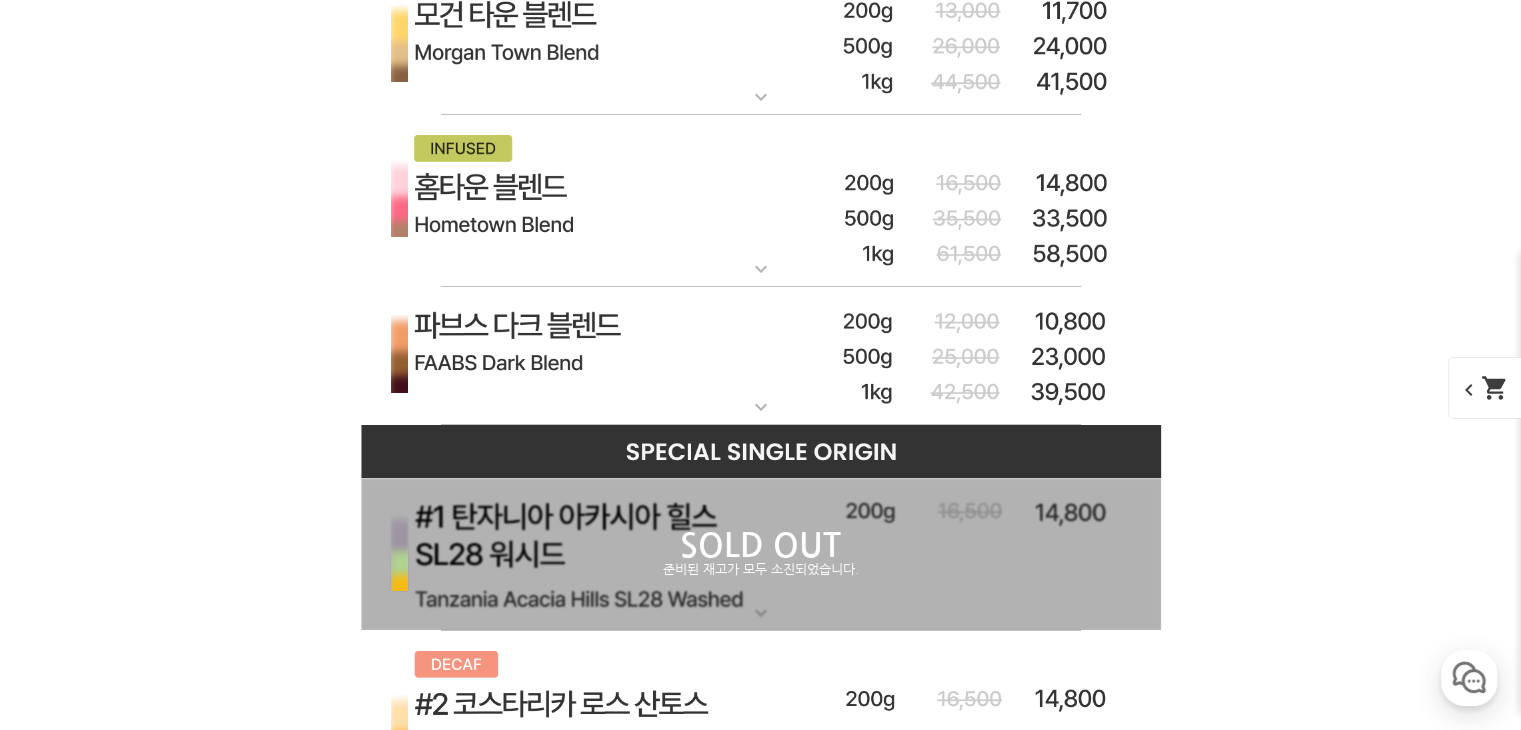 scroll, scrollTop: 7243, scrollLeft: 0, axis: vertical 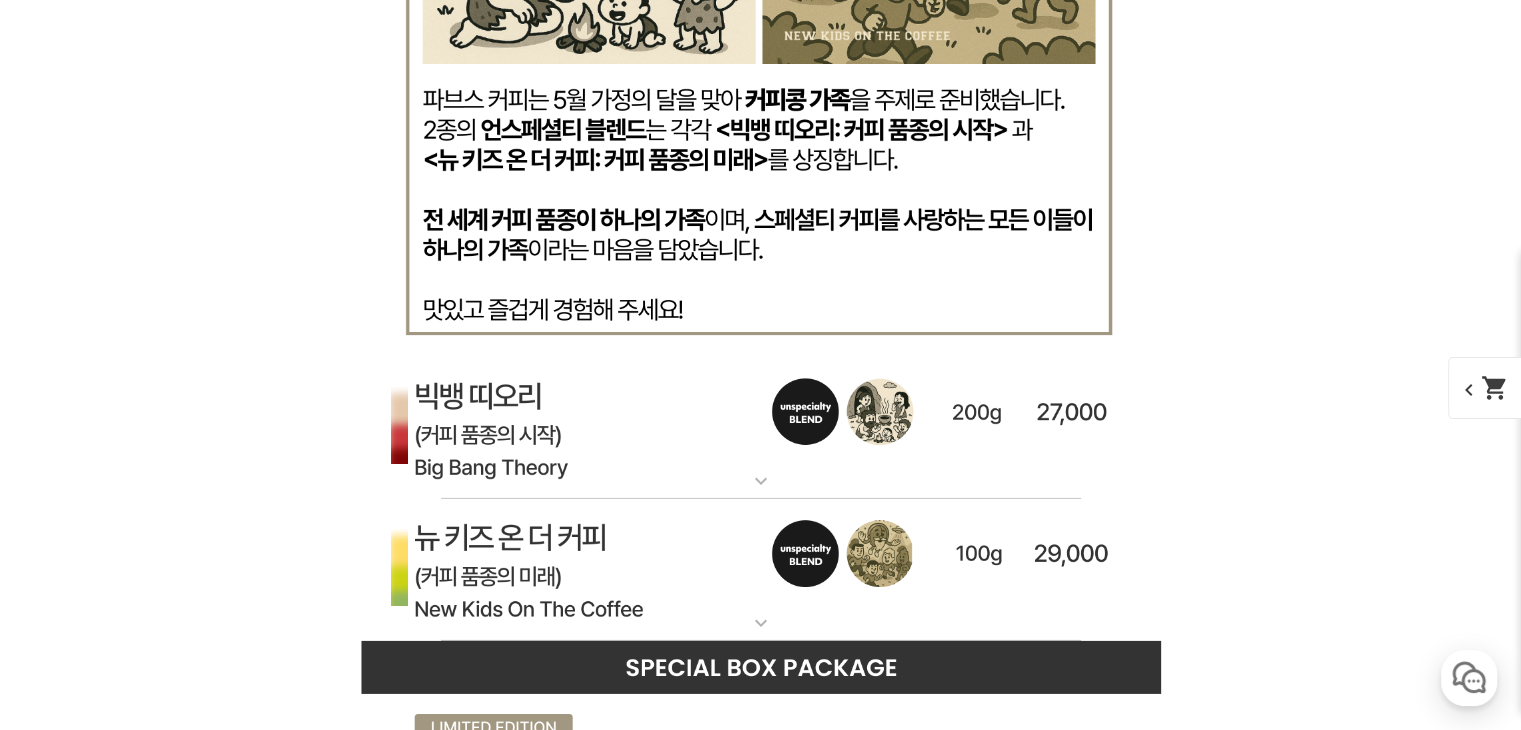 click at bounding box center (761, 570) 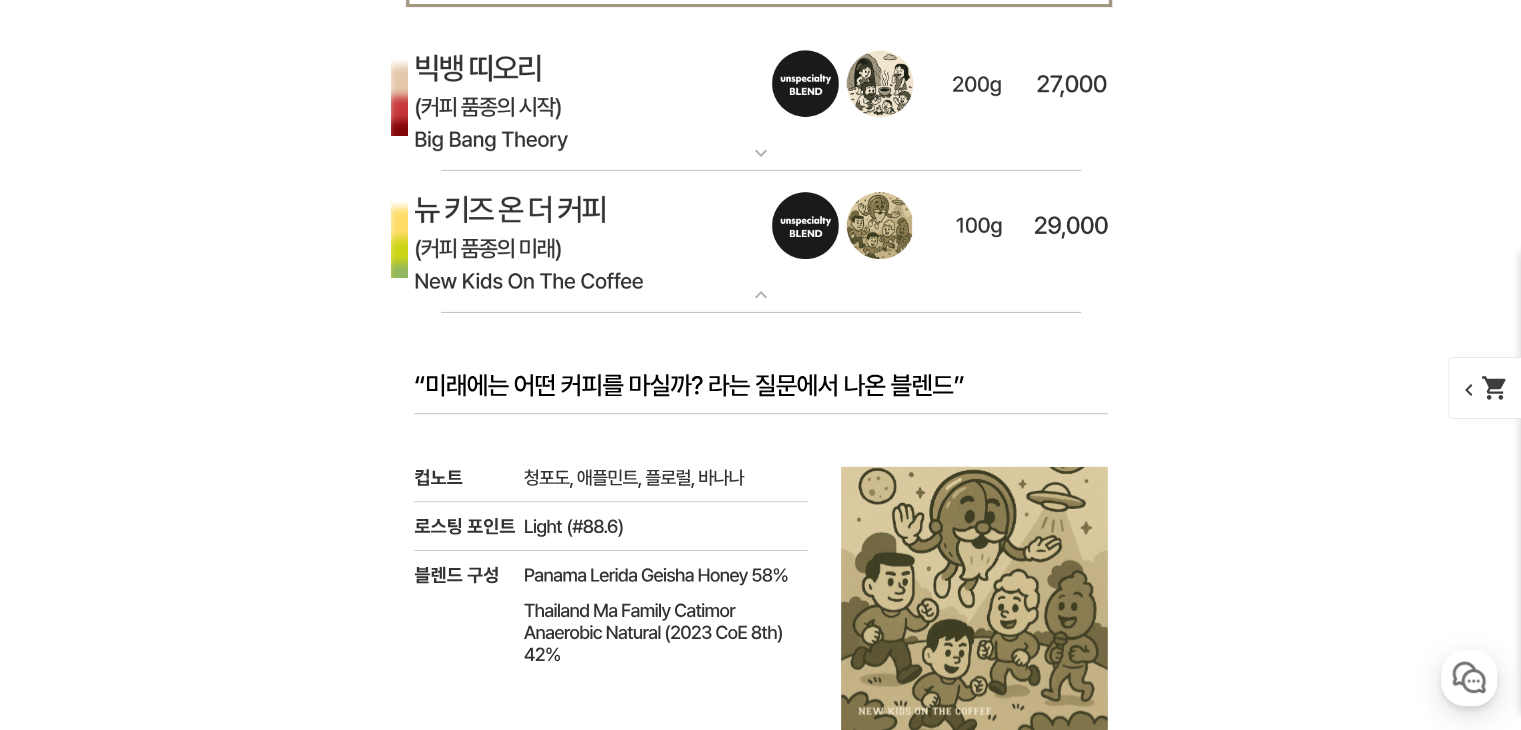 scroll, scrollTop: 6590, scrollLeft: 0, axis: vertical 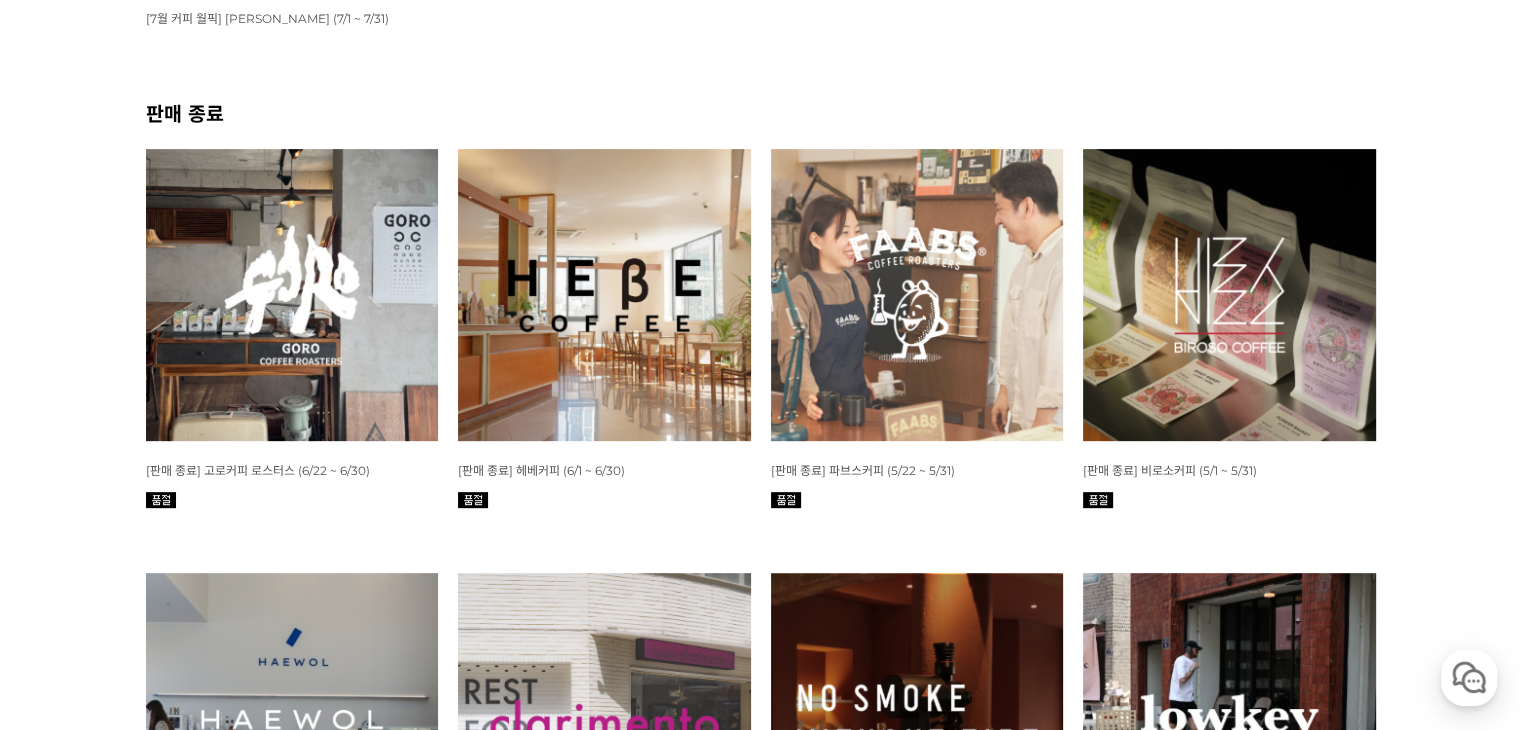 click at bounding box center (292, 295) 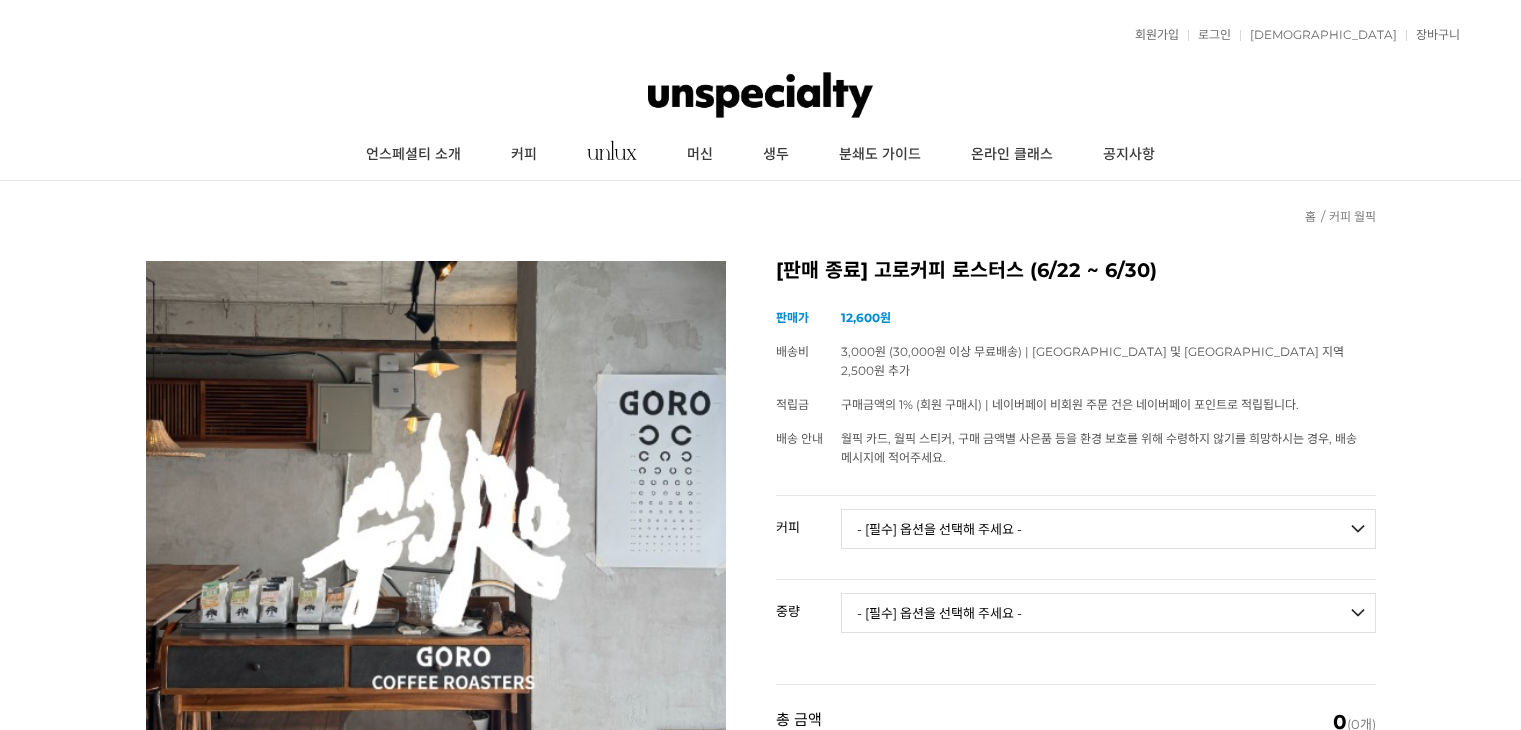 scroll, scrollTop: 0, scrollLeft: 0, axis: both 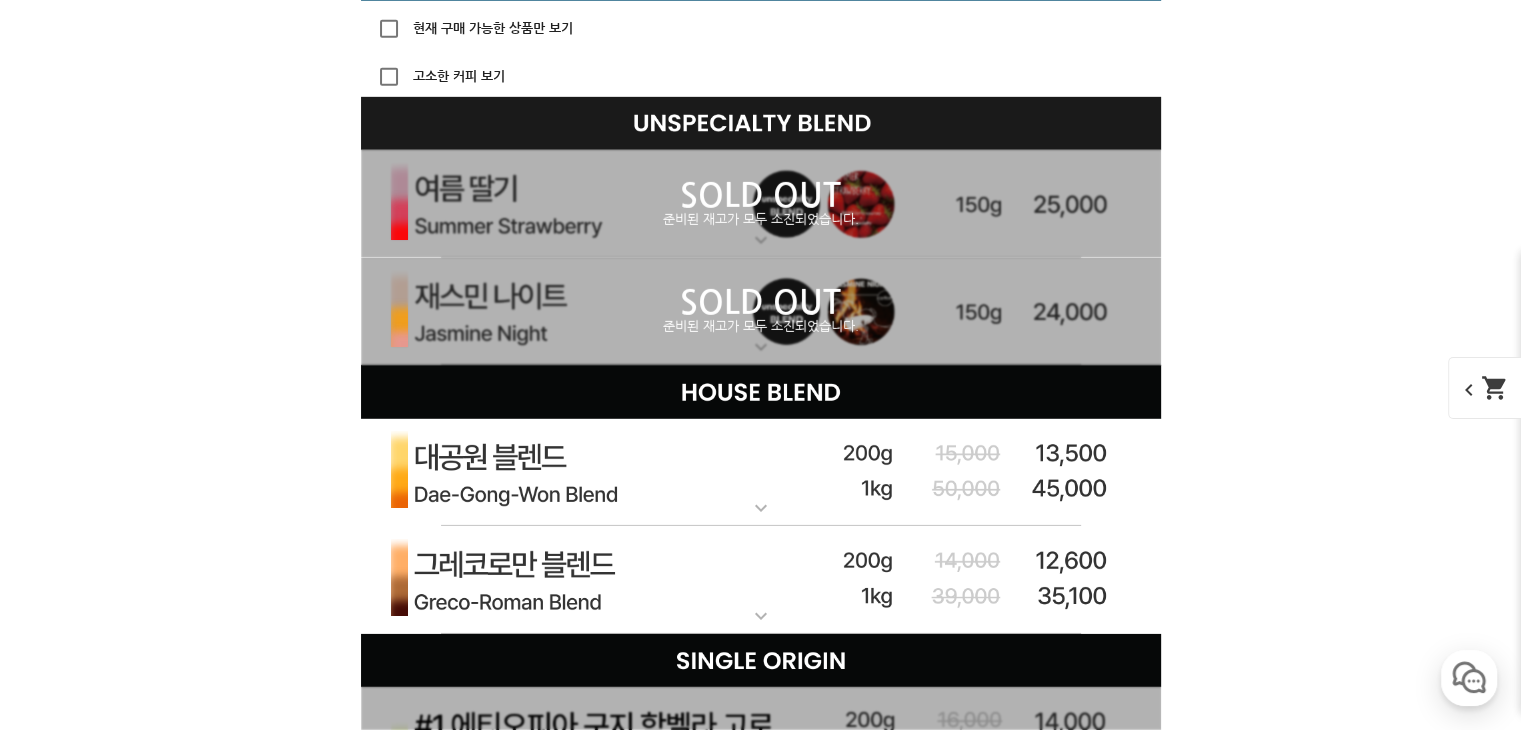click on "SOLD OUT 준비된 재고가 모두 소진되었습니다." at bounding box center (761, 204) 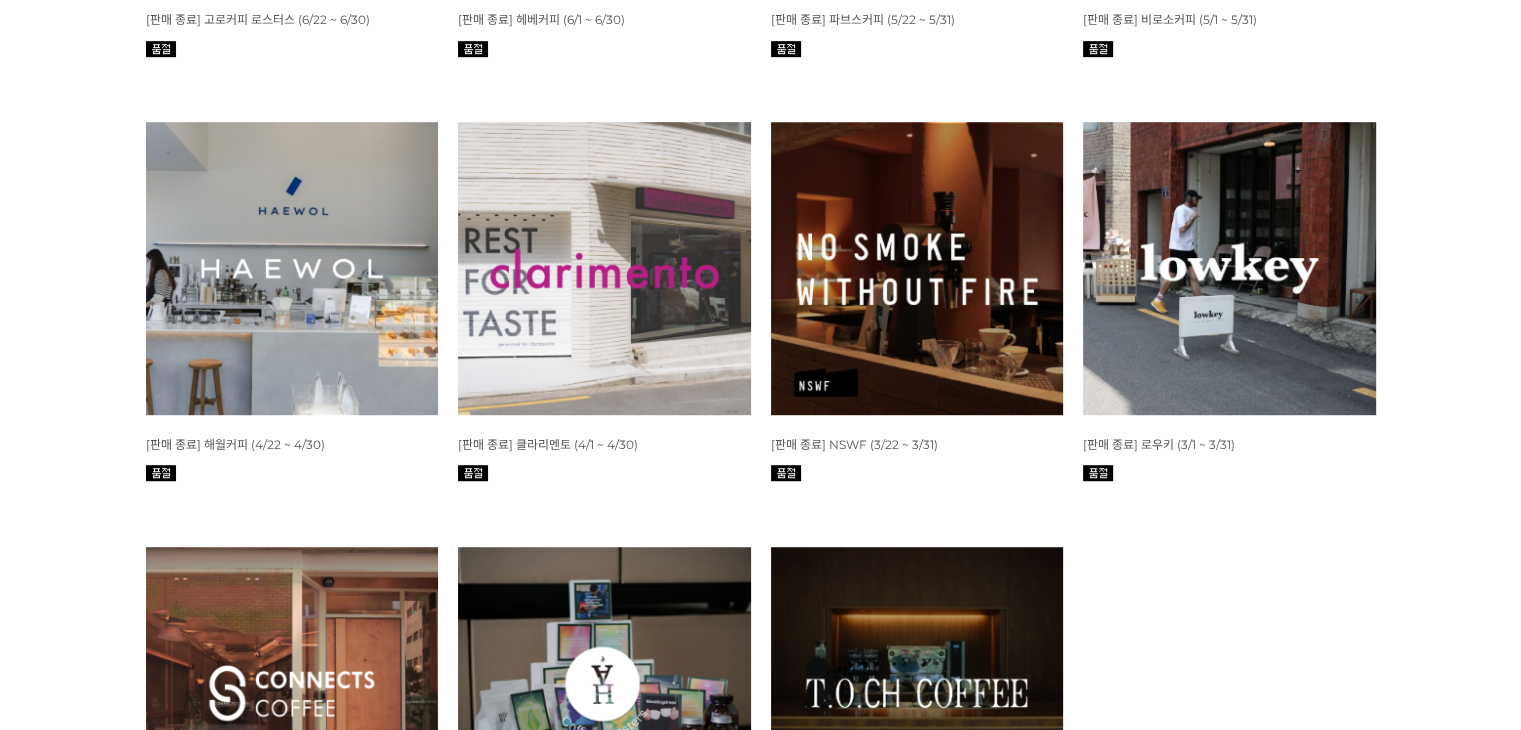 scroll, scrollTop: 715, scrollLeft: 0, axis: vertical 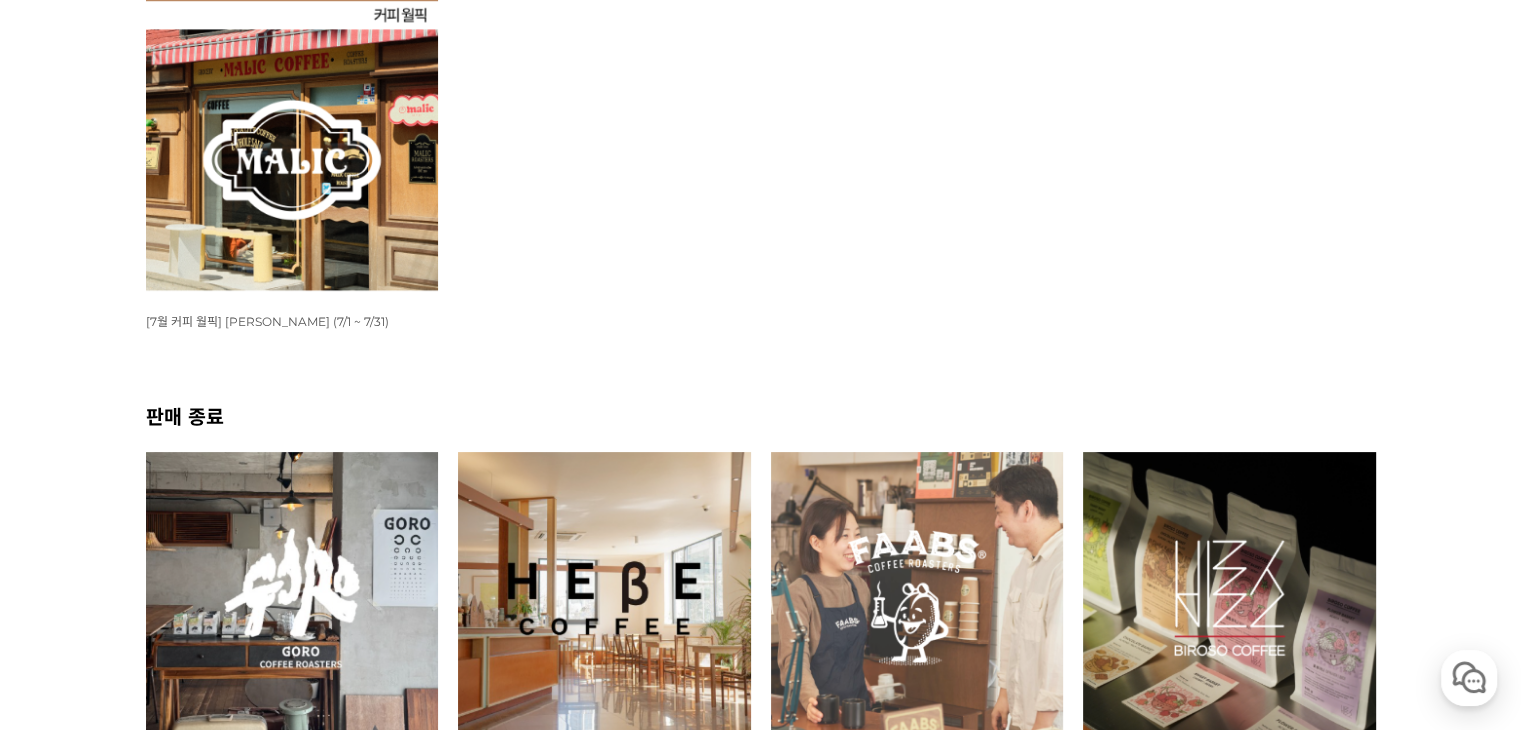 click at bounding box center [292, 145] 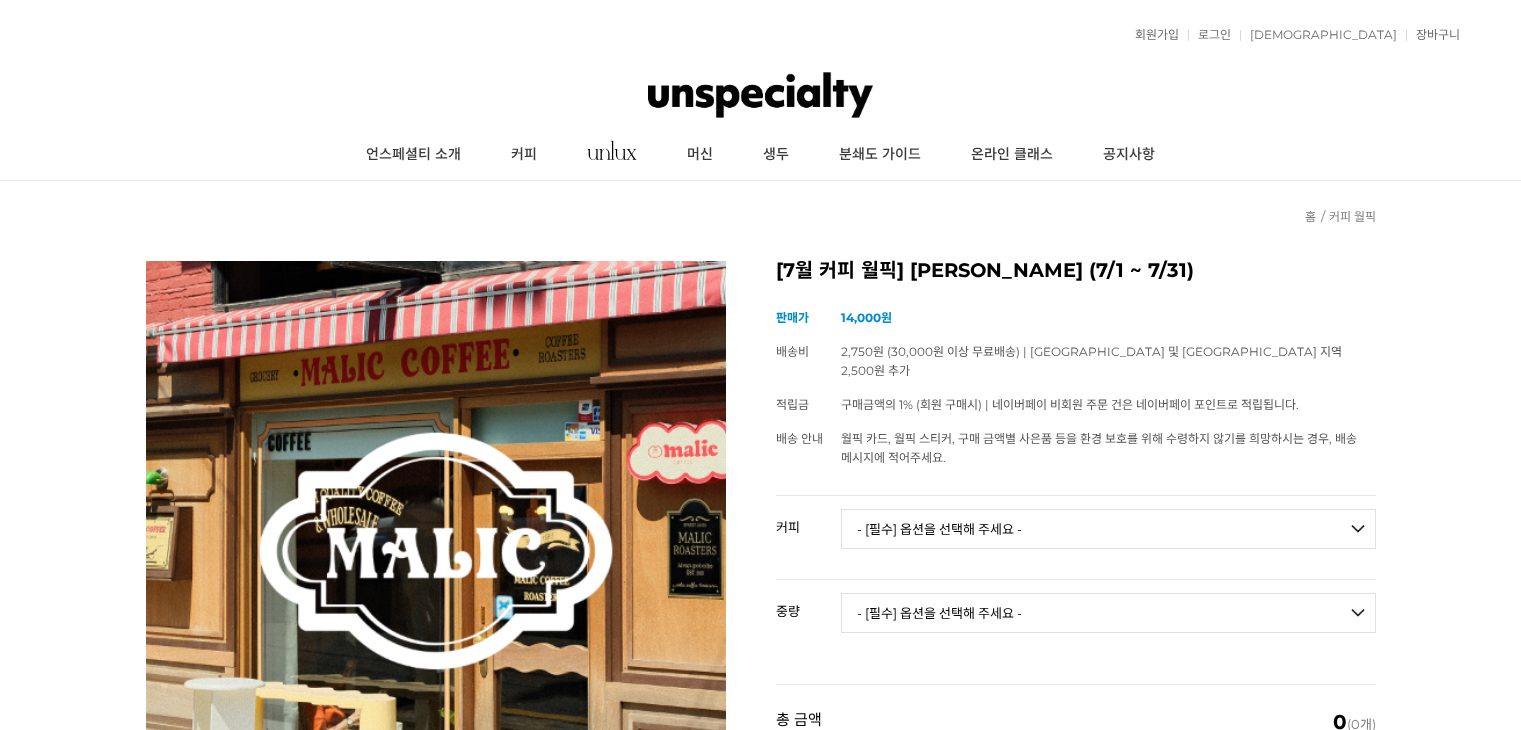 scroll, scrollTop: 0, scrollLeft: 0, axis: both 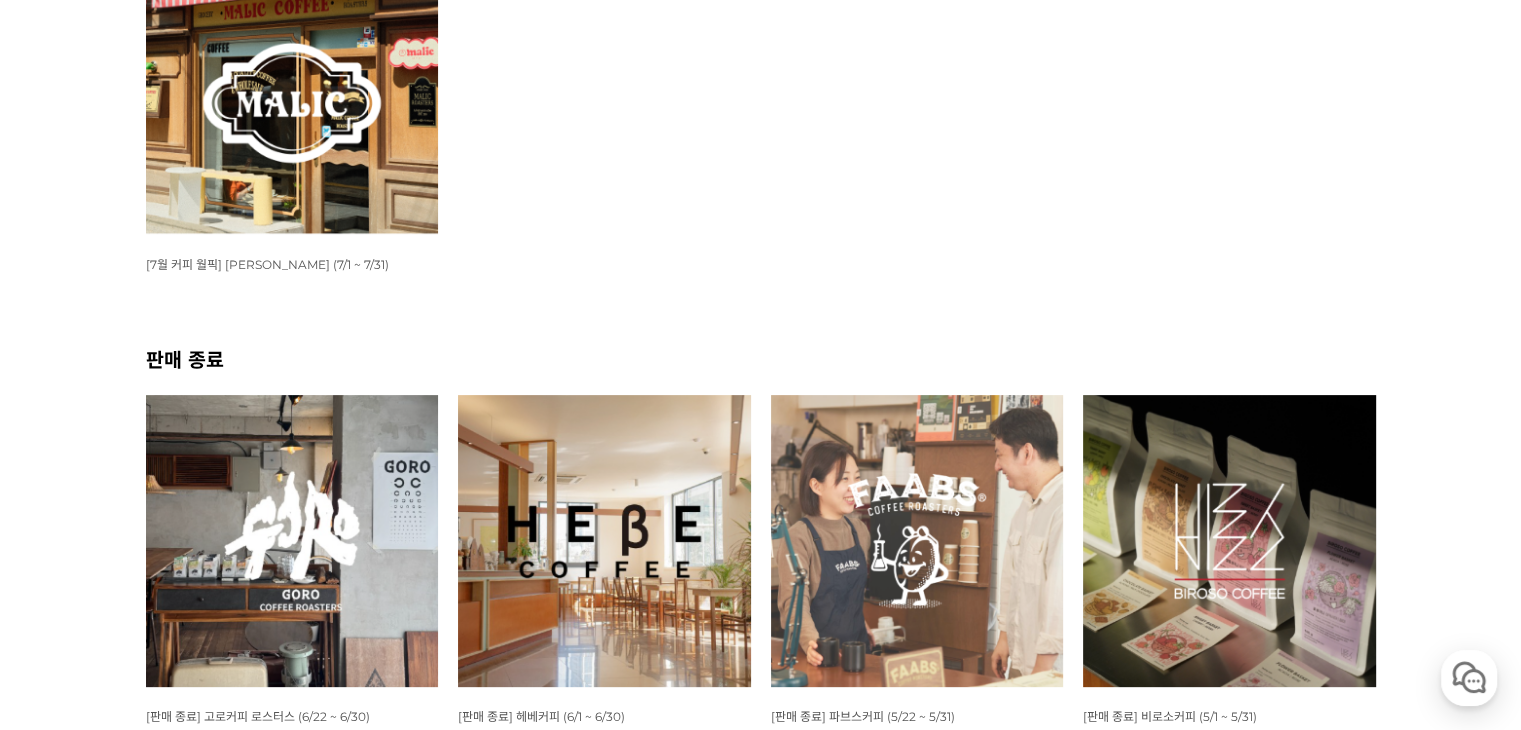 click at bounding box center (292, 88) 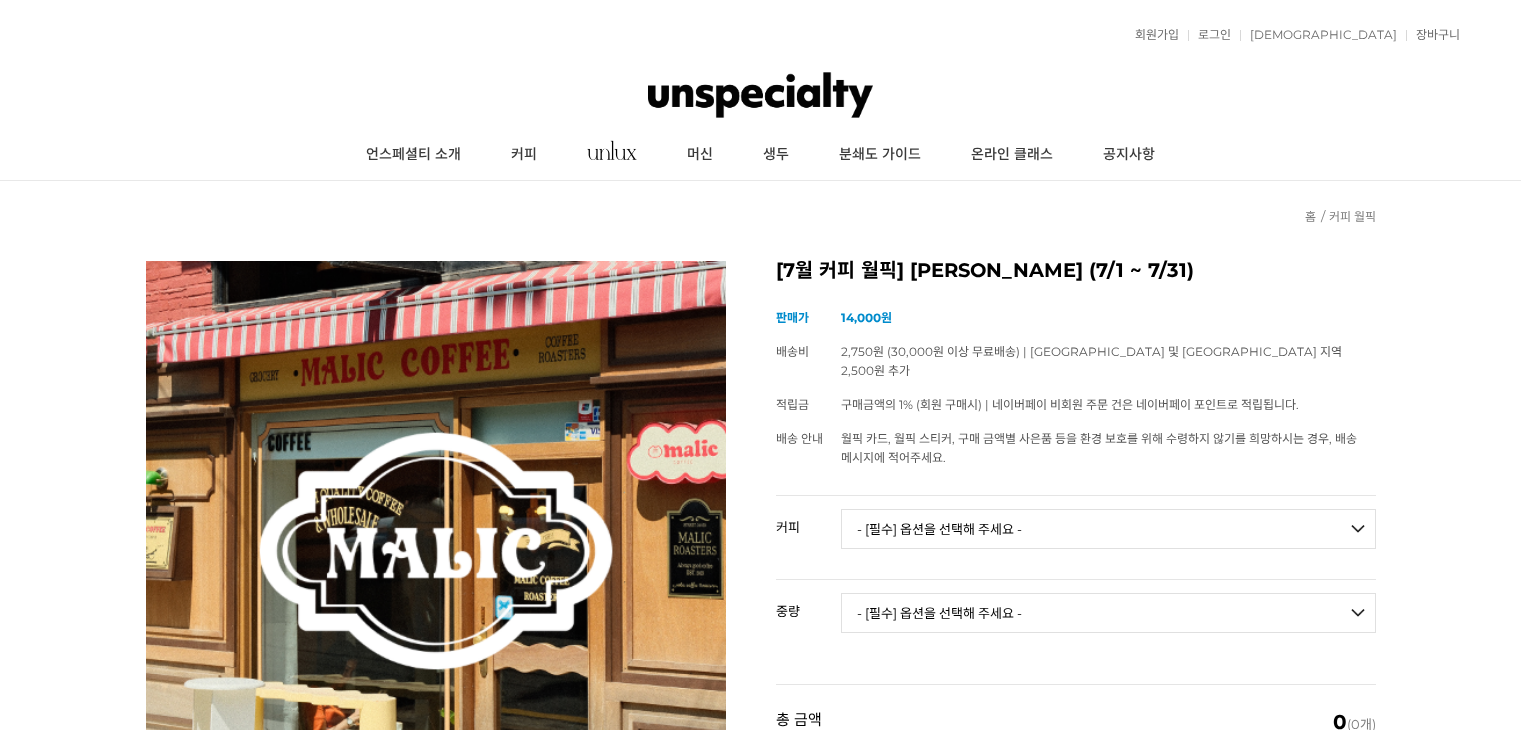 scroll, scrollTop: 0, scrollLeft: 0, axis: both 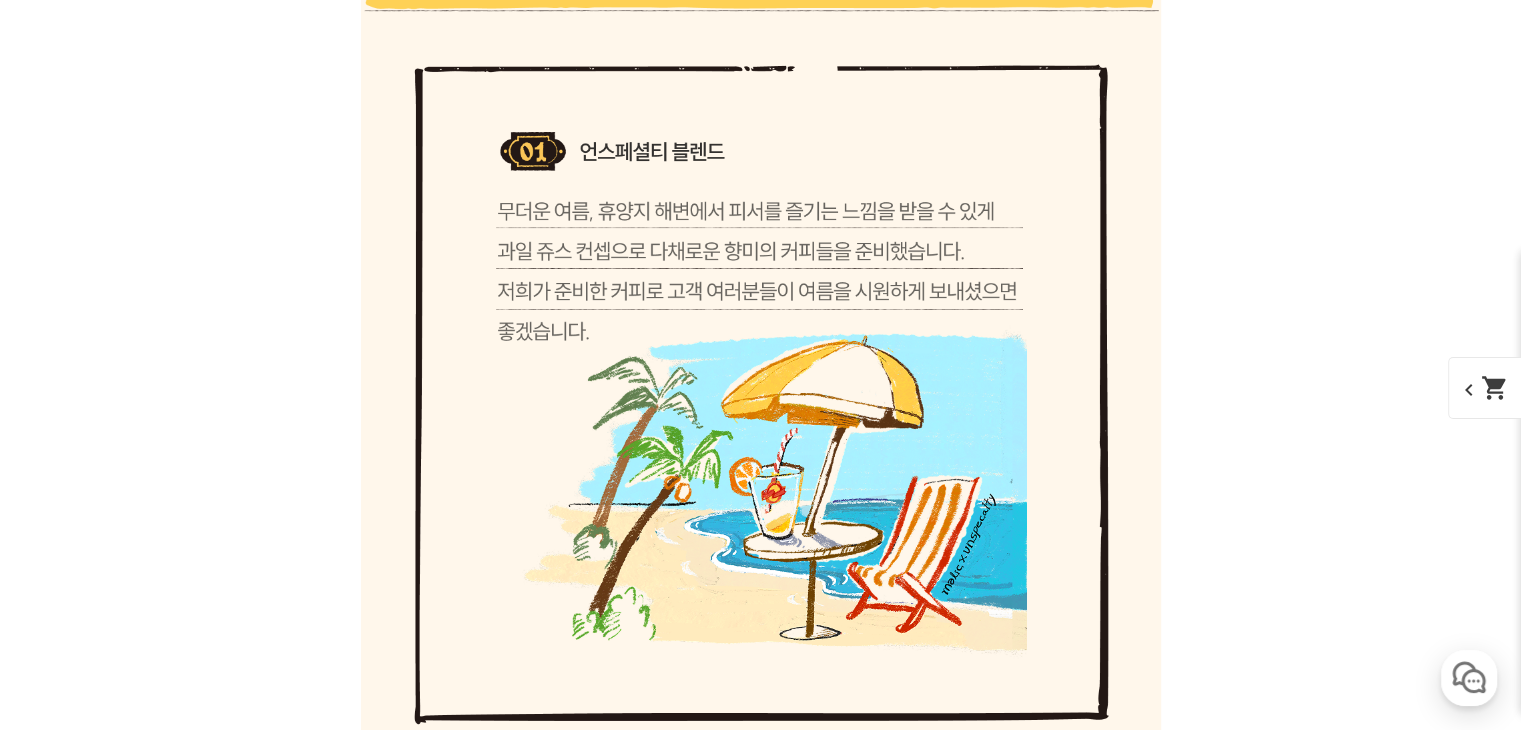 drag, startPoint x: 1332, startPoint y: 289, endPoint x: 474, endPoint y: 192, distance: 863.4657 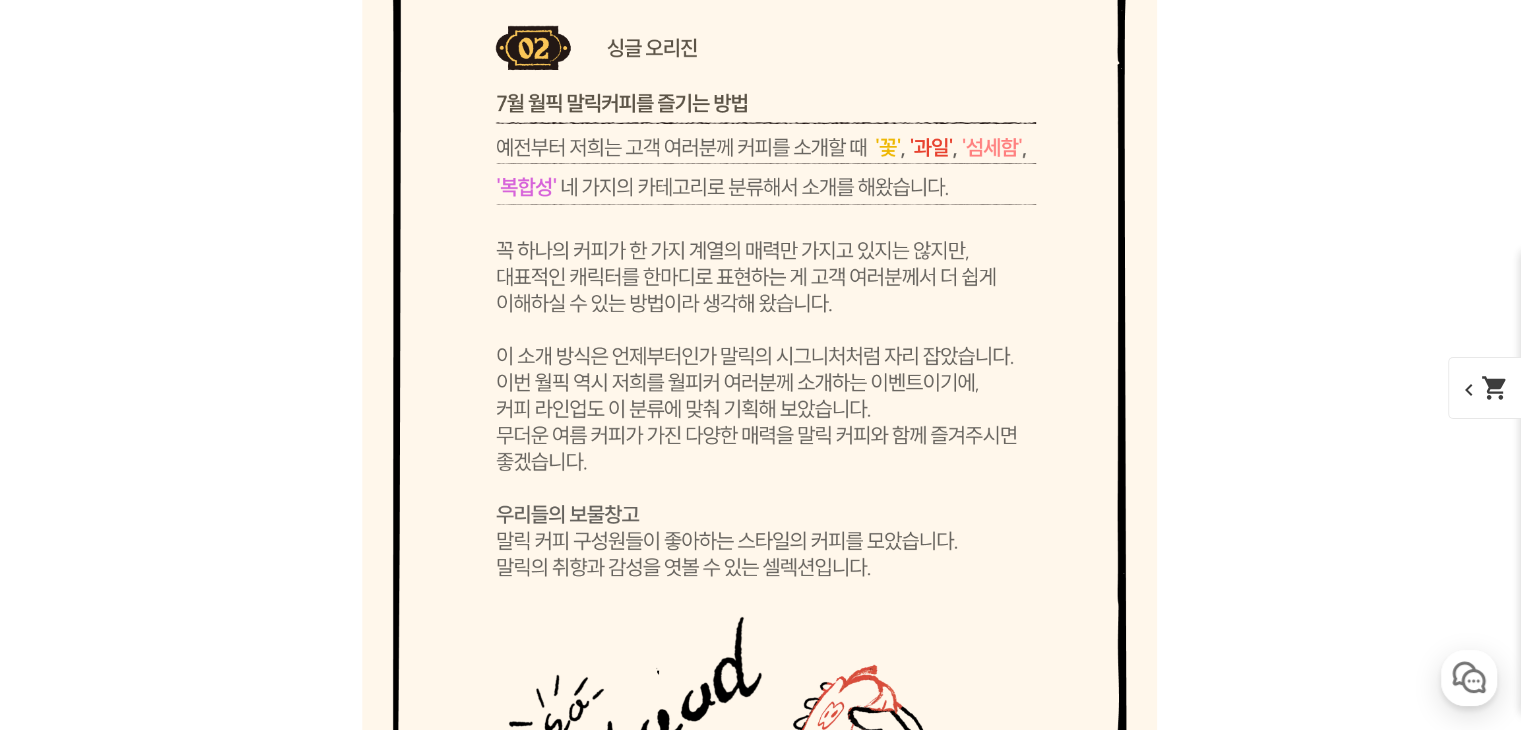 scroll, scrollTop: 7248, scrollLeft: 0, axis: vertical 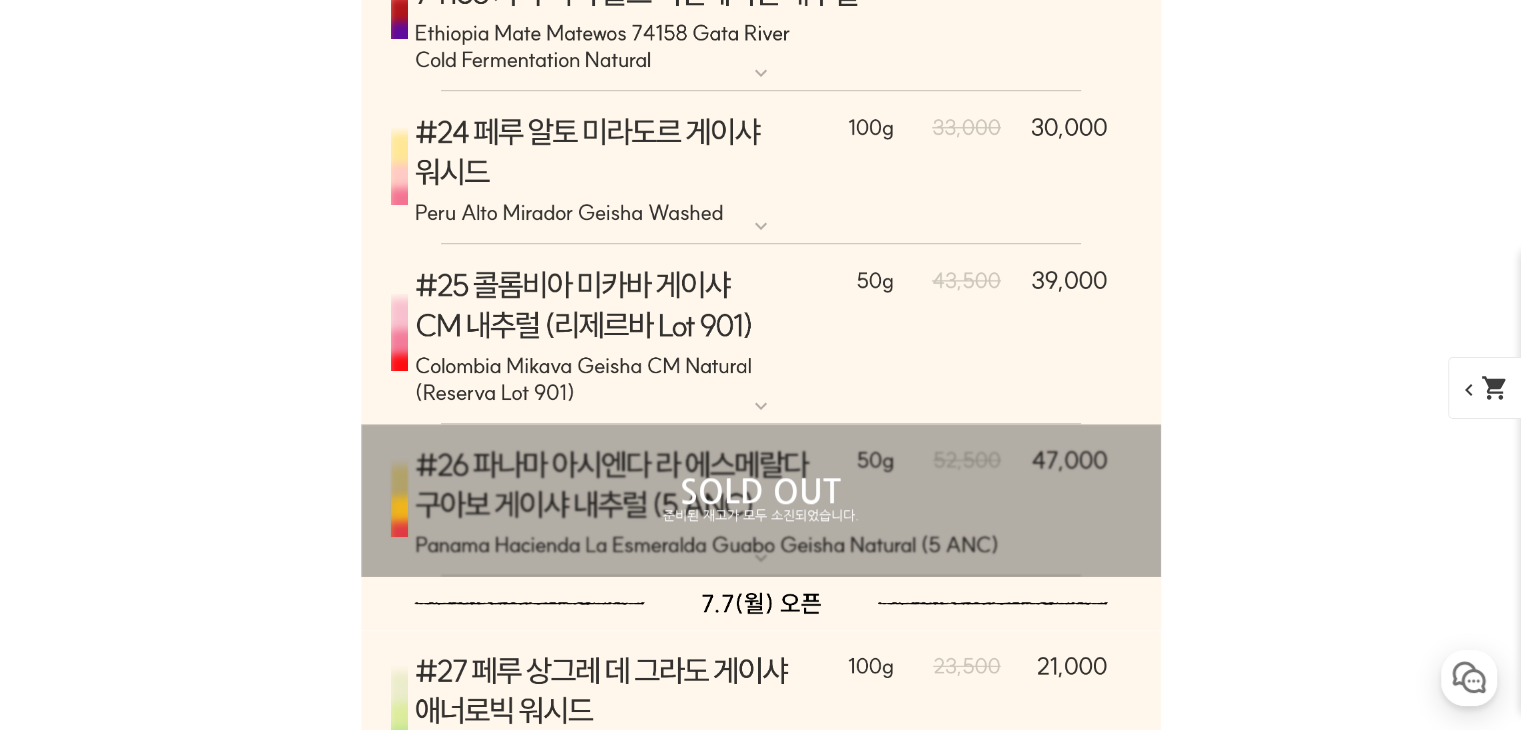click on "뒤로가기
현재 위치
홈
커피 월픽
상품 상세 정보
이전 다음" at bounding box center (760, -1765) 